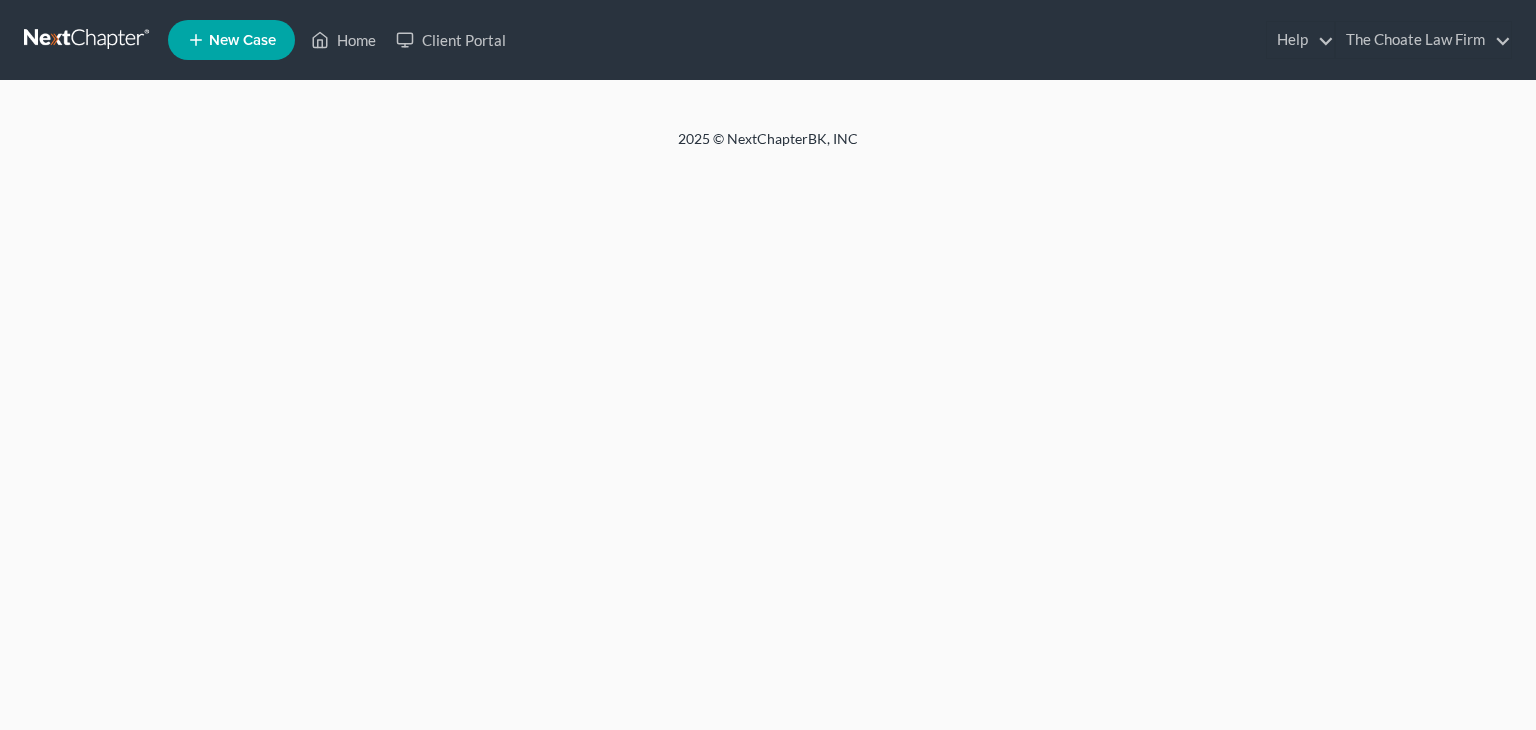scroll, scrollTop: 0, scrollLeft: 0, axis: both 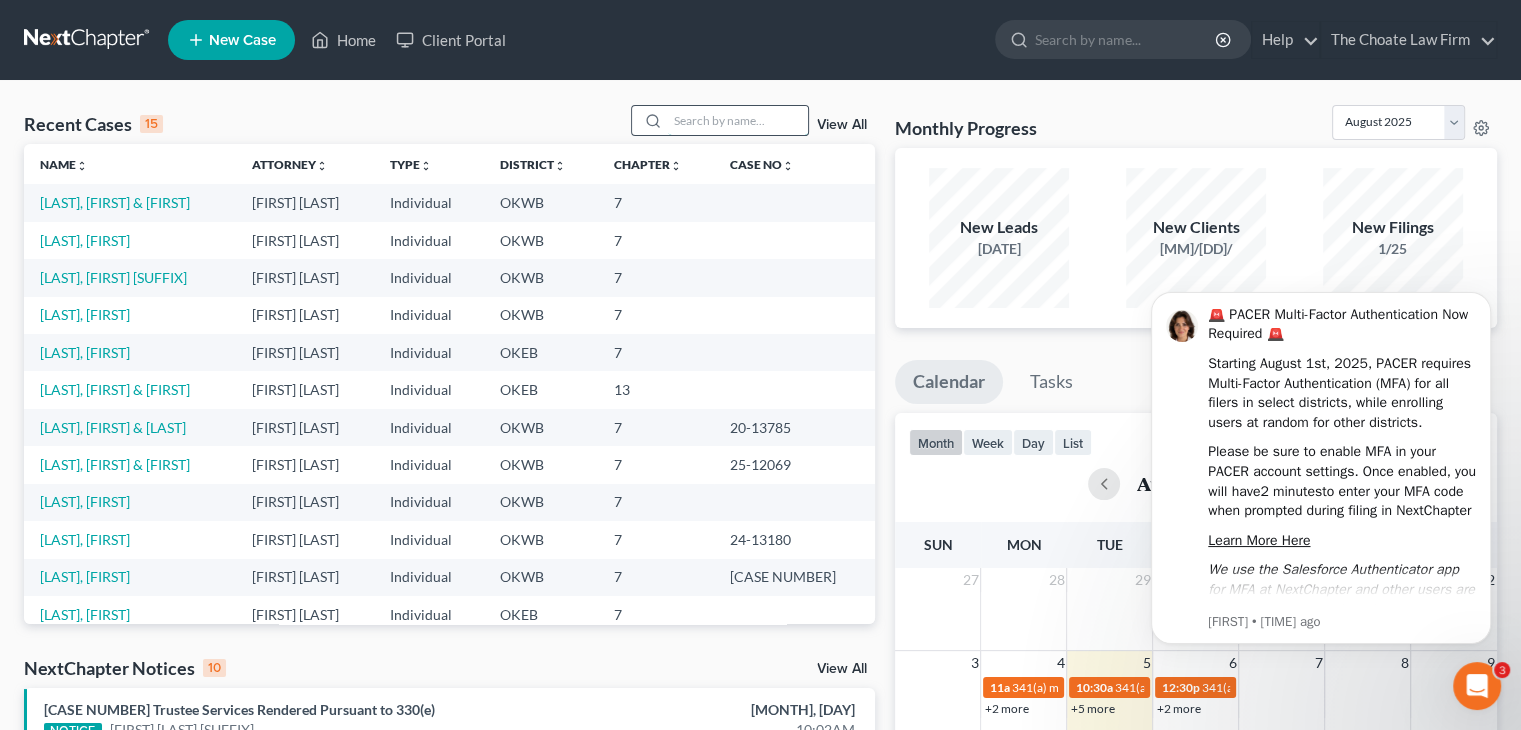 click at bounding box center (738, 120) 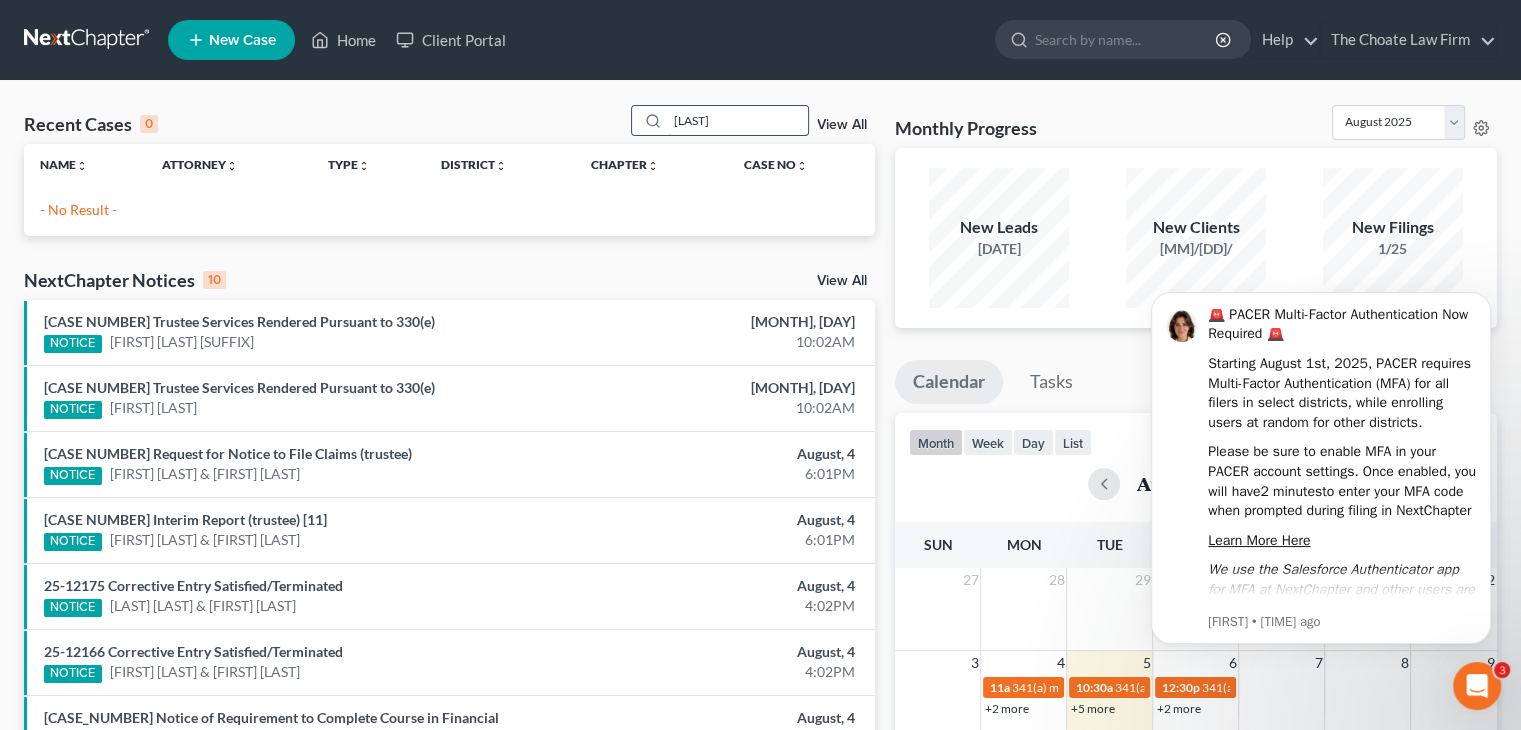 type on "[LAST]" 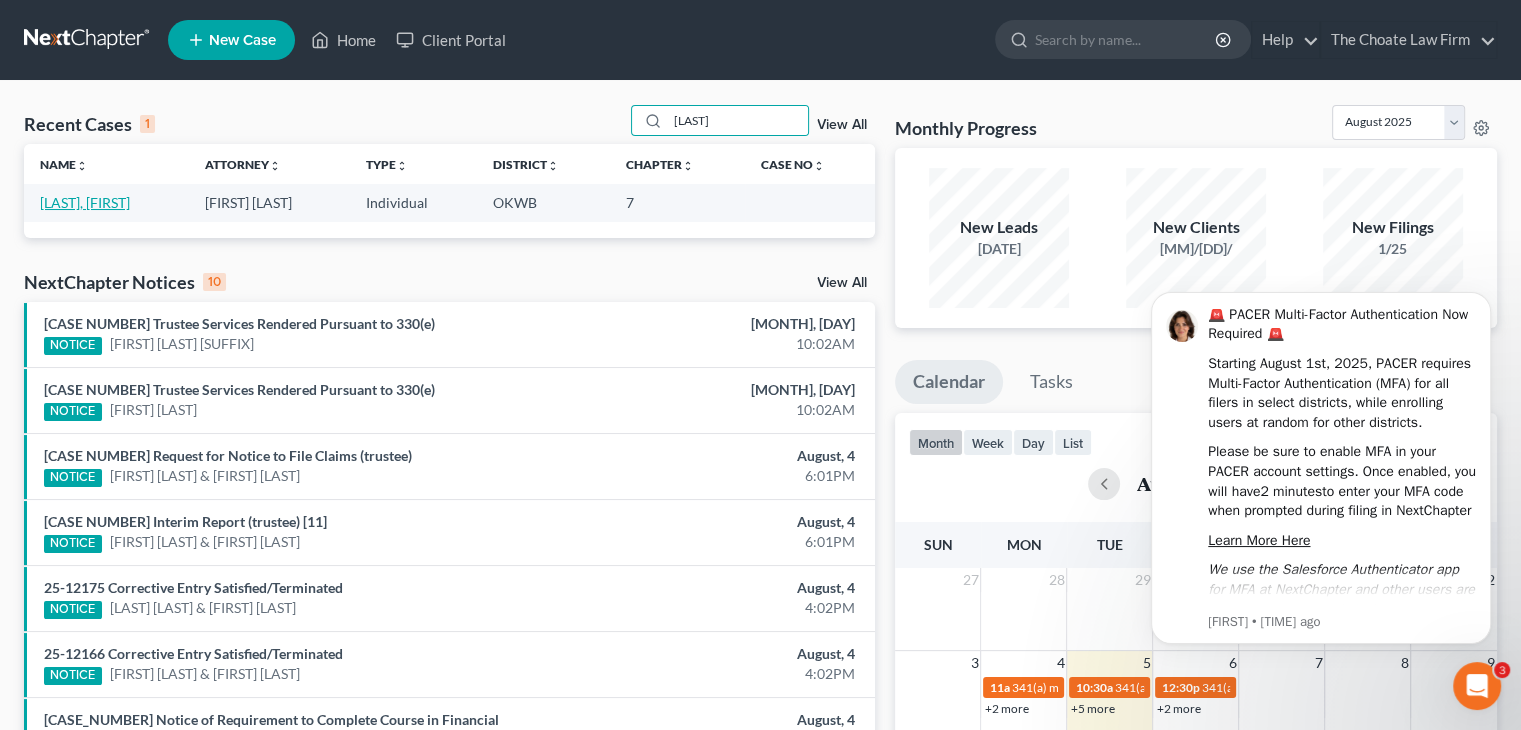 click on "[LAST], [FIRST]" at bounding box center [85, 202] 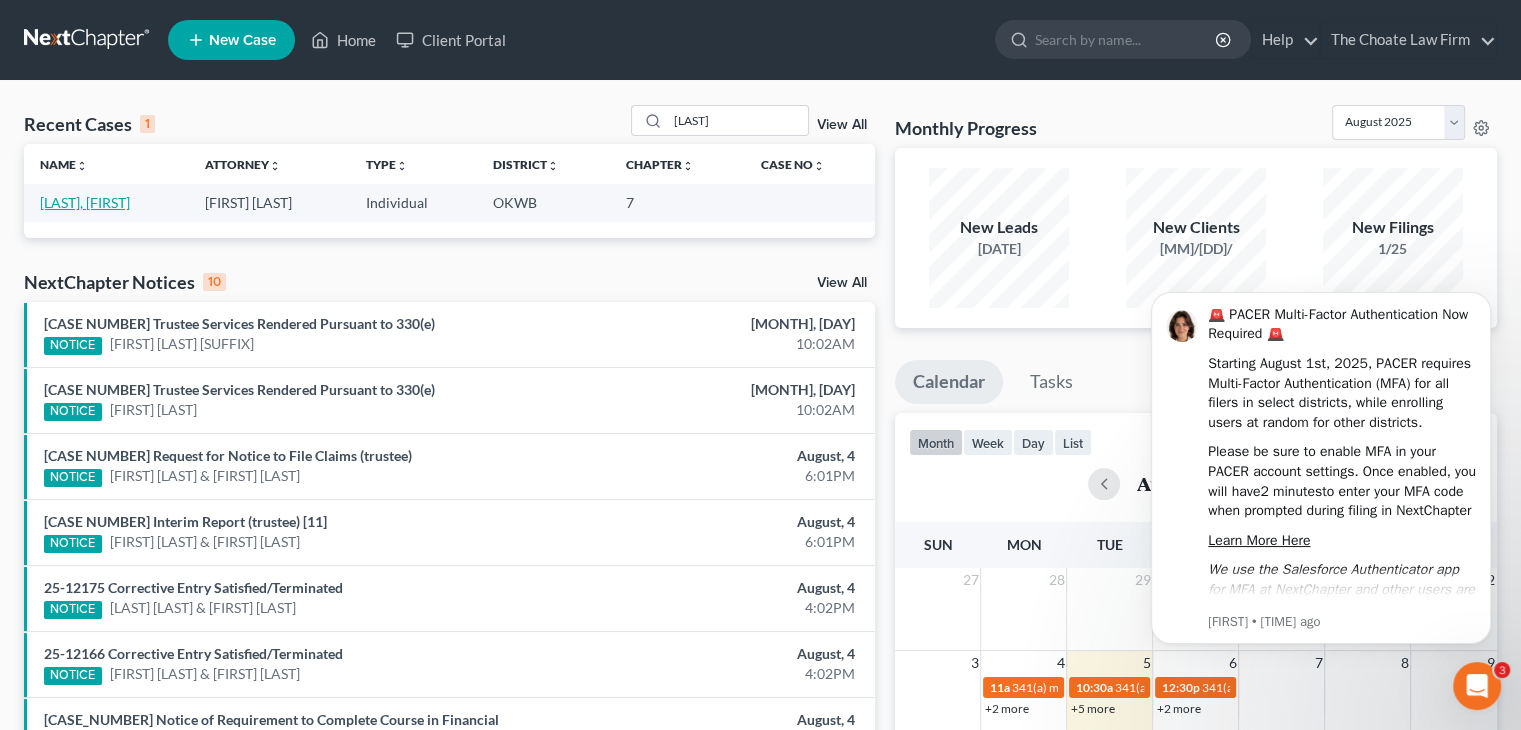 select on "4" 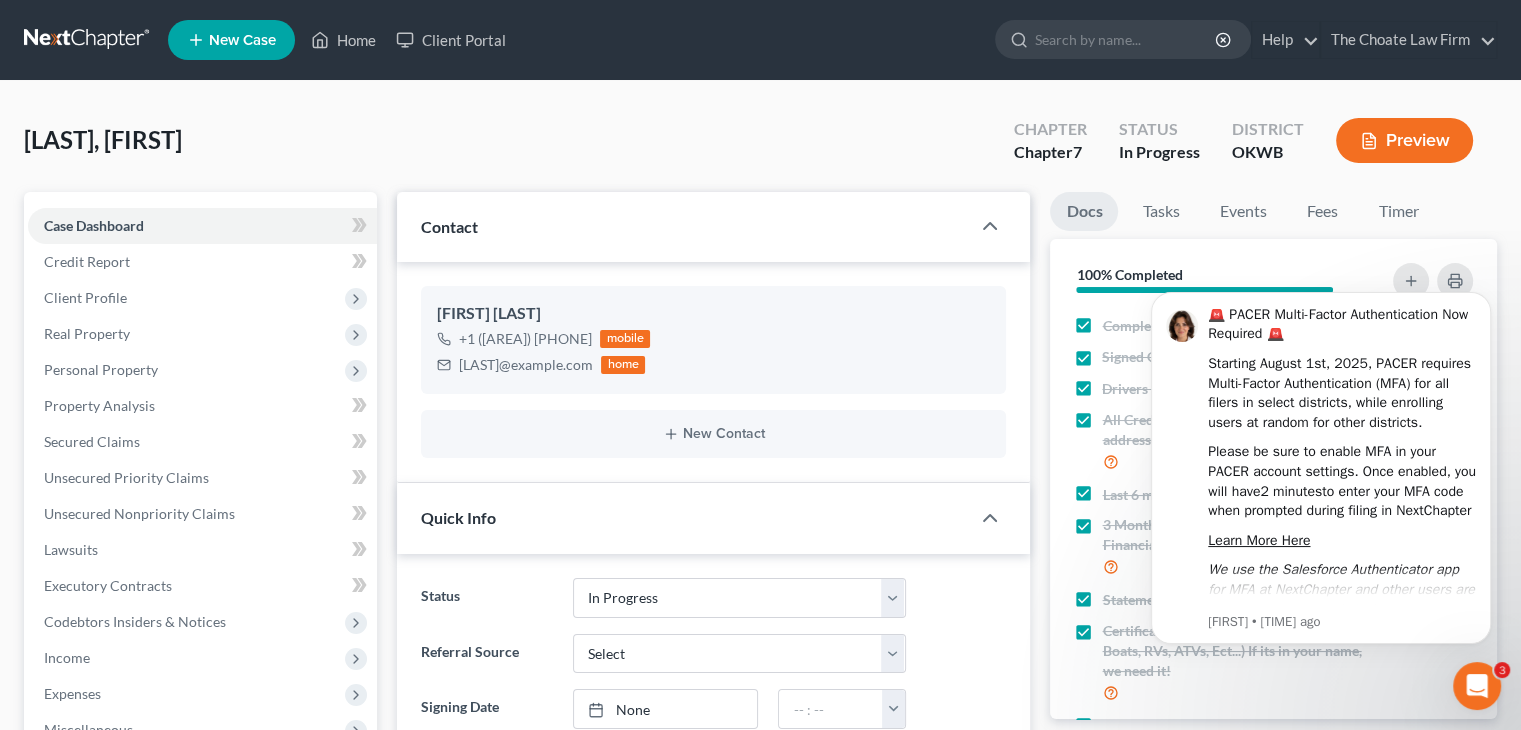 scroll, scrollTop: 164, scrollLeft: 0, axis: vertical 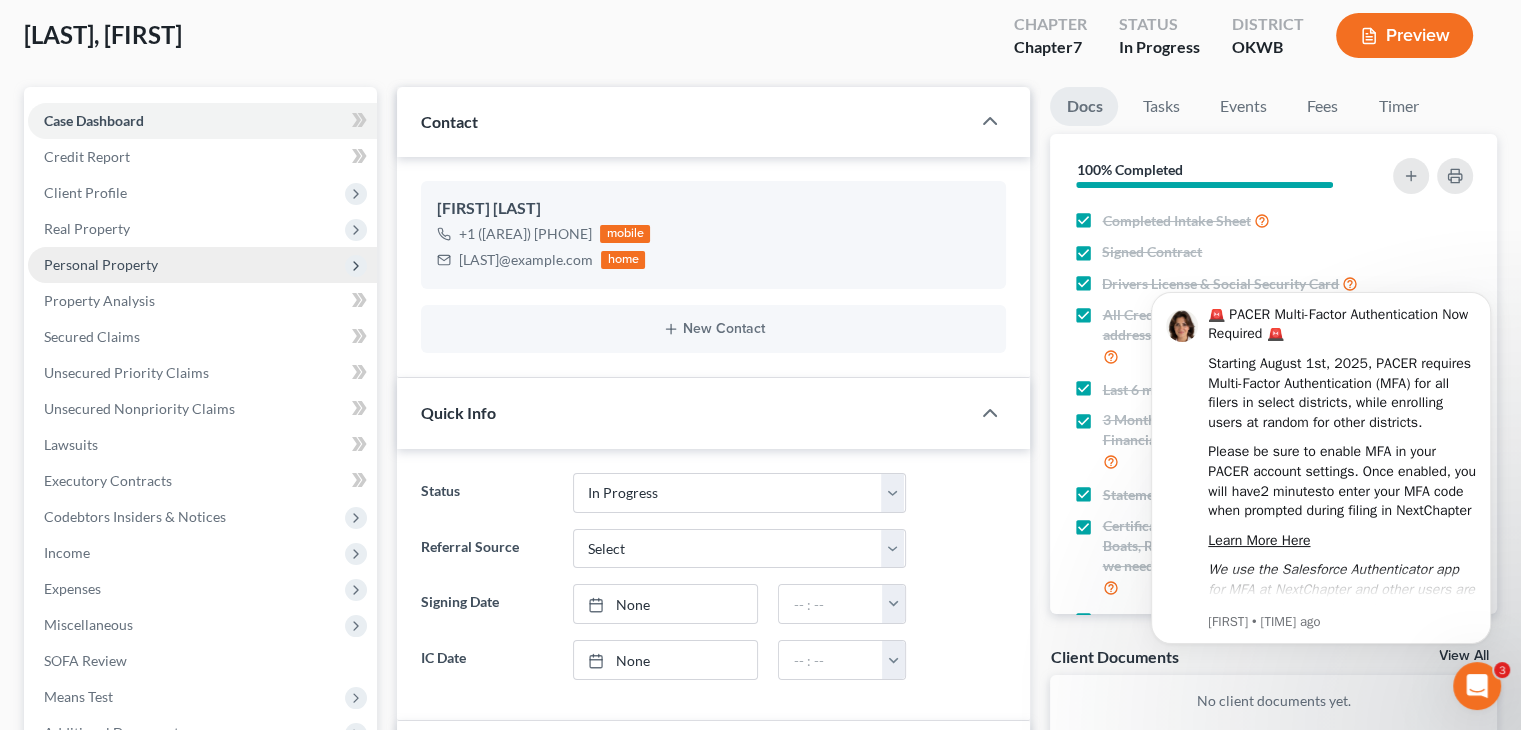 click on "Personal Property" at bounding box center [101, 264] 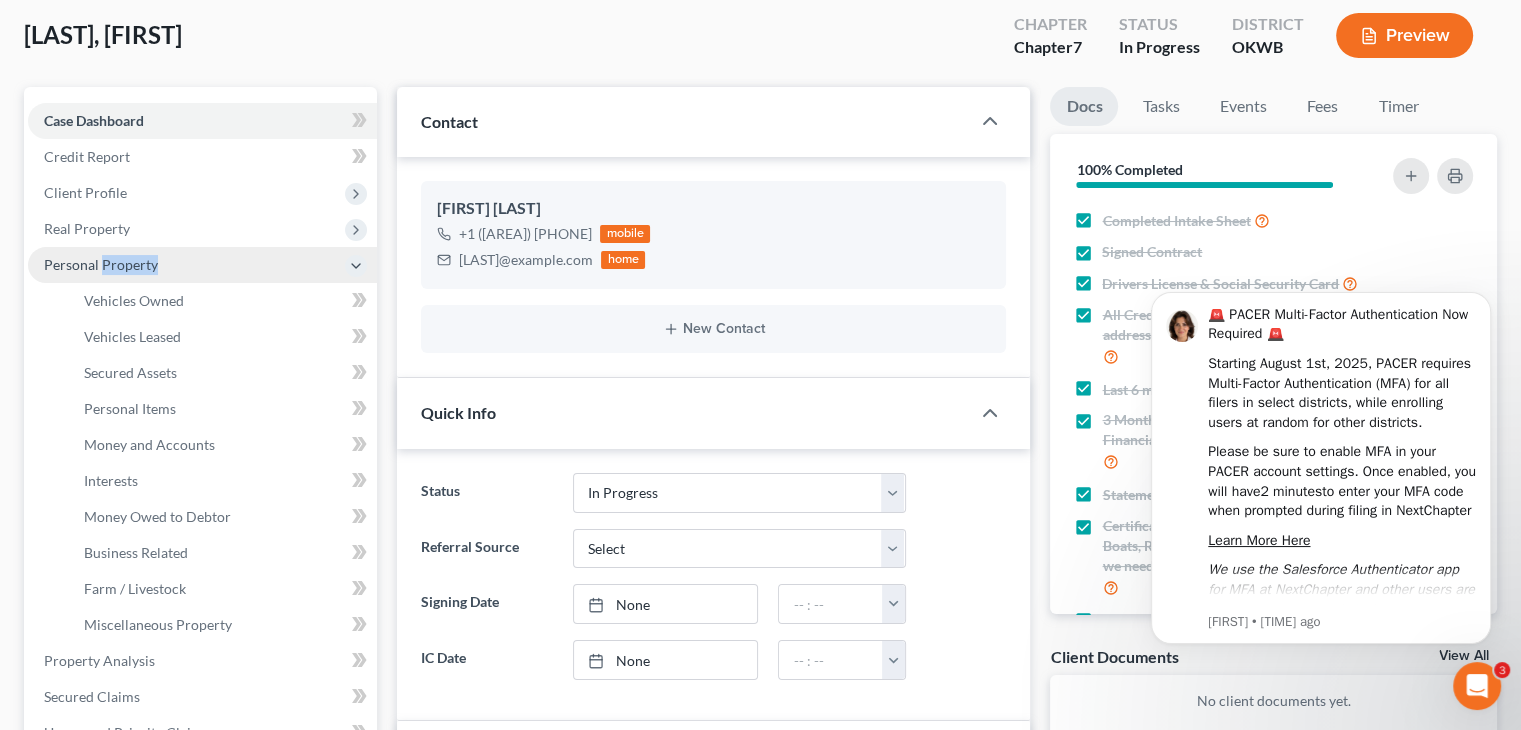 click on "Personal Property" at bounding box center (101, 264) 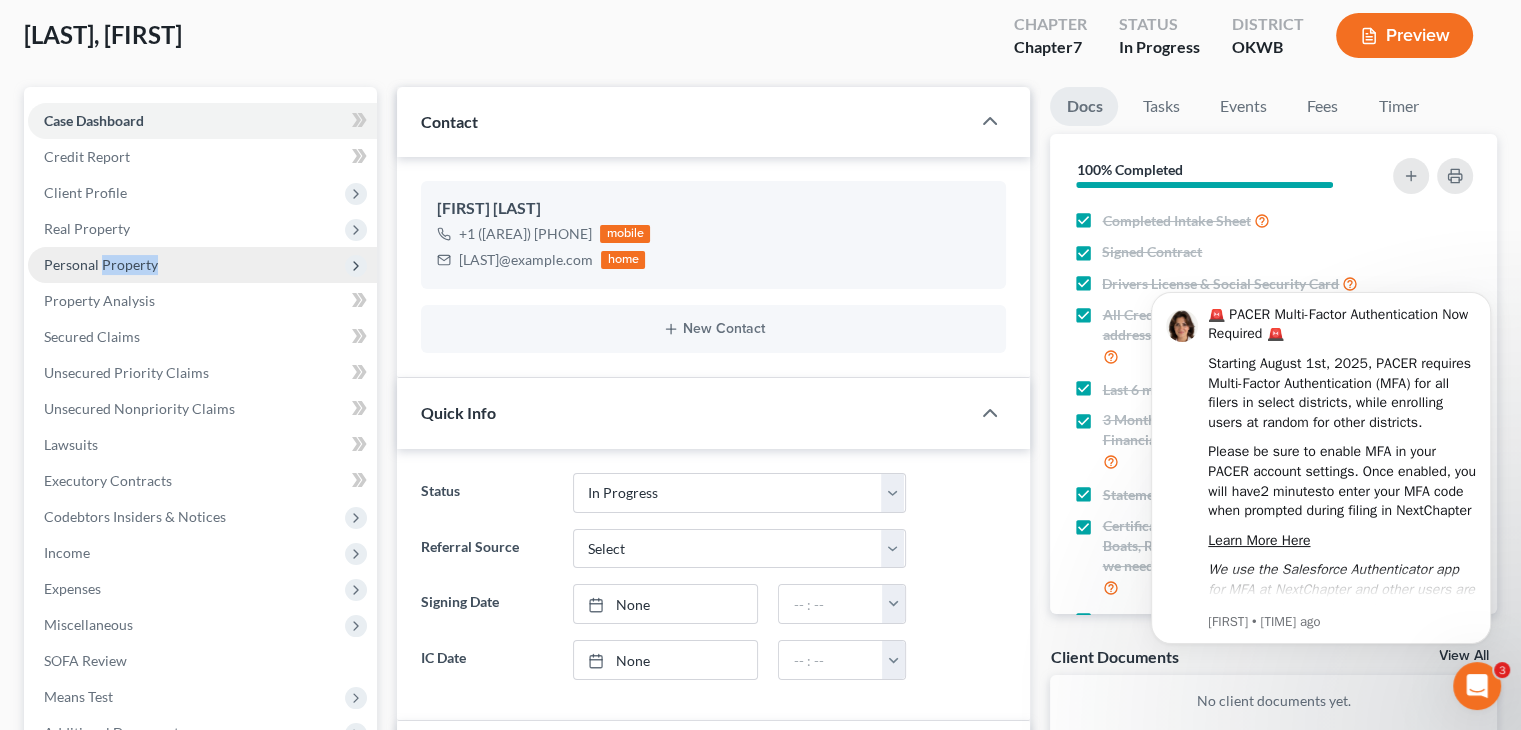 click on "Personal Property" at bounding box center (101, 264) 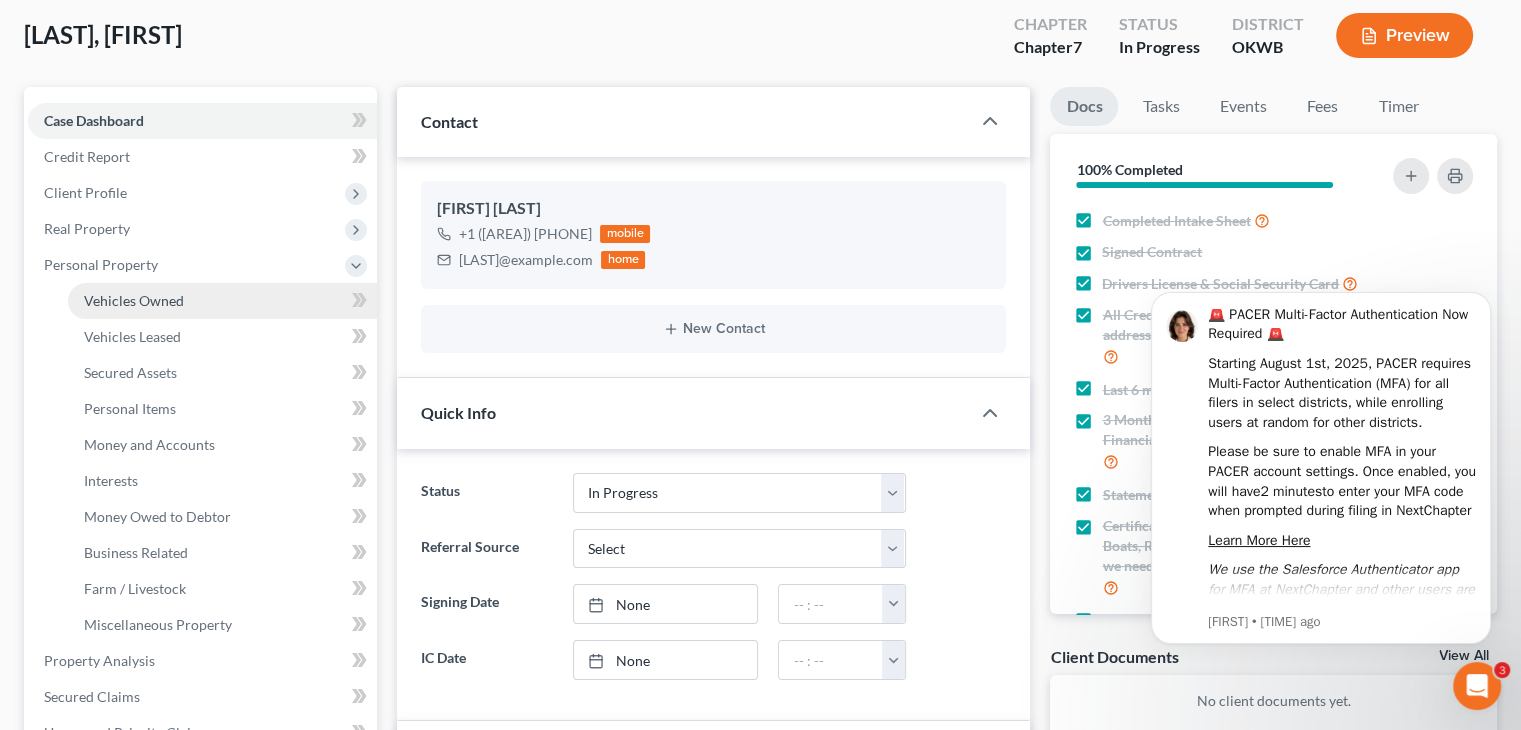 click on "Vehicles Owned" at bounding box center (134, 300) 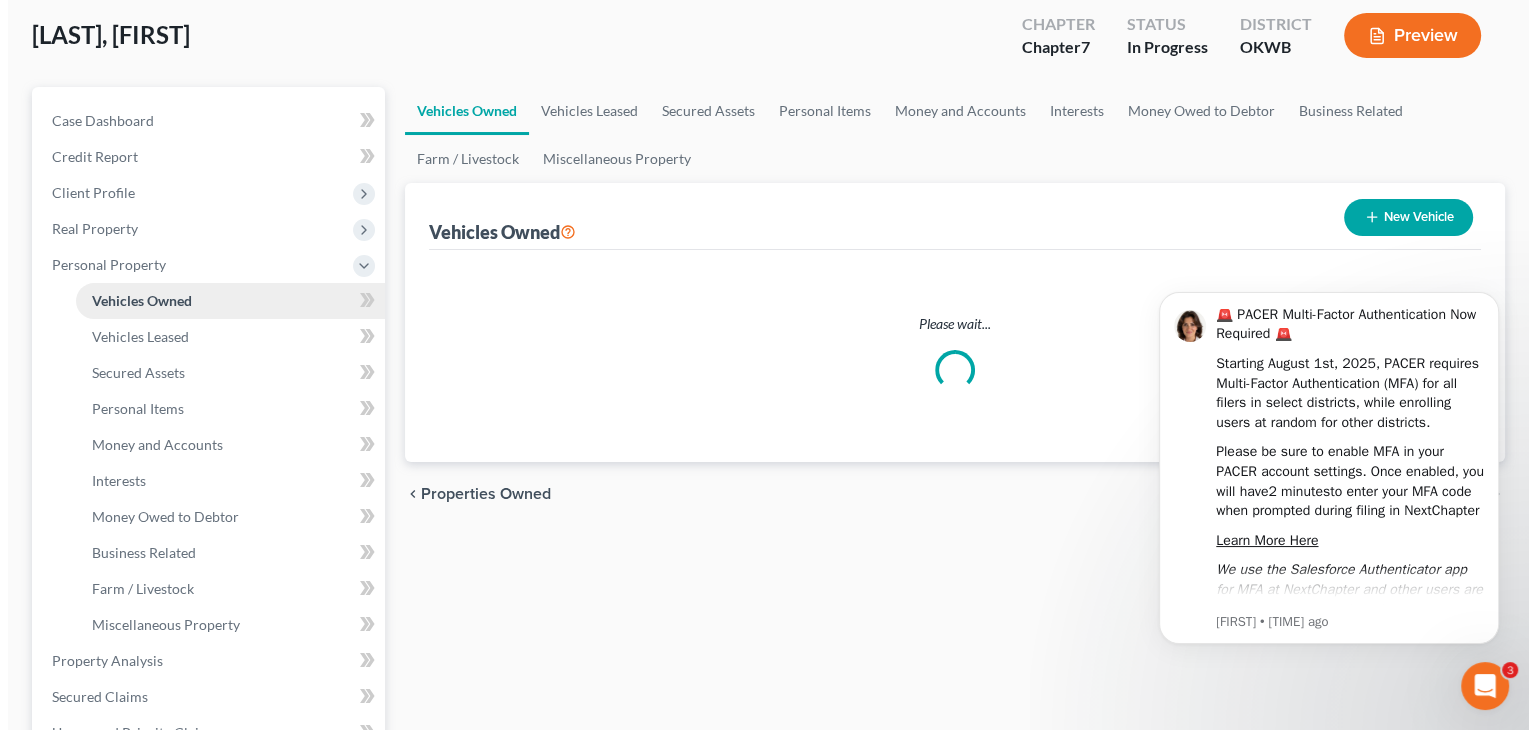 scroll, scrollTop: 0, scrollLeft: 0, axis: both 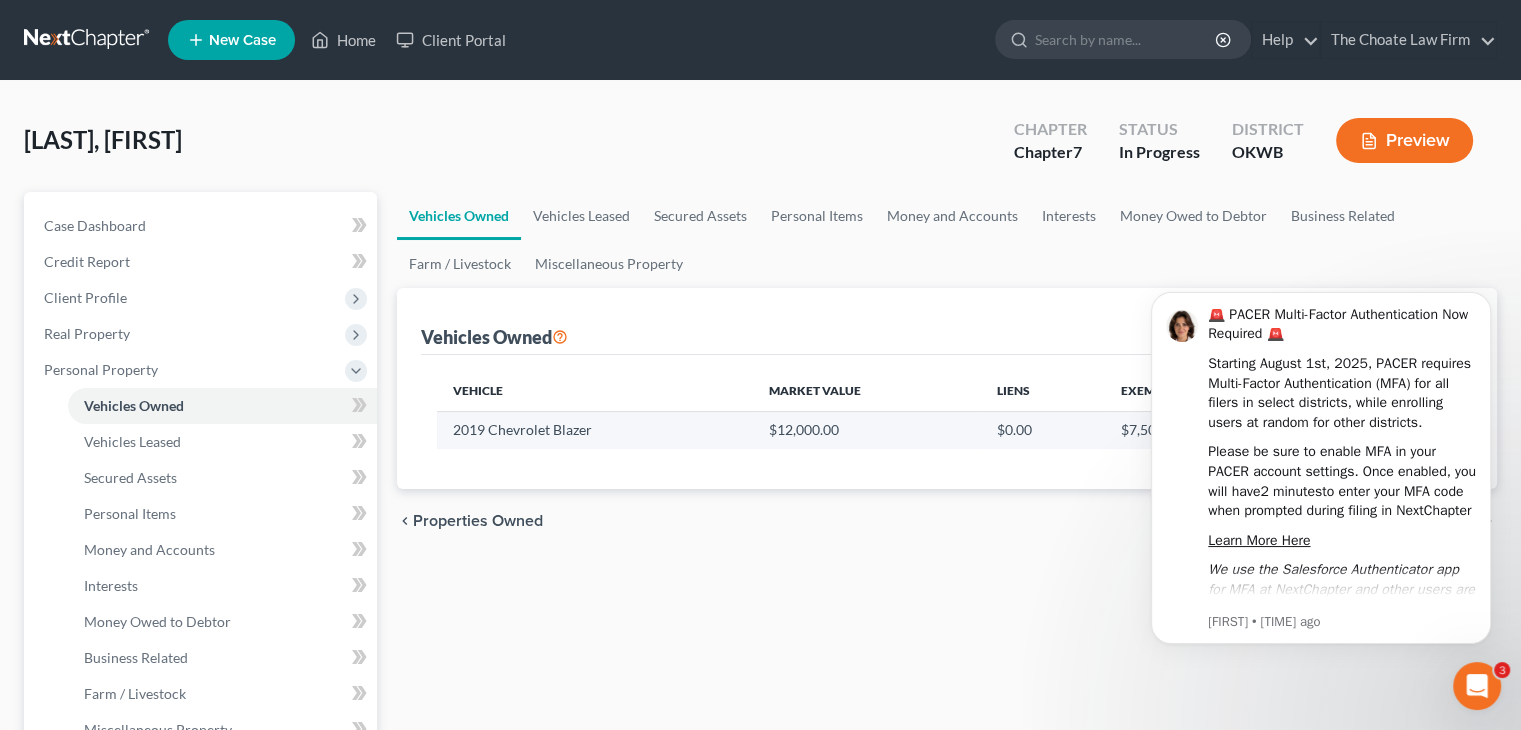 click on "2019 Chevrolet Blazer" at bounding box center (594, 430) 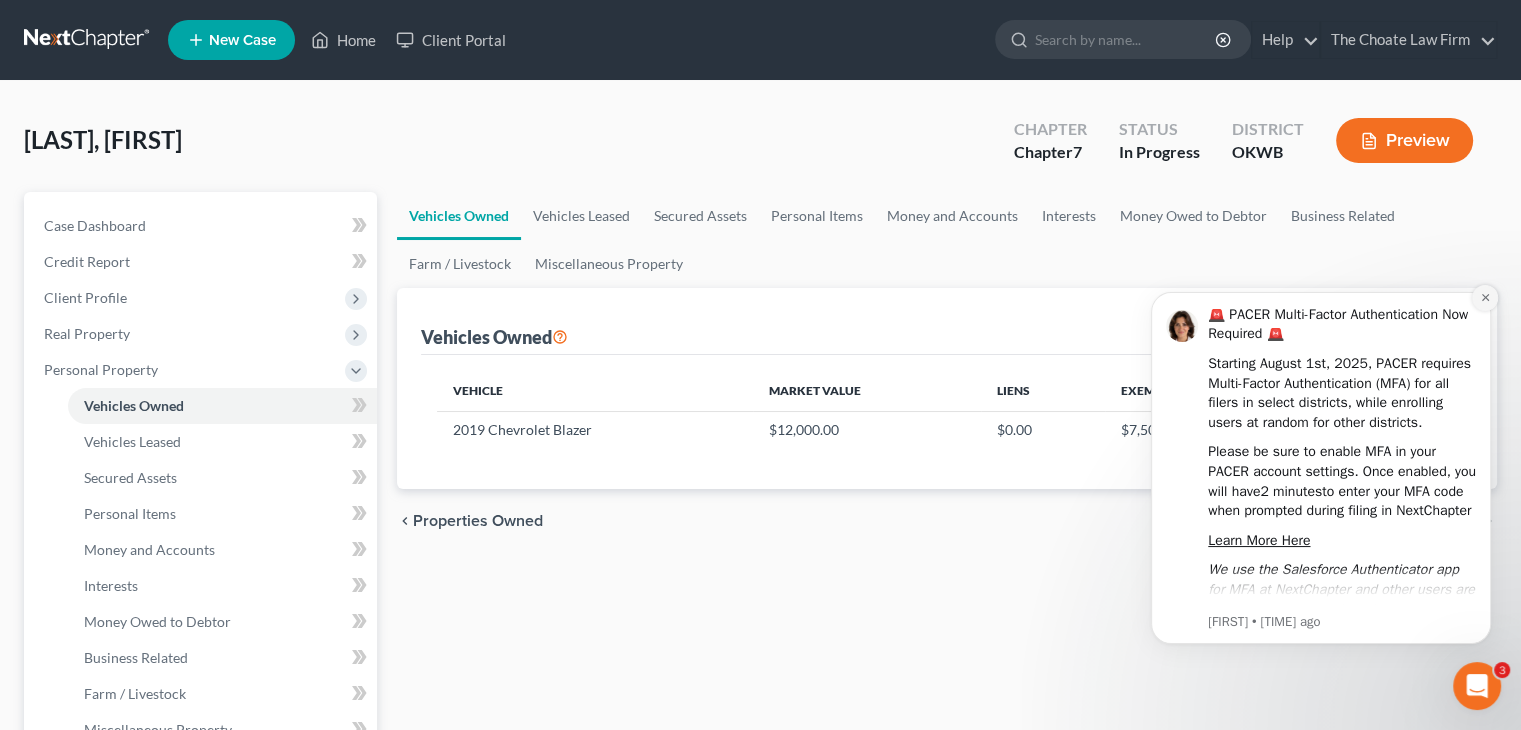 click 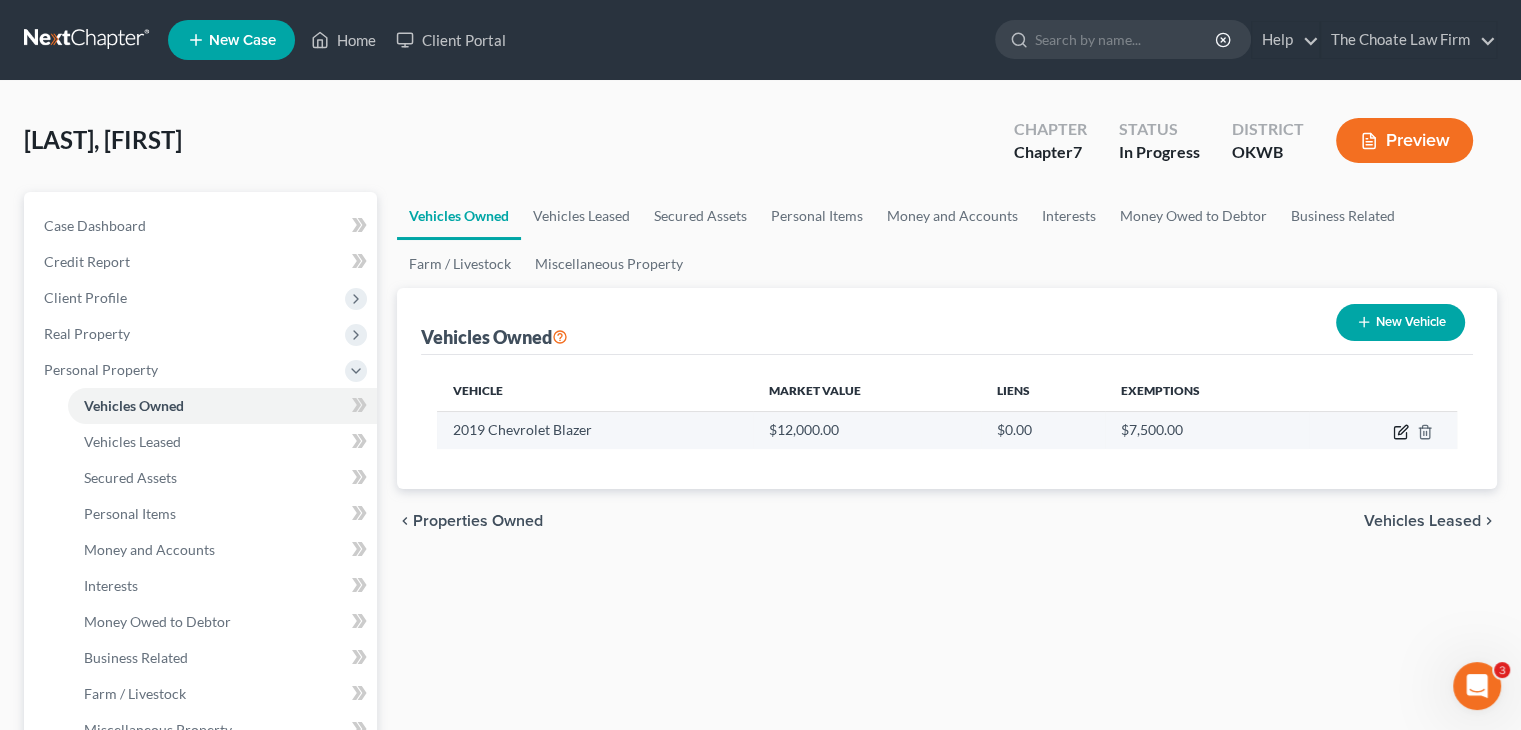 click 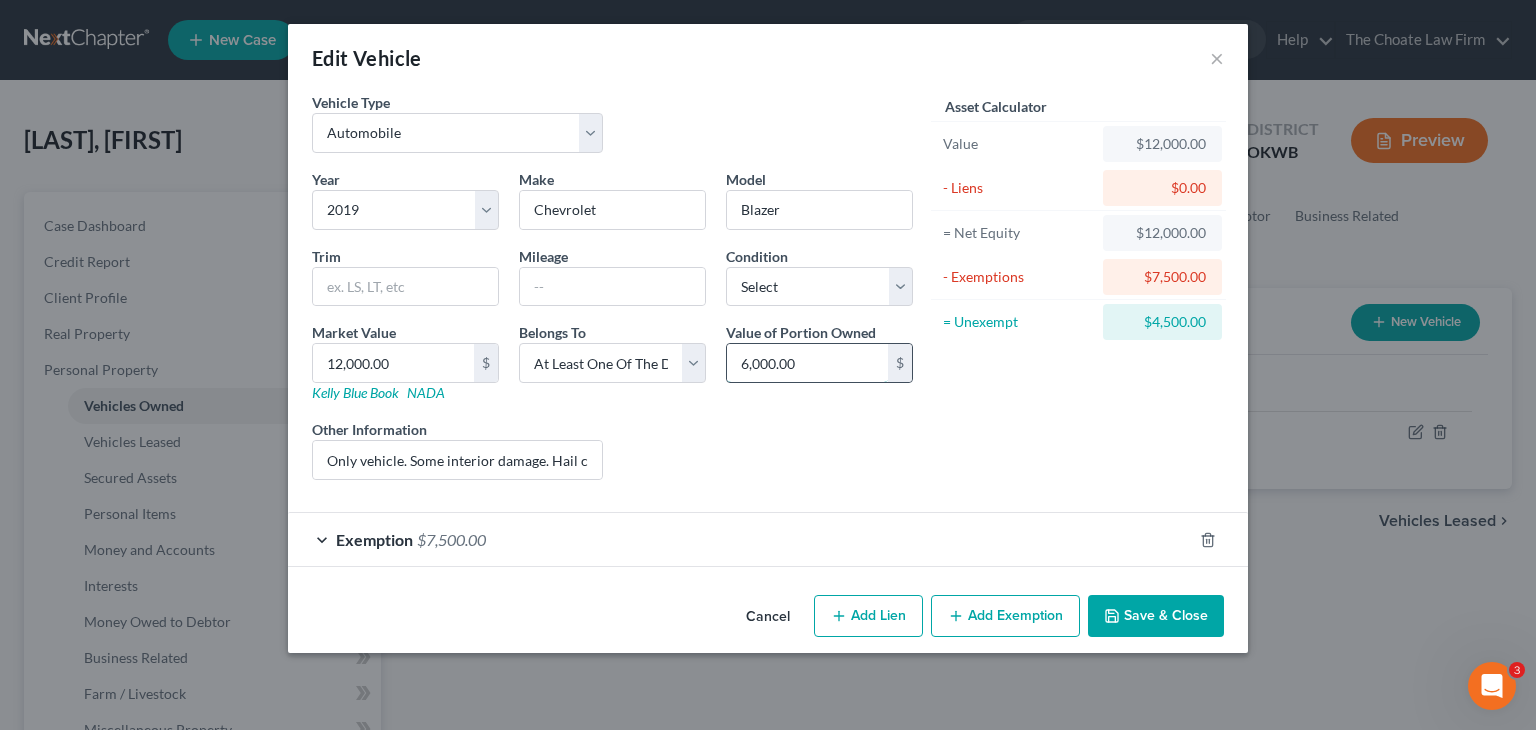 click on "6,000.00" at bounding box center (807, 363) 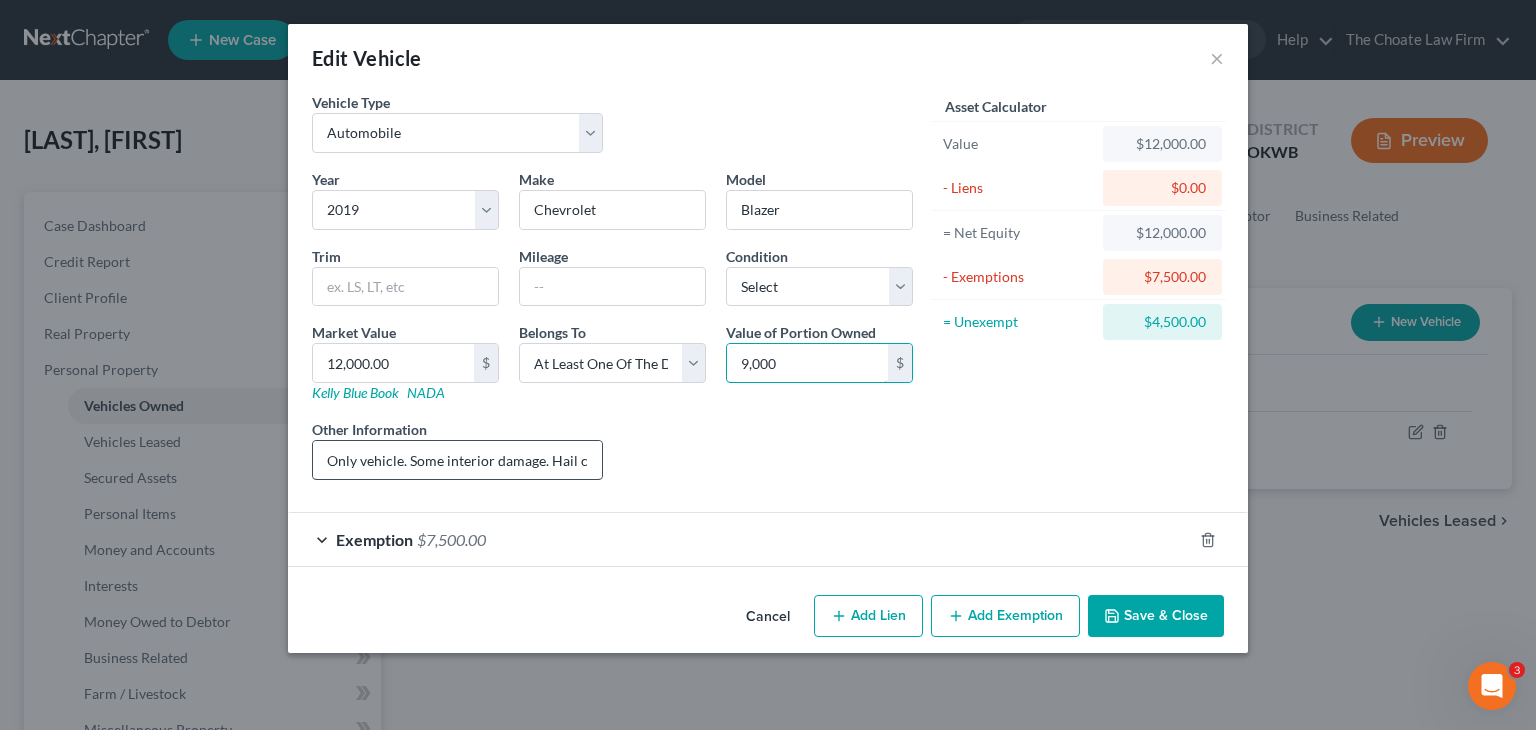 type on "9,000" 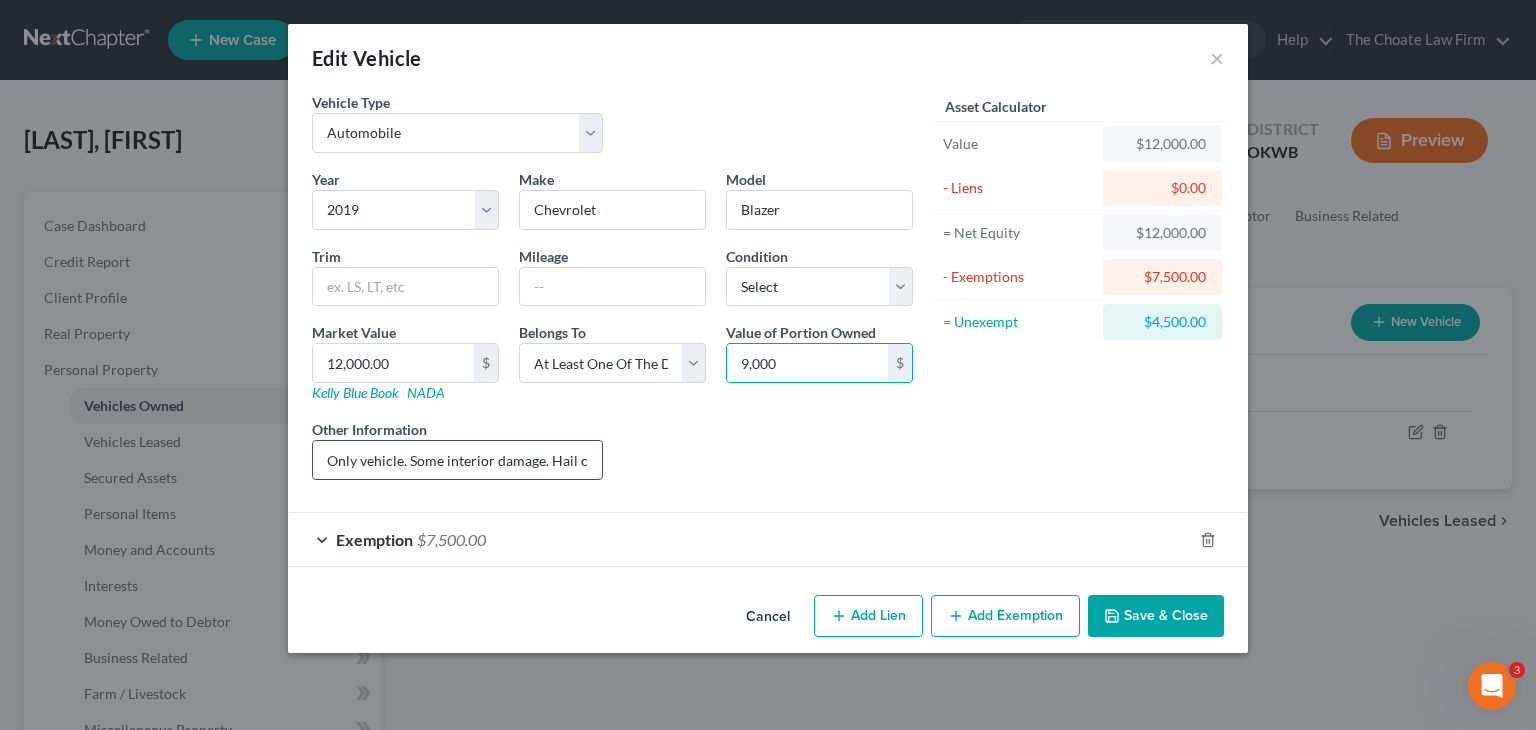 click on "Only vehicle. Some interior damage. Hail chip damage." at bounding box center [457, 460] 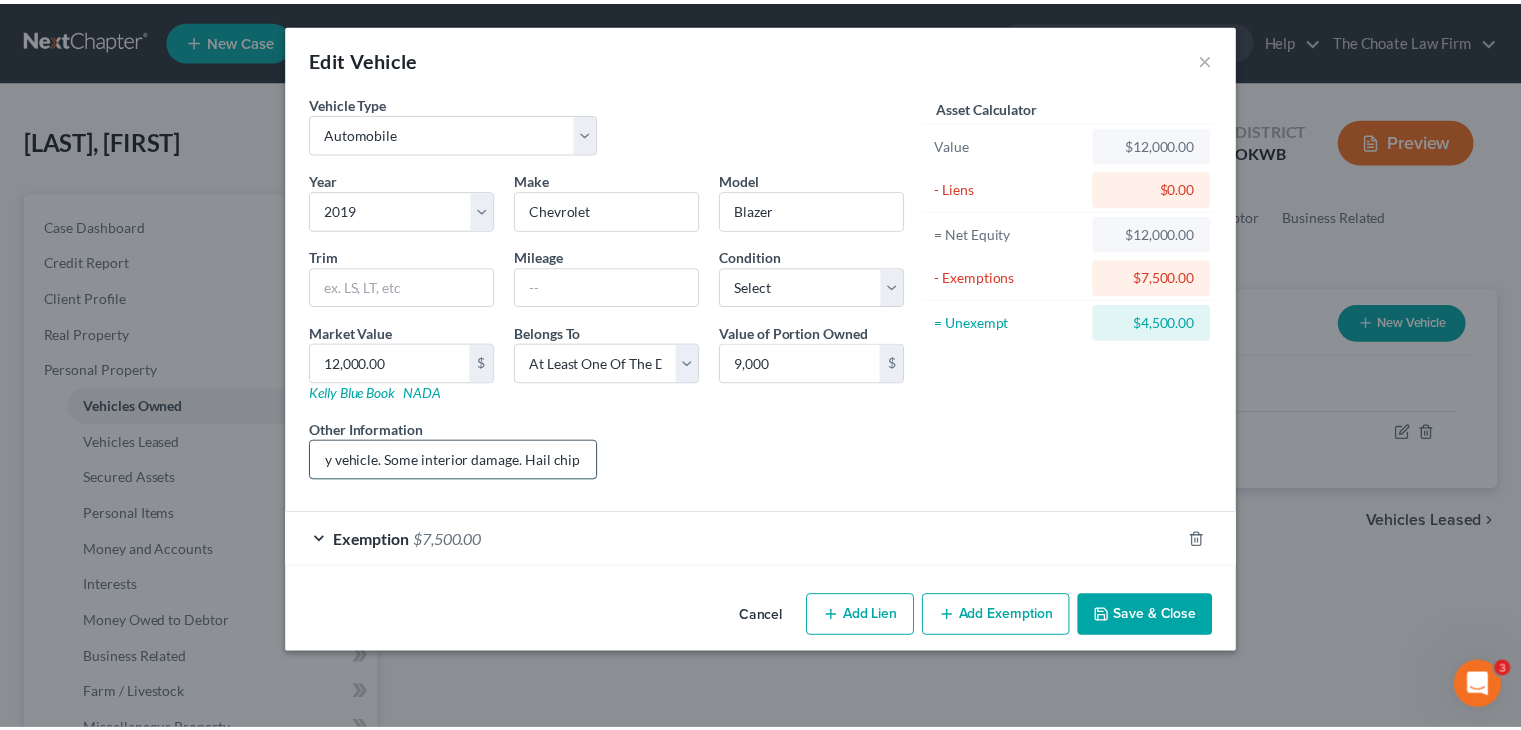 scroll, scrollTop: 0, scrollLeft: 0, axis: both 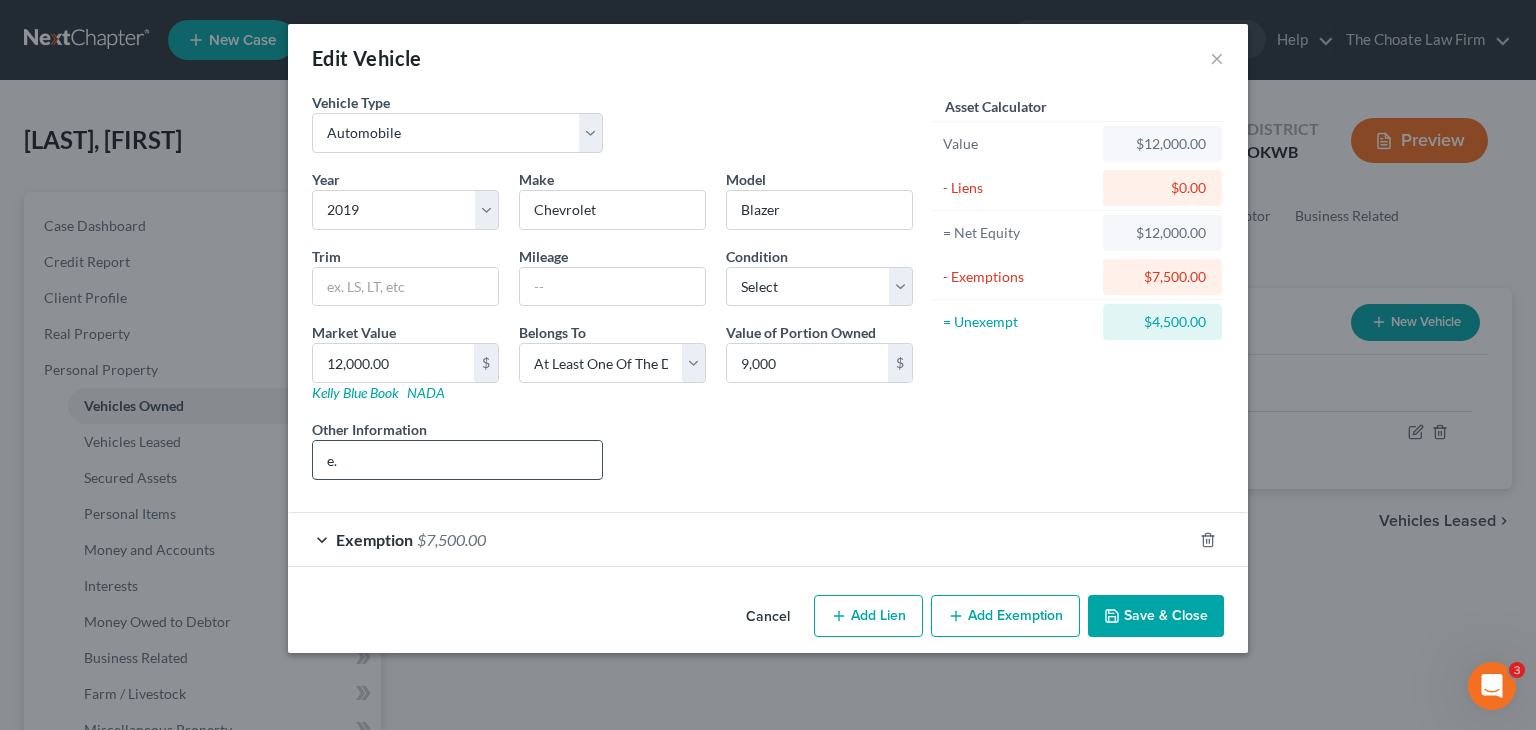 type on "." 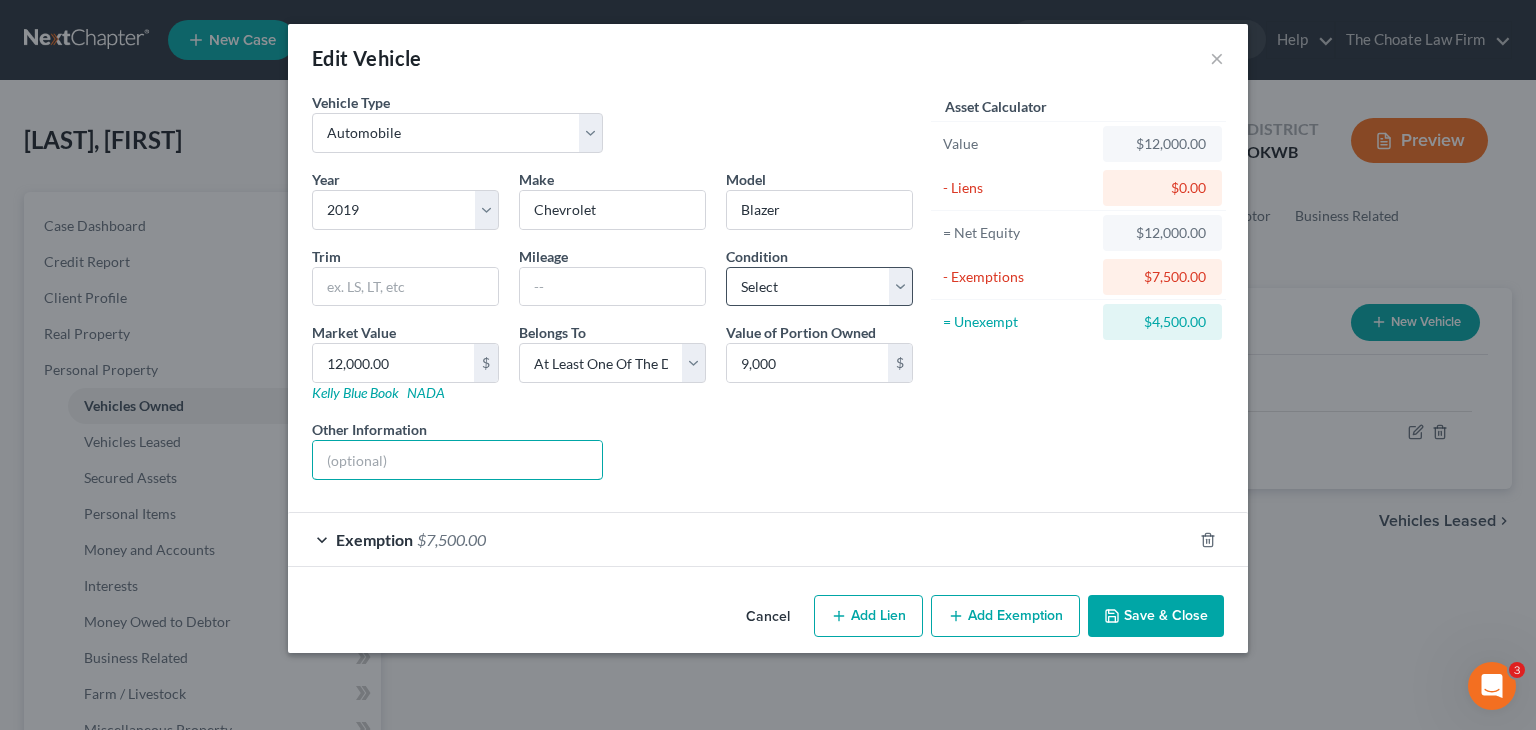 type 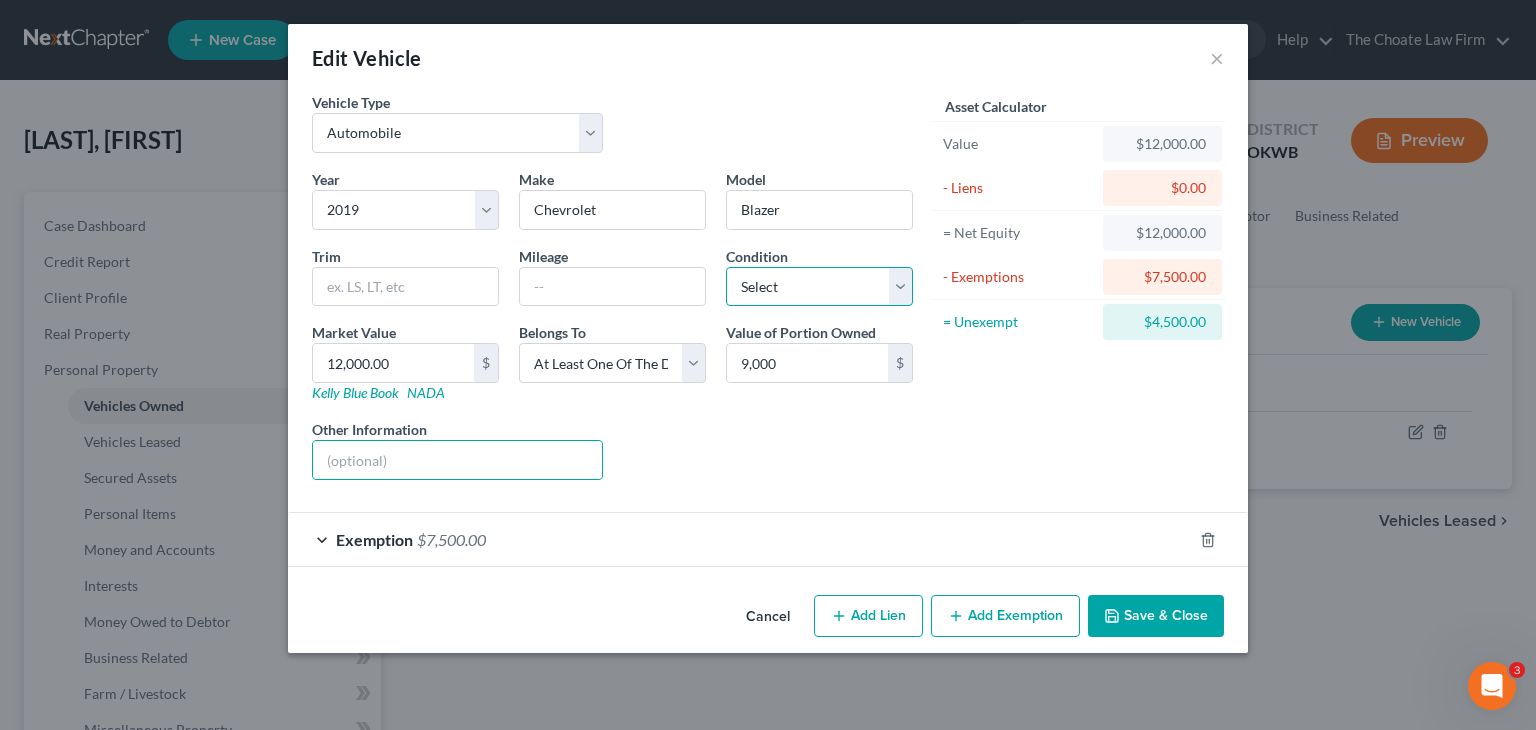 click on "Select Excellent Very Good Good Fair Poor" at bounding box center [819, 287] 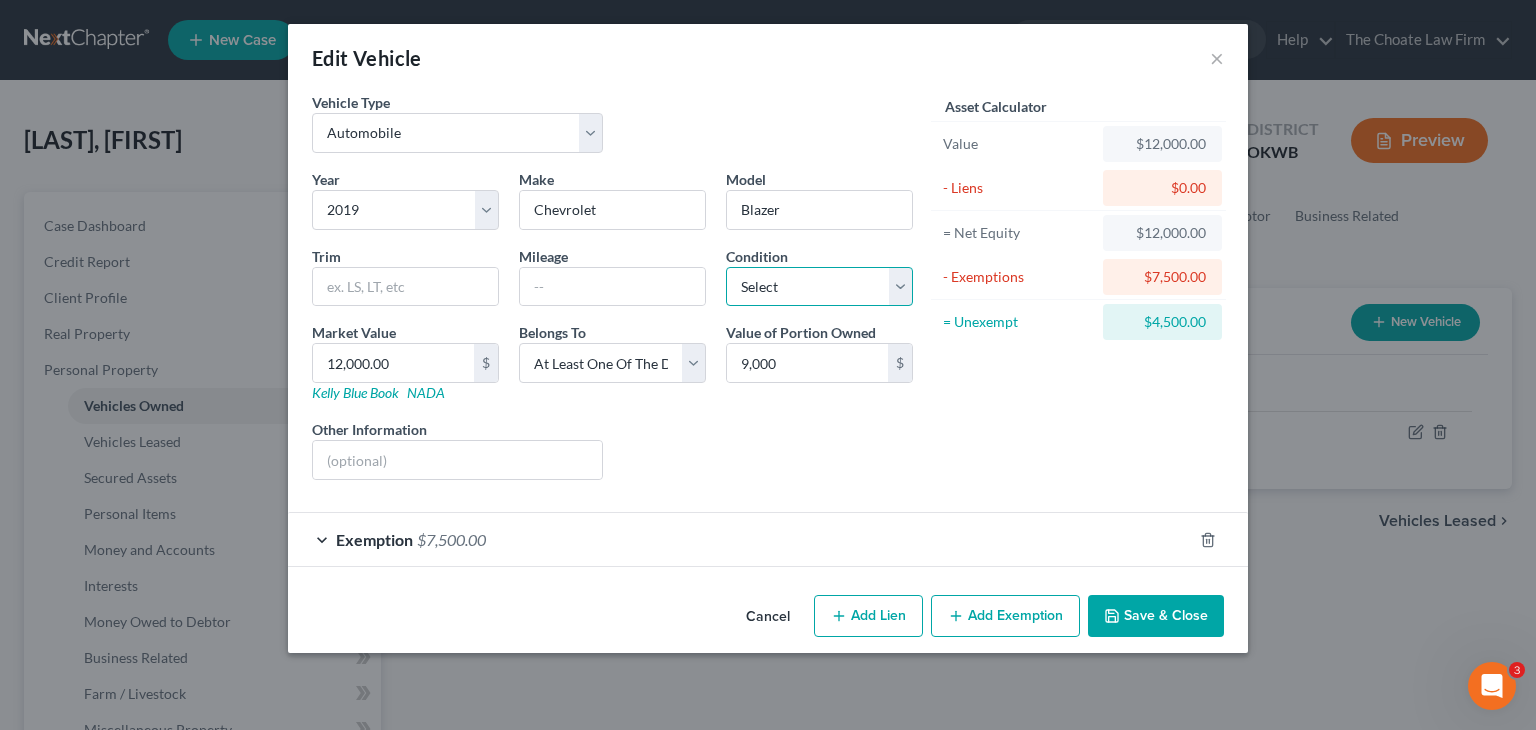 select on "3" 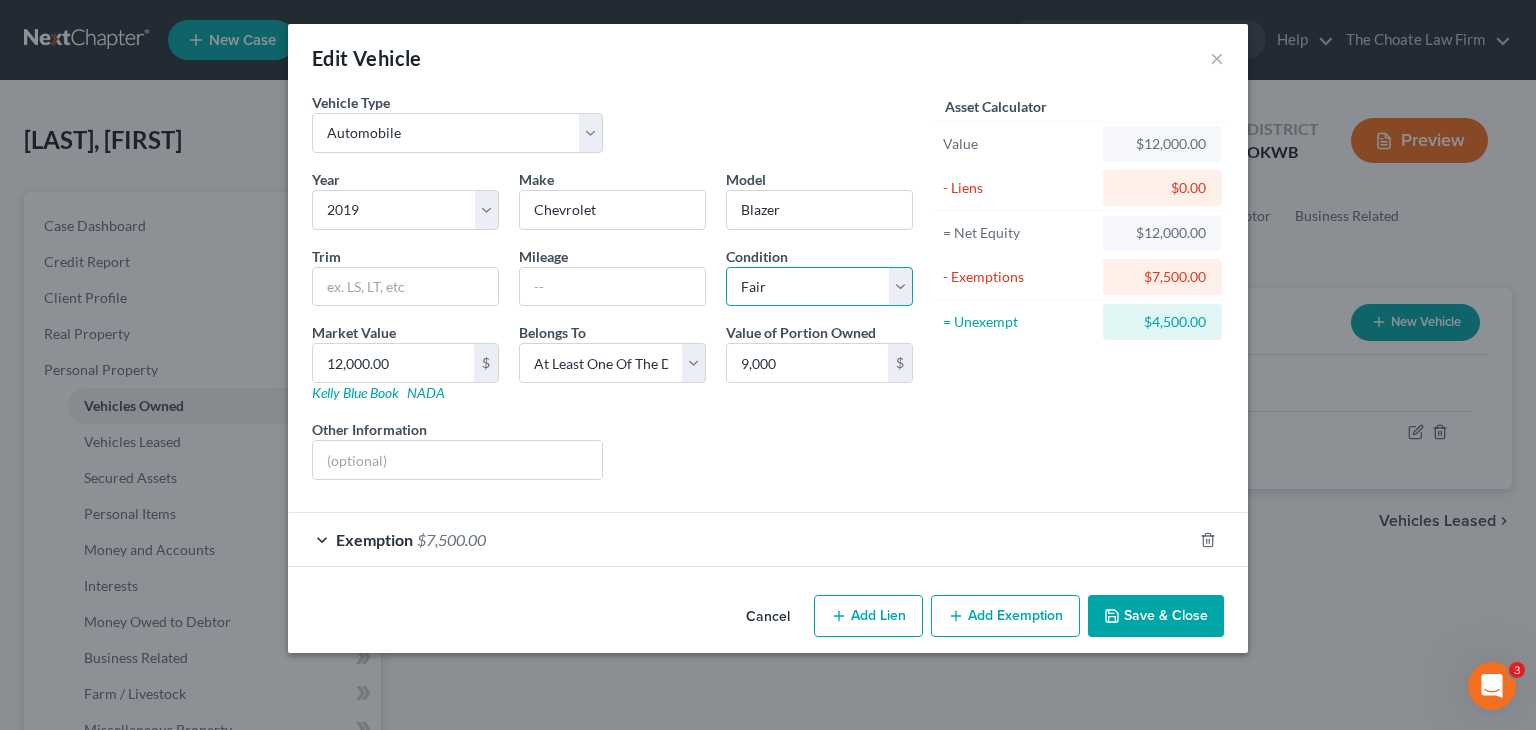 click on "Select Excellent Very Good Good Fair Poor" at bounding box center (819, 287) 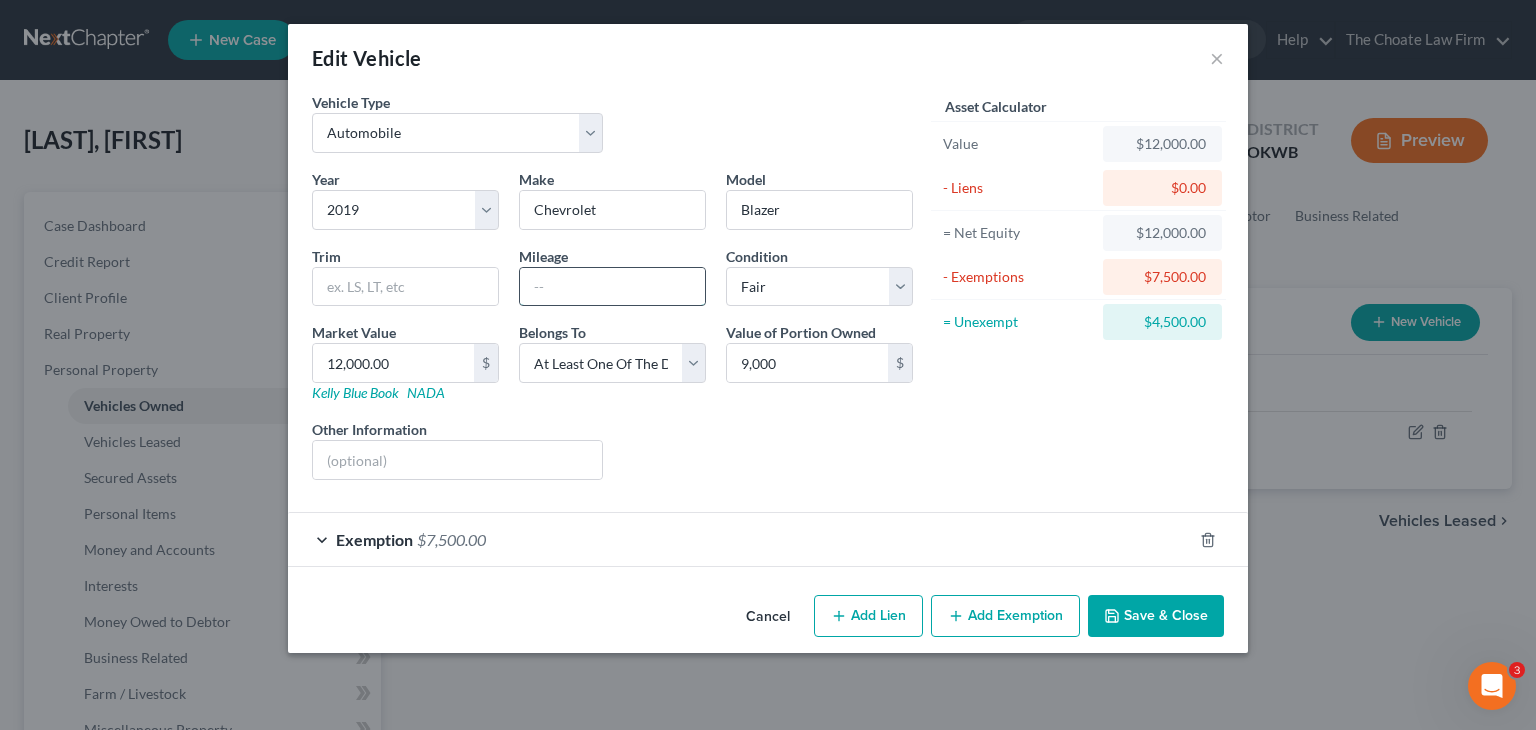 click at bounding box center (612, 287) 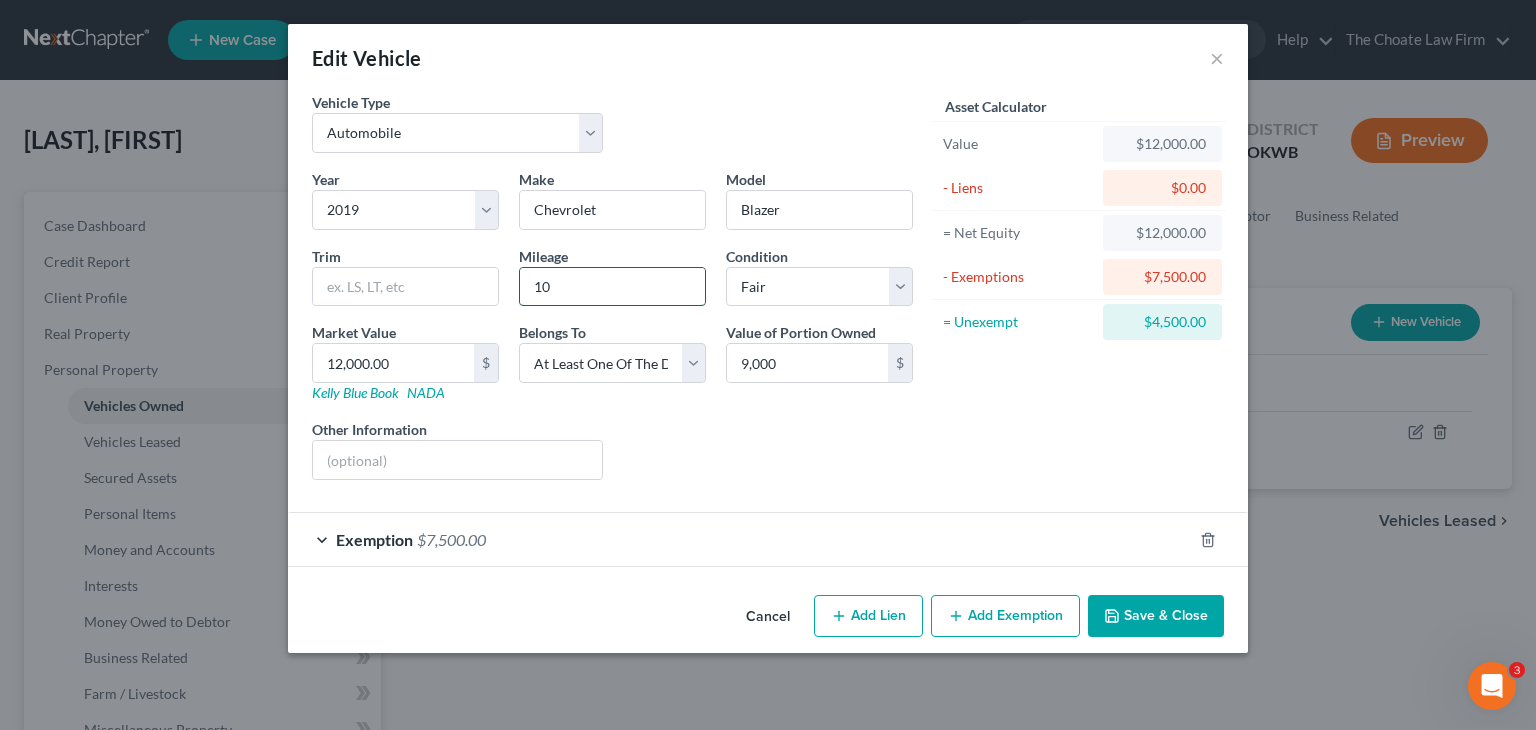 type on "1" 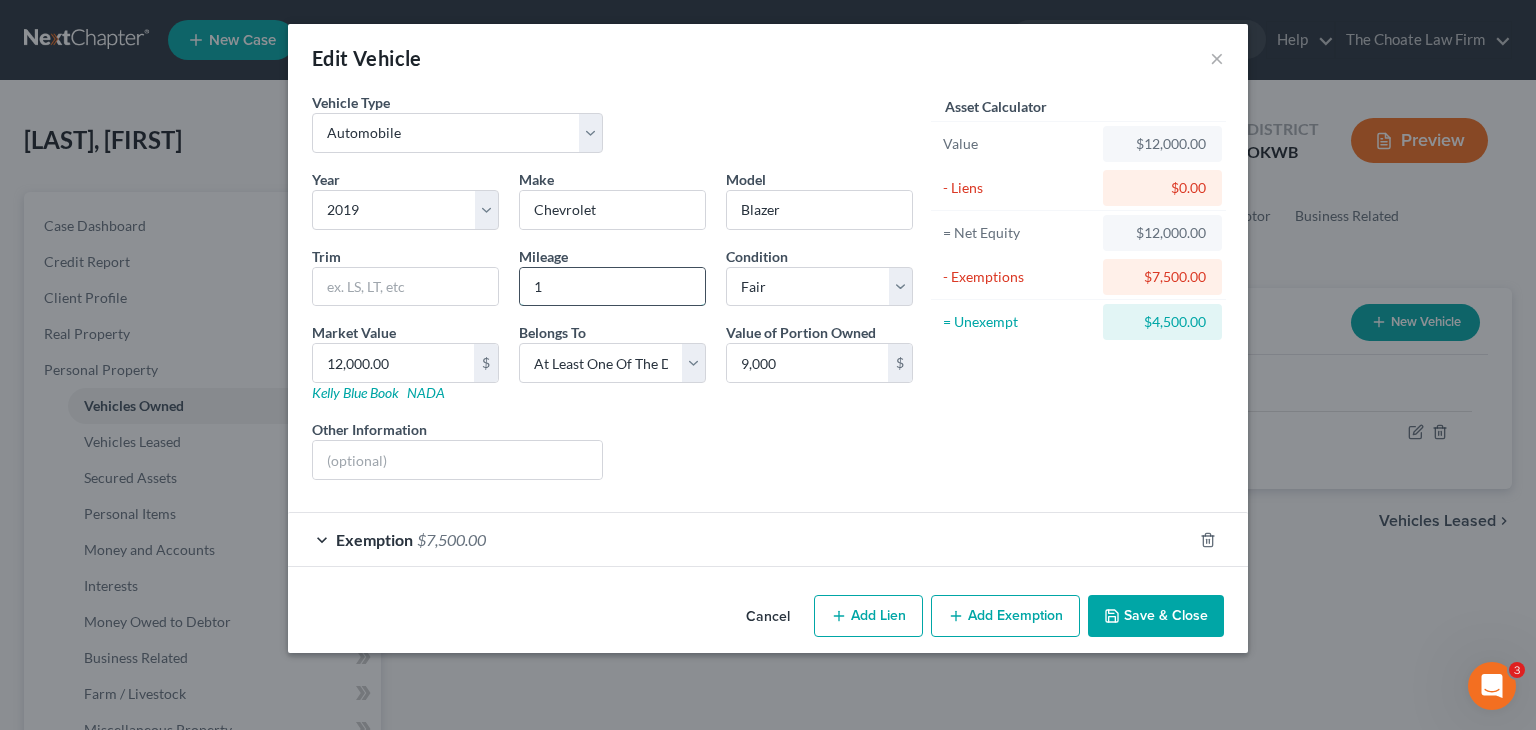 type 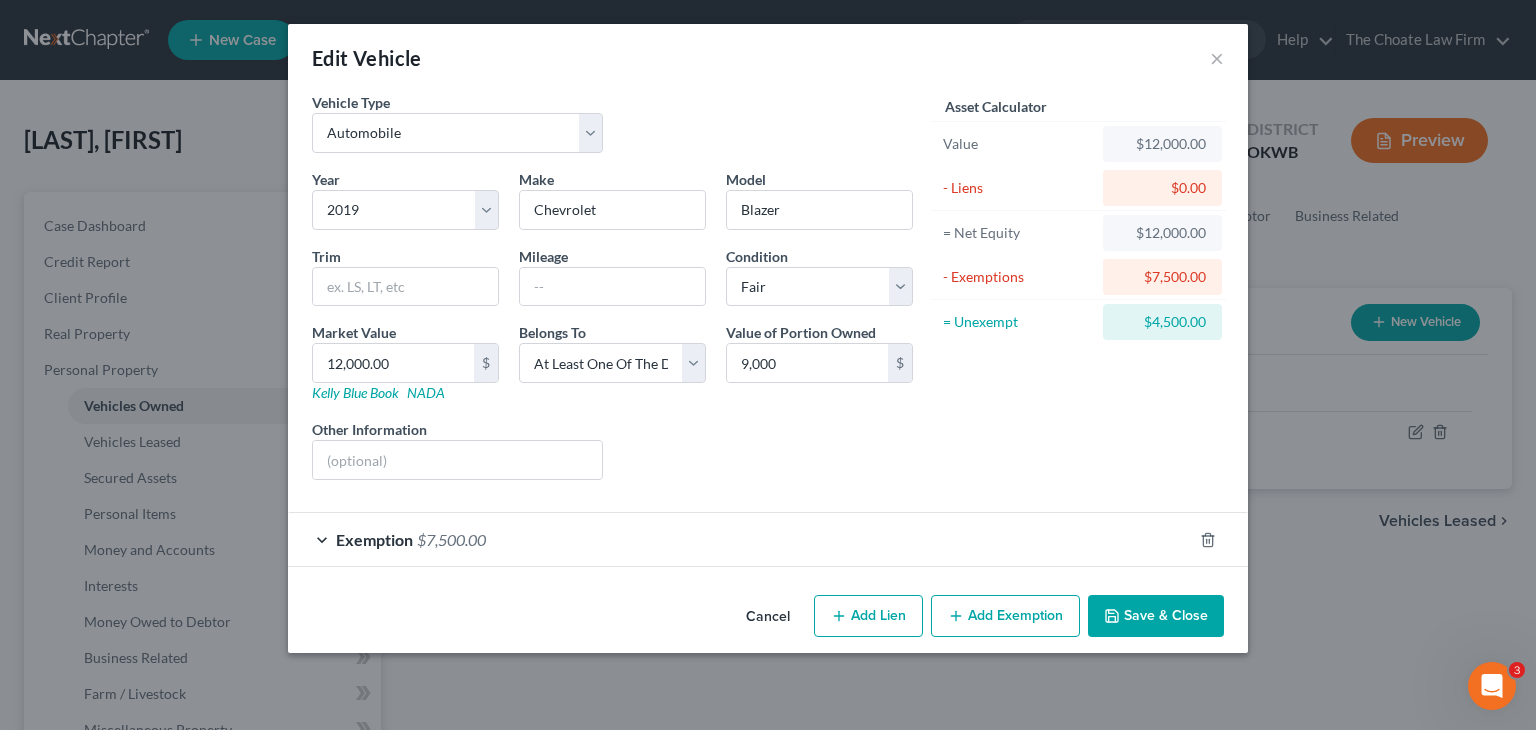 click on "Save & Close" at bounding box center [1156, 616] 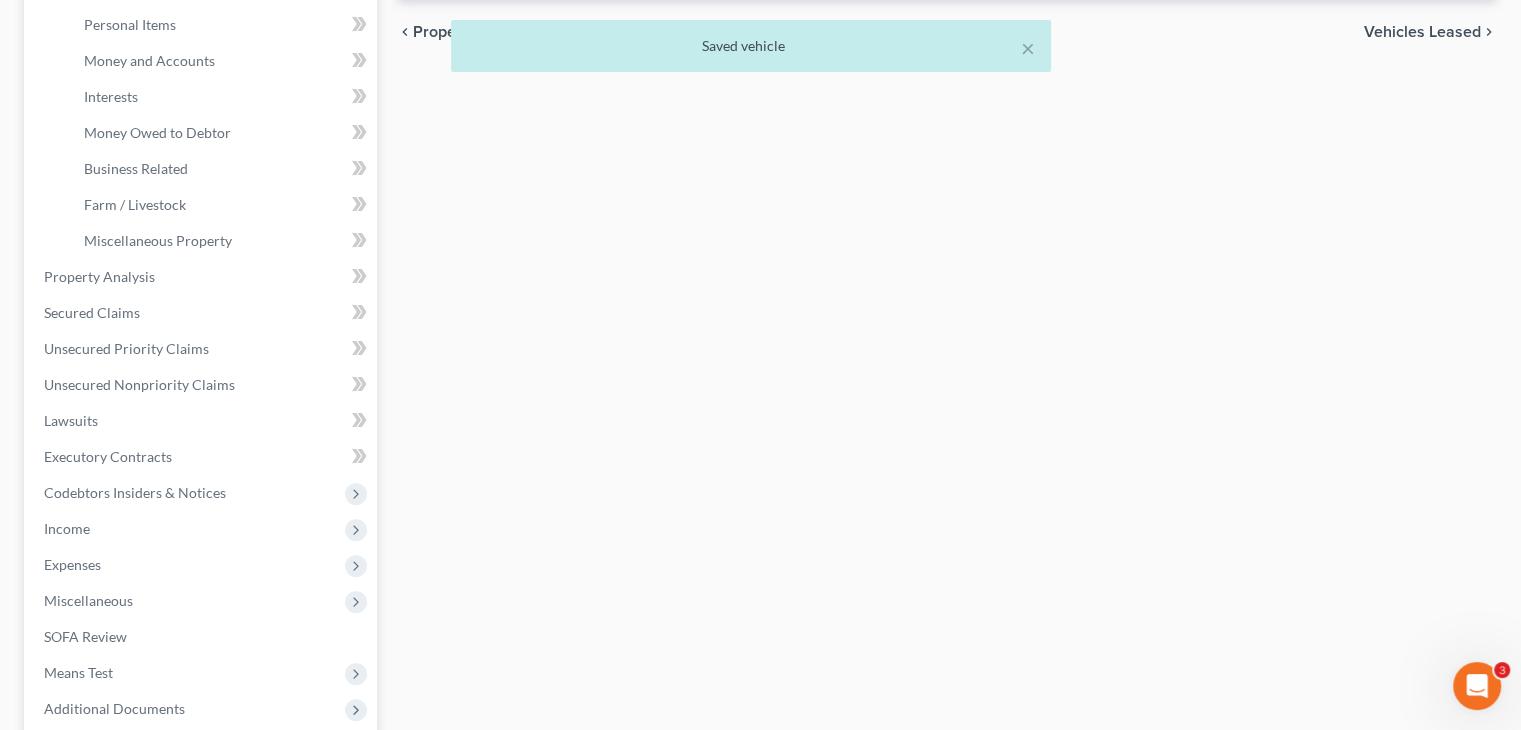 scroll, scrollTop: 491, scrollLeft: 0, axis: vertical 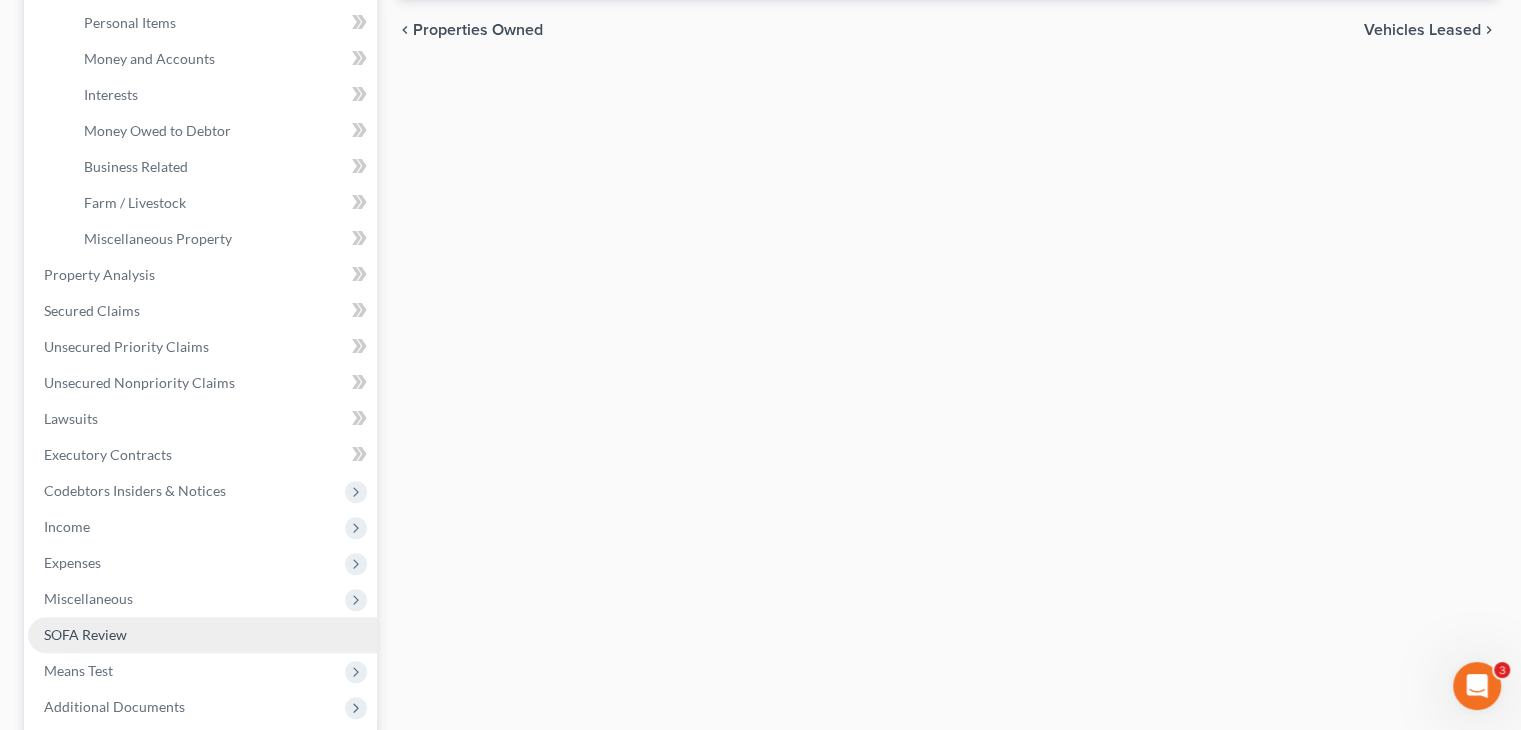 click on "SOFA Review" at bounding box center [85, 634] 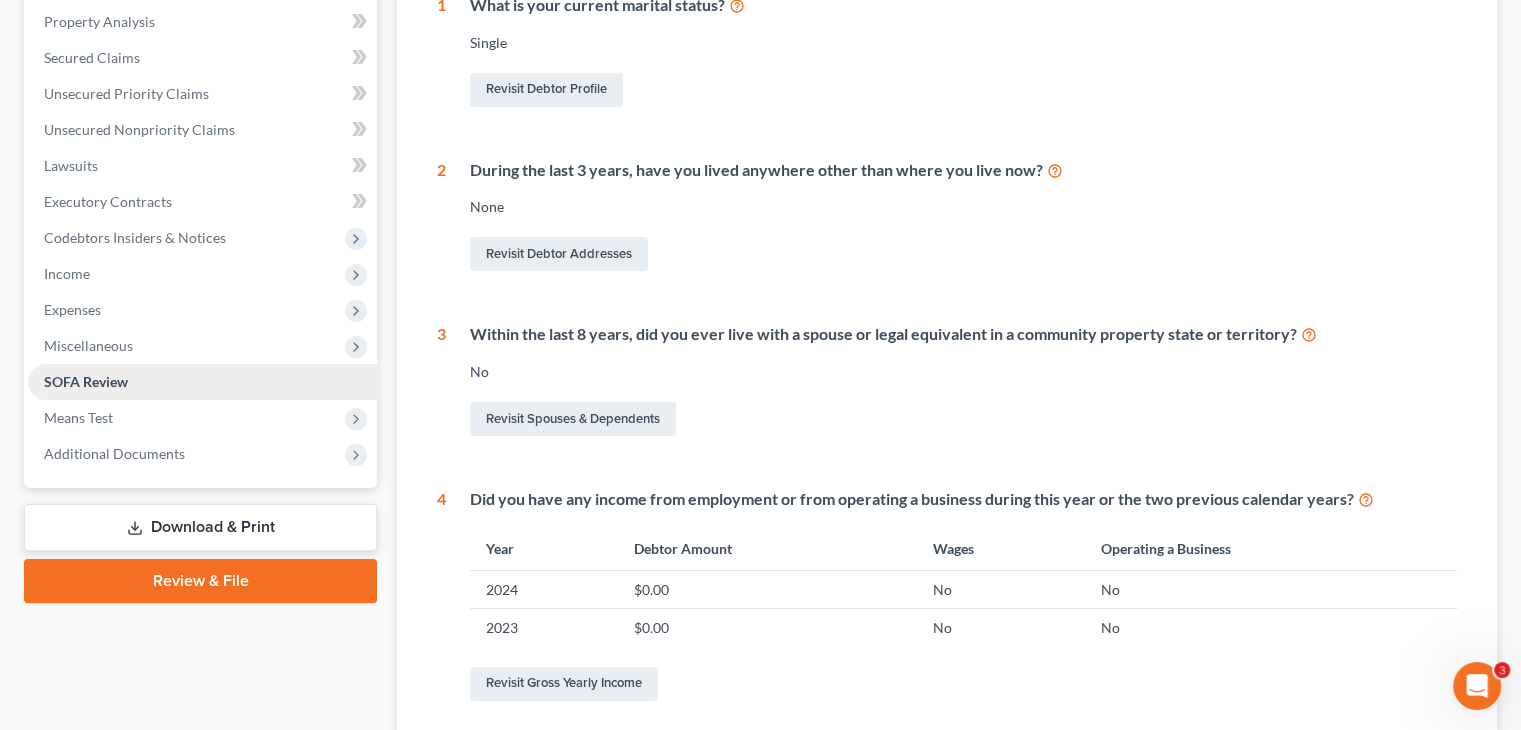 scroll, scrollTop: 0, scrollLeft: 0, axis: both 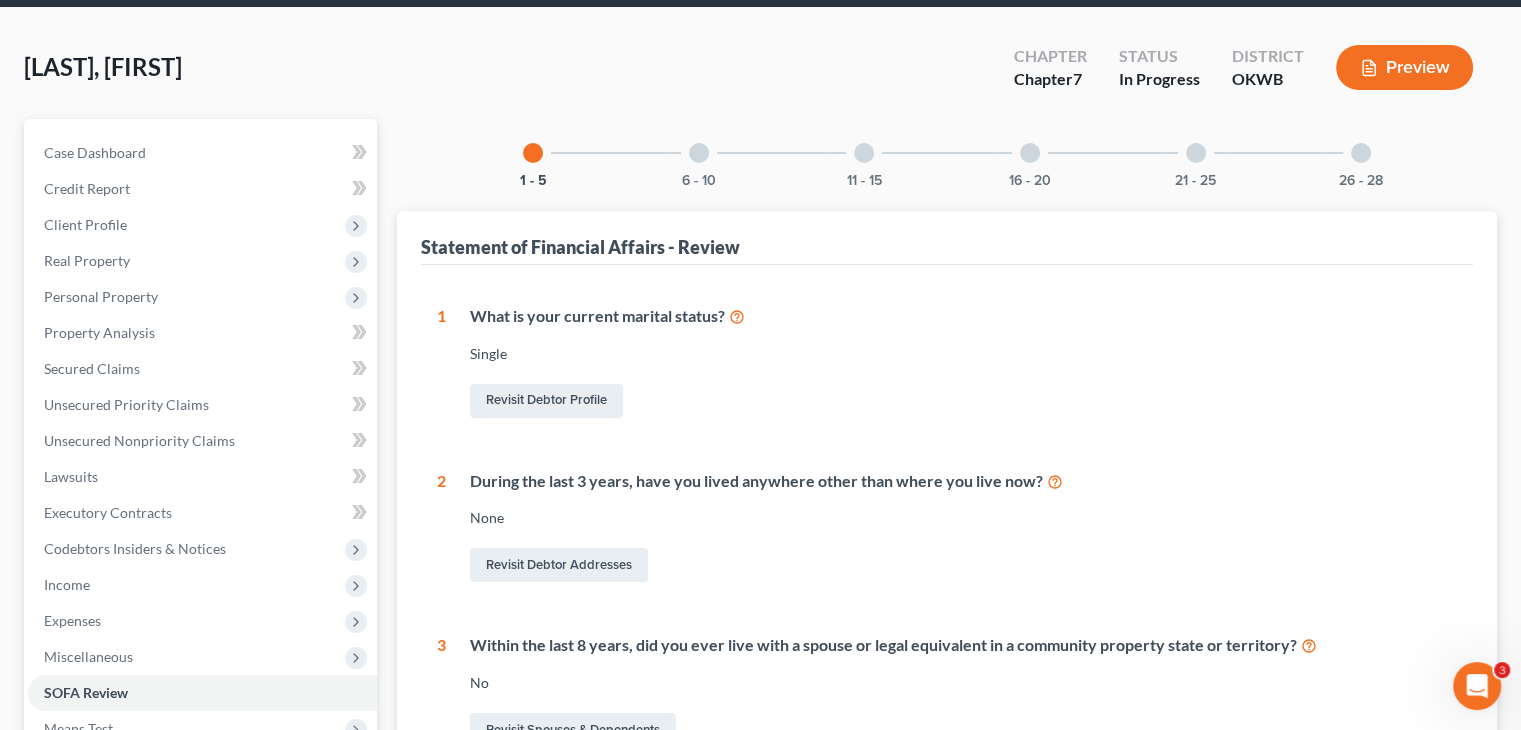 click at bounding box center [864, 153] 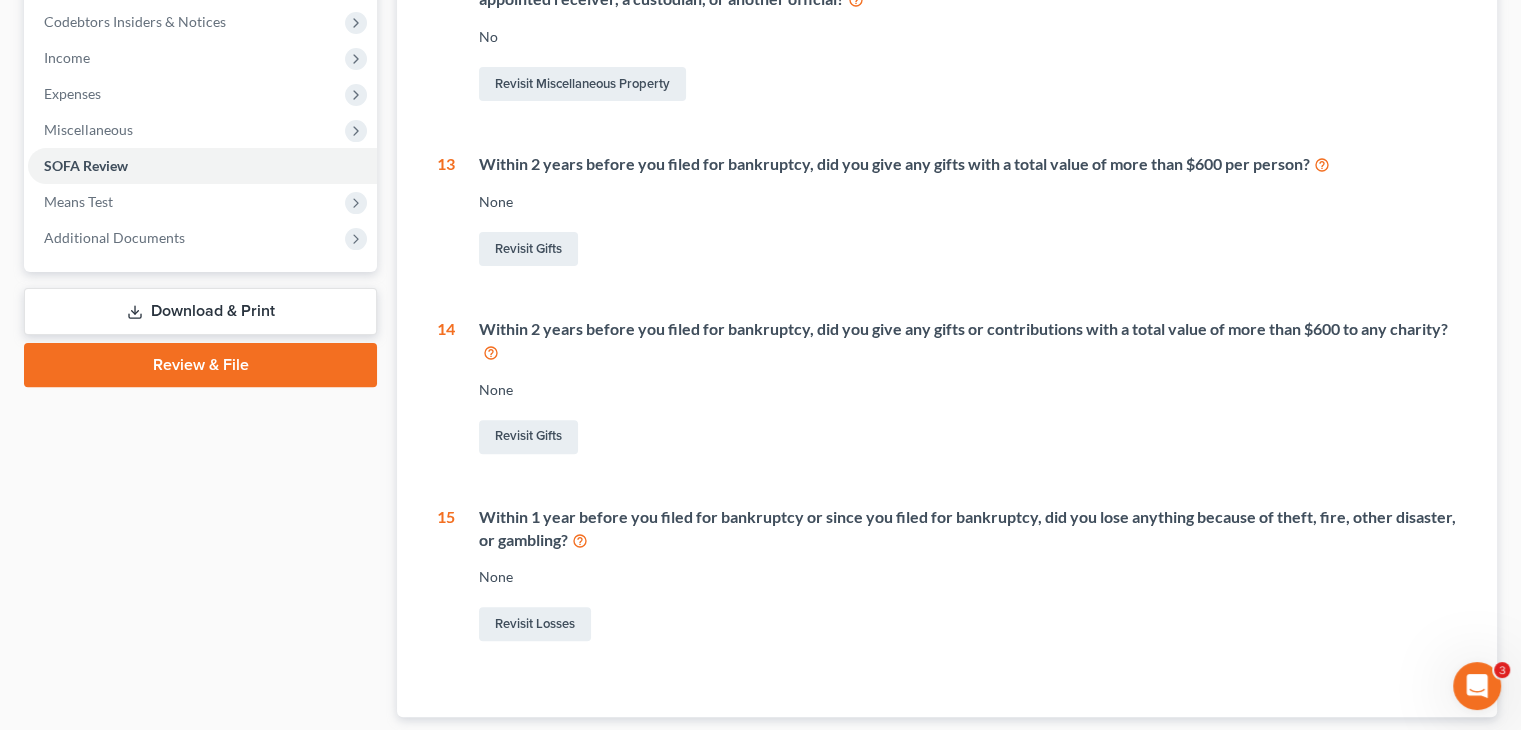scroll, scrollTop: 581, scrollLeft: 0, axis: vertical 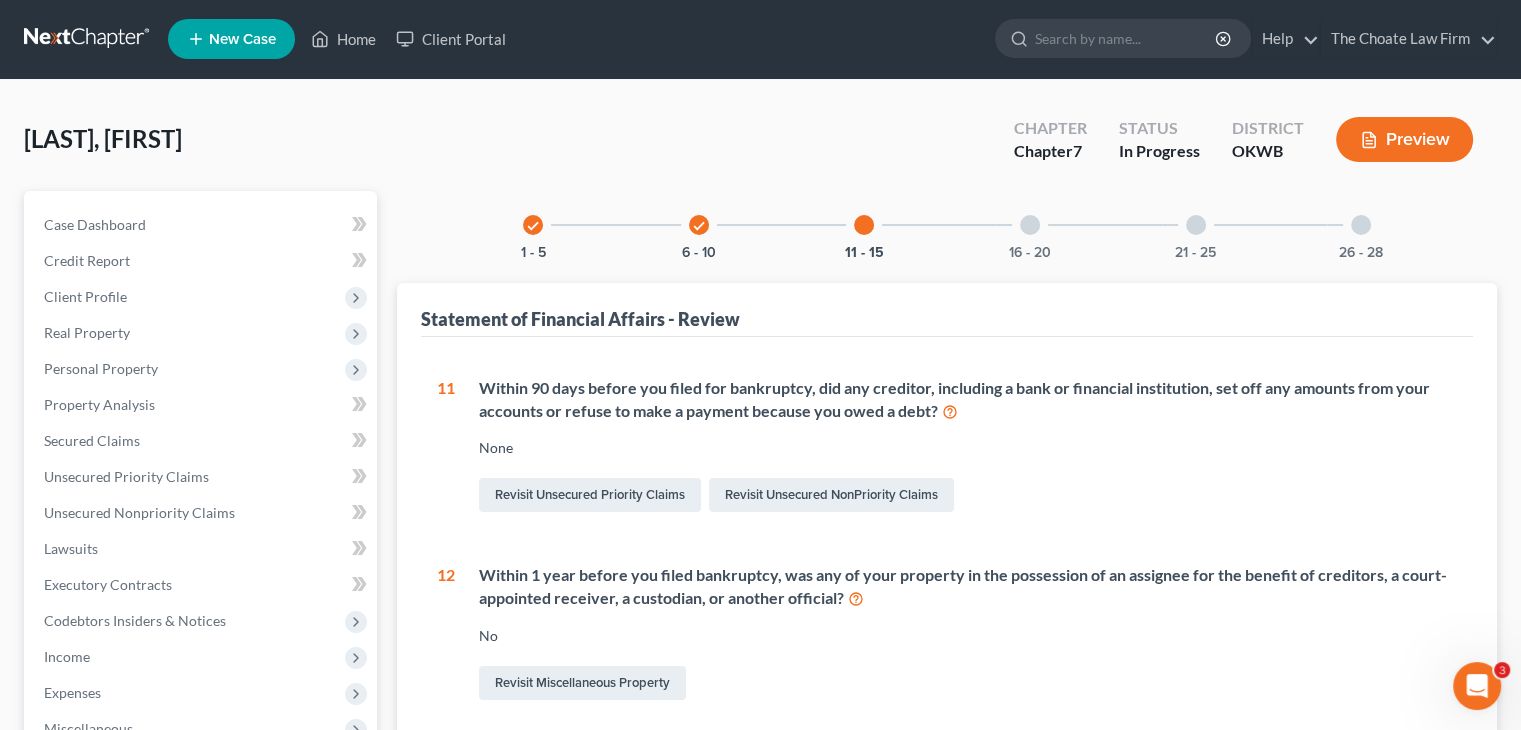 click at bounding box center (1030, 225) 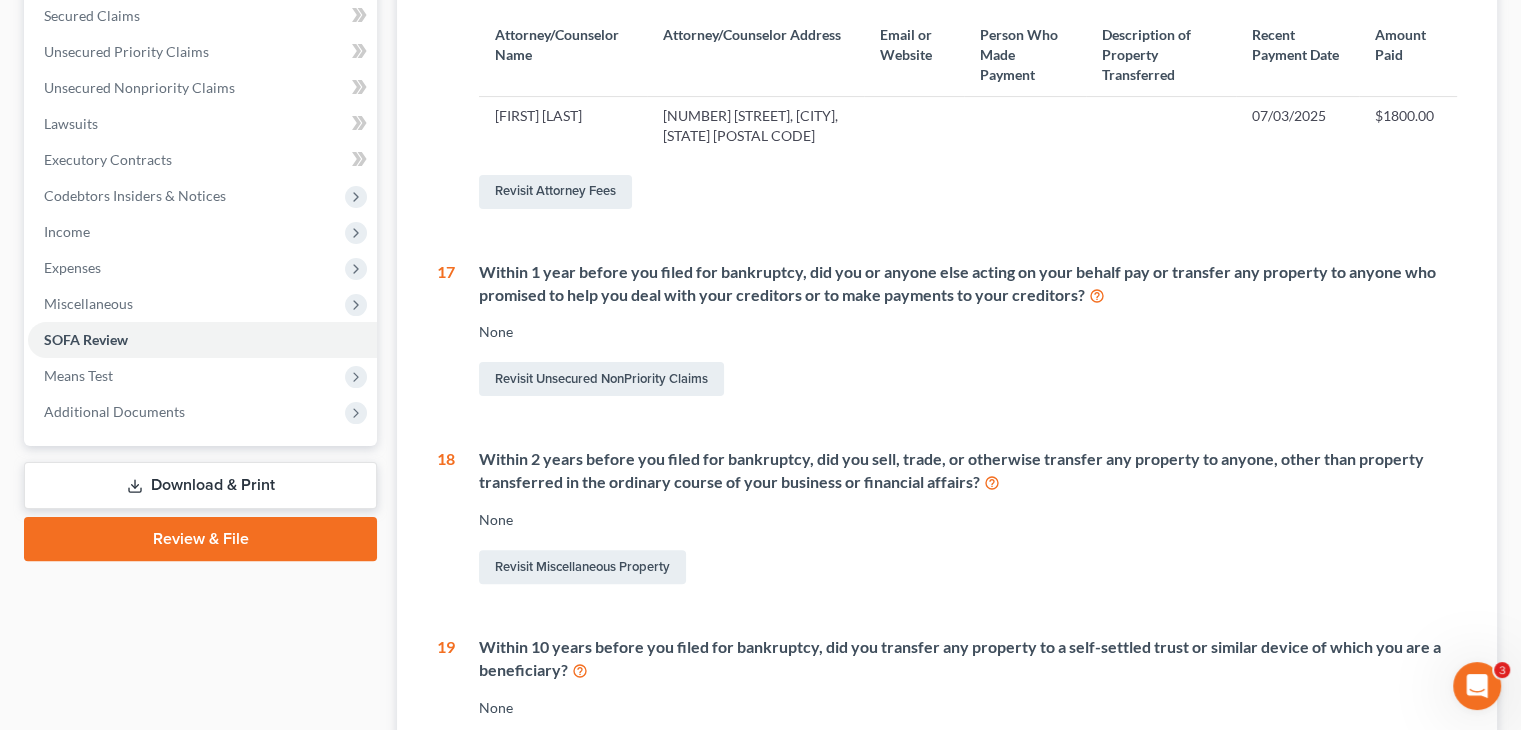 scroll, scrollTop: 450, scrollLeft: 0, axis: vertical 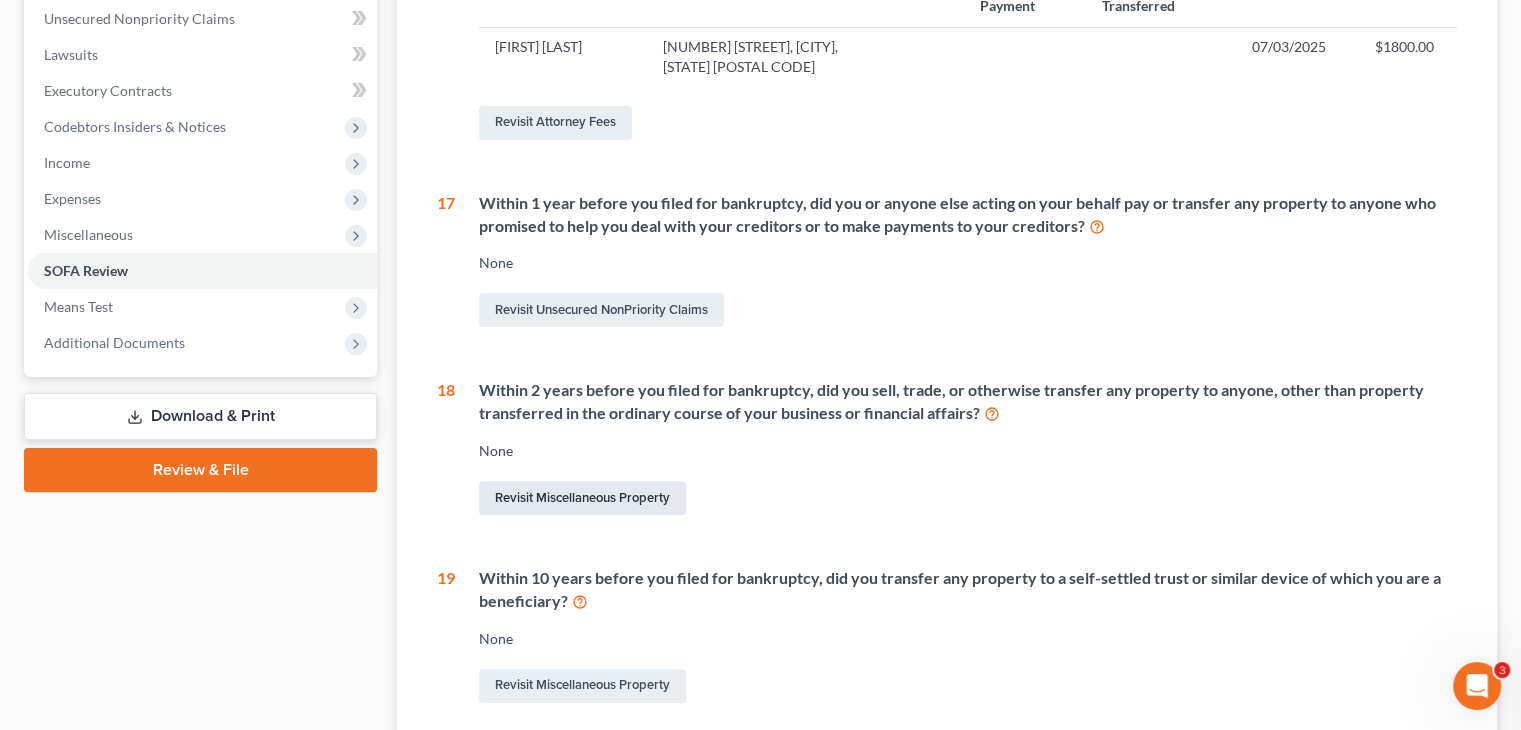 click on "Revisit Miscellaneous Property" at bounding box center [582, 498] 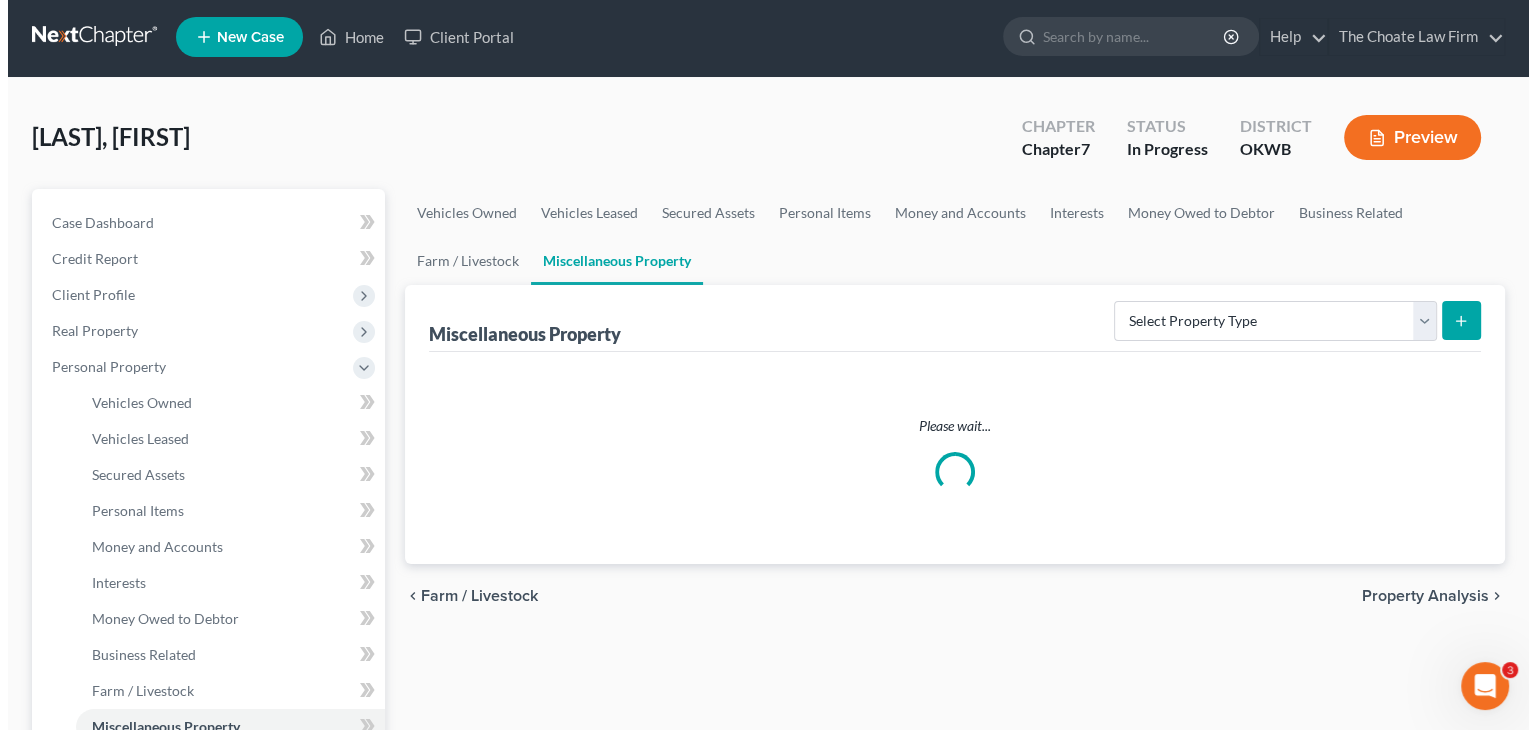 scroll, scrollTop: 0, scrollLeft: 0, axis: both 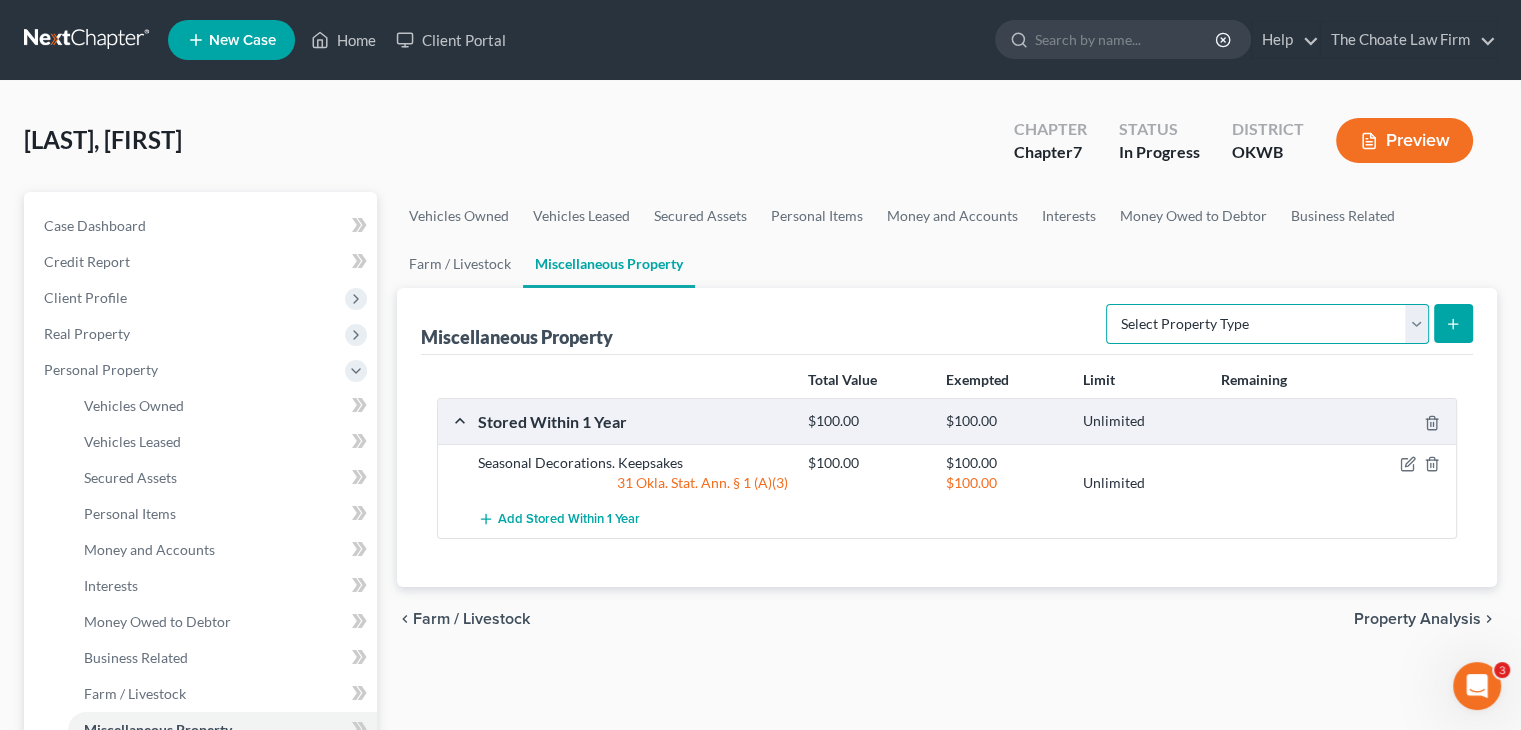 click on "Select Property Type Assigned for Creditor Benefit Within 1 Year Holding for Another Not Yet Listed Stored Within 1 Year Transferred" at bounding box center (1267, 324) 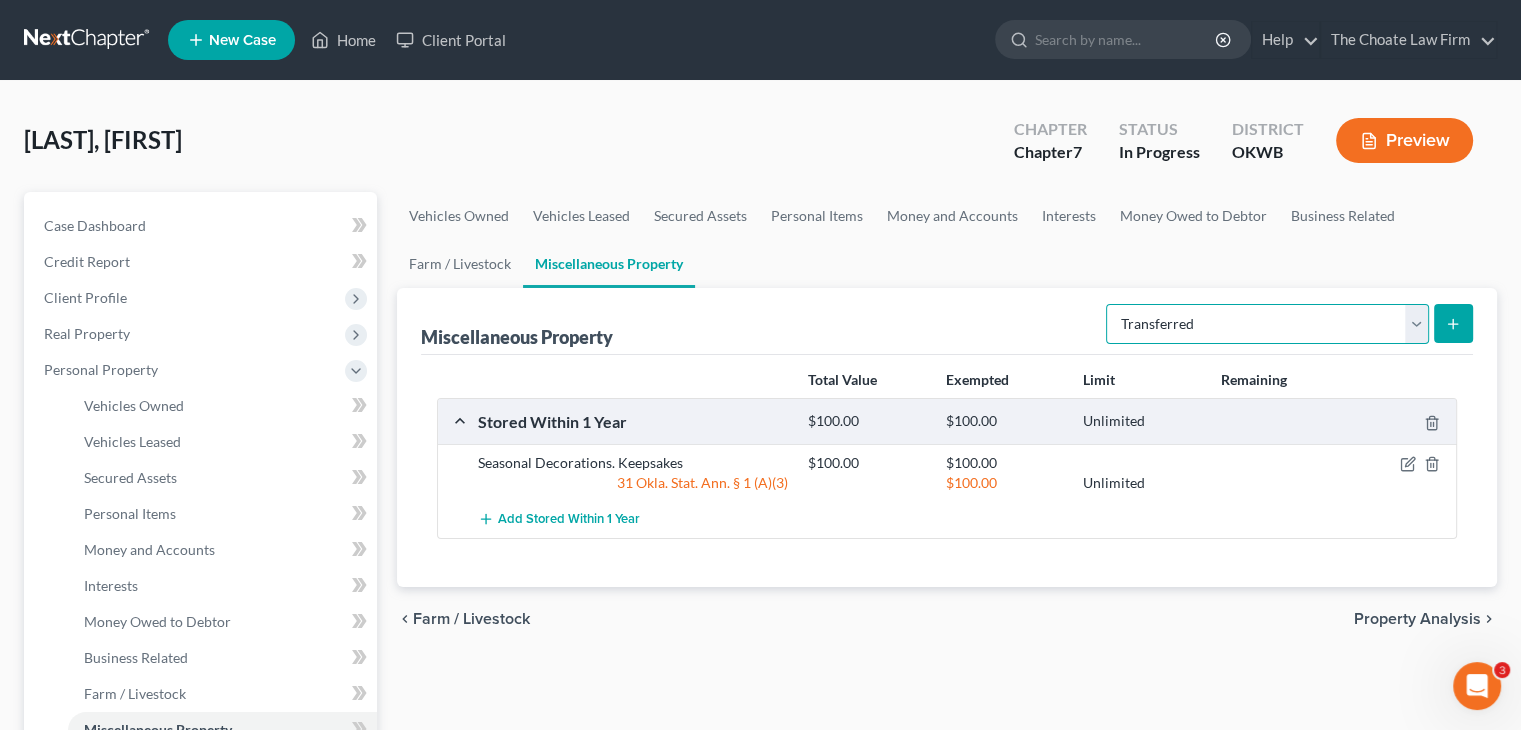 click on "Select Property Type Assigned for Creditor Benefit Within 1 Year Holding for Another Not Yet Listed Stored Within 1 Year Transferred" at bounding box center (1267, 324) 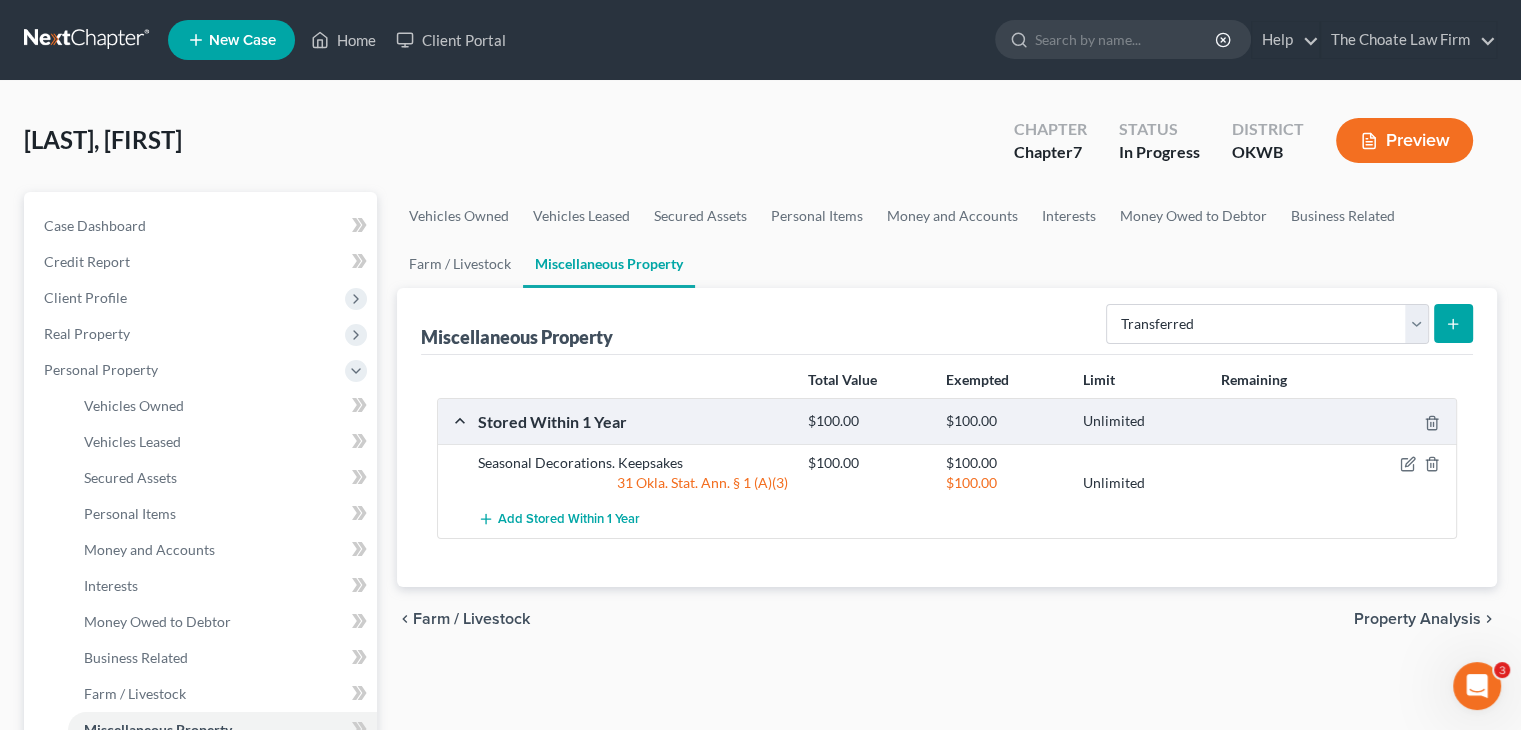 click 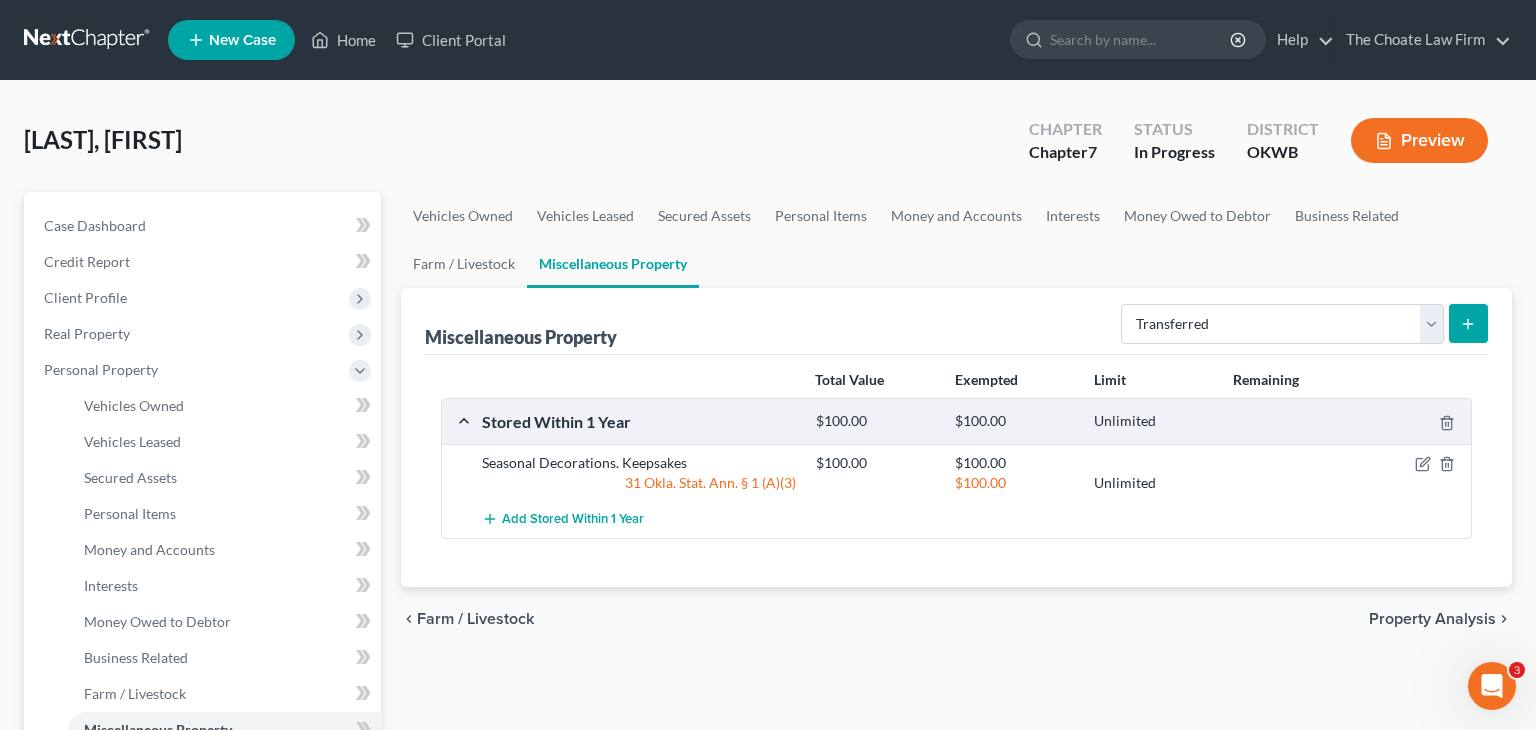 select on "Ordinary (within 2 years)" 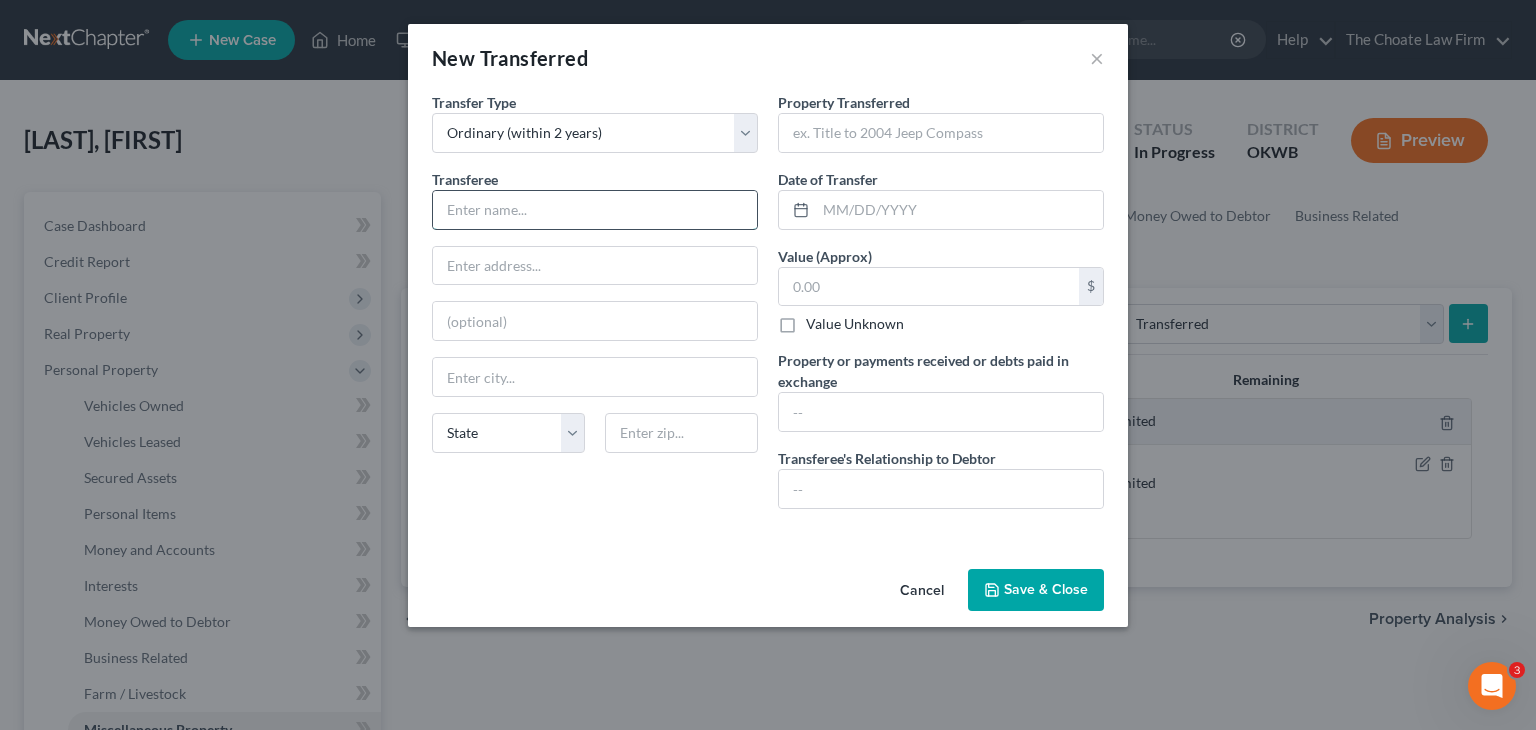 click at bounding box center [595, 210] 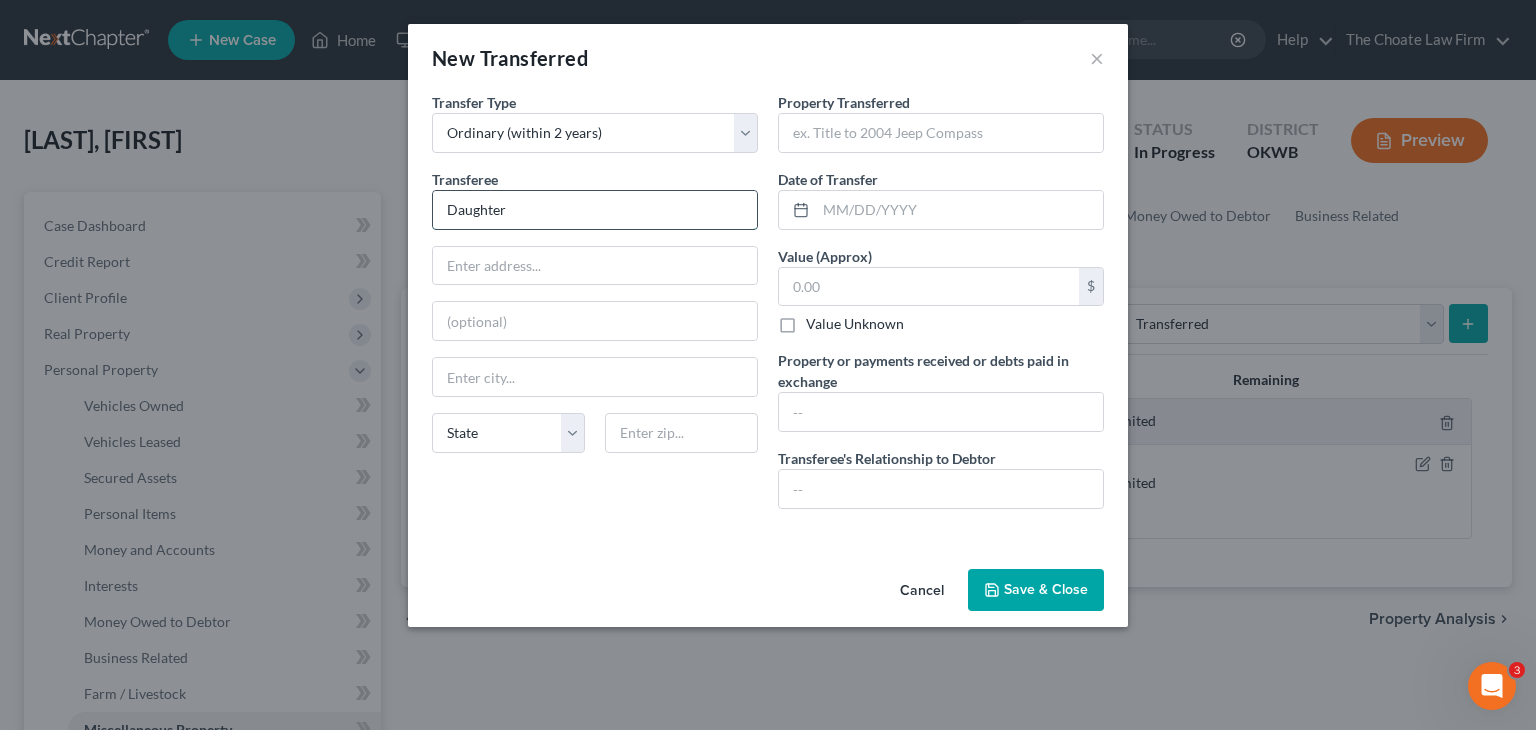 type on "Daughter" 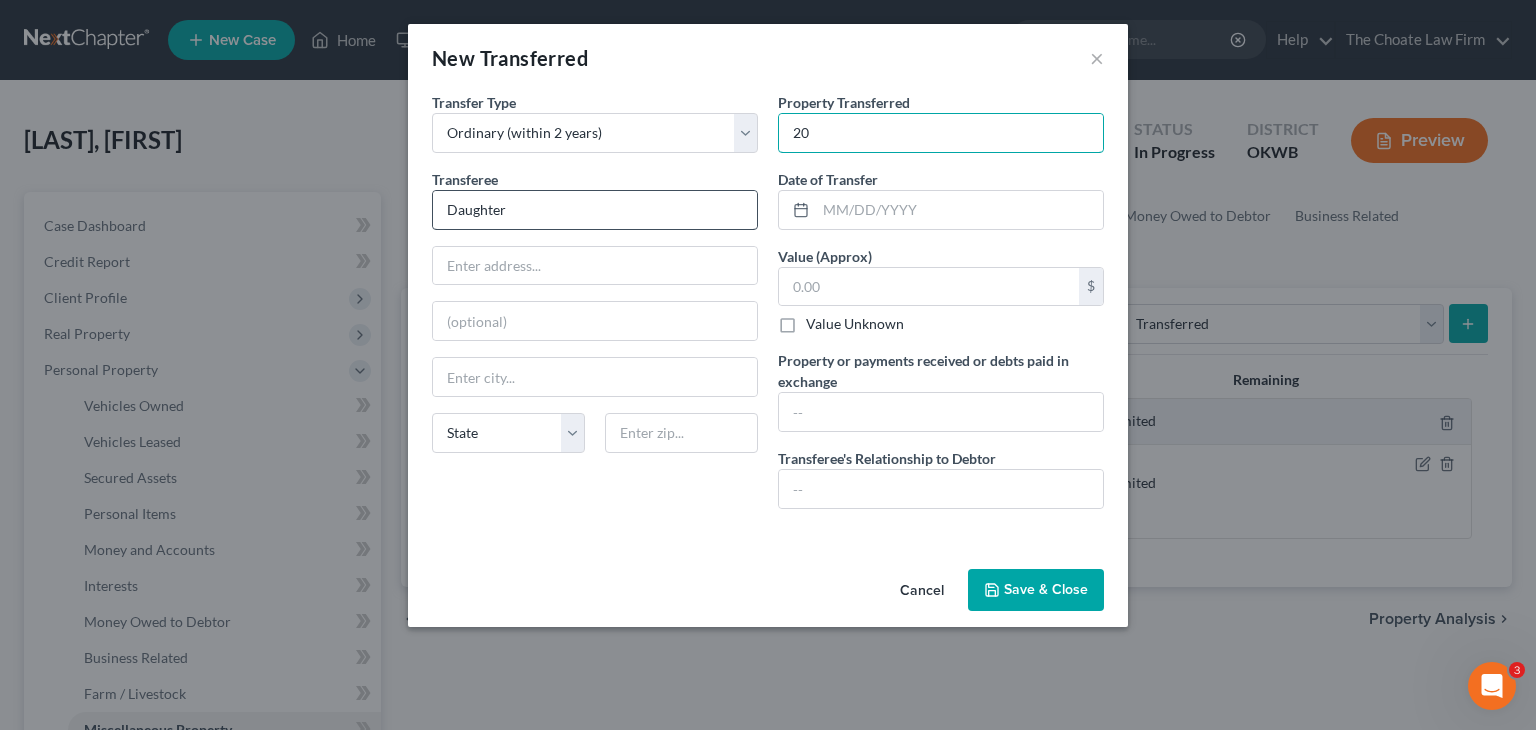 type on "2" 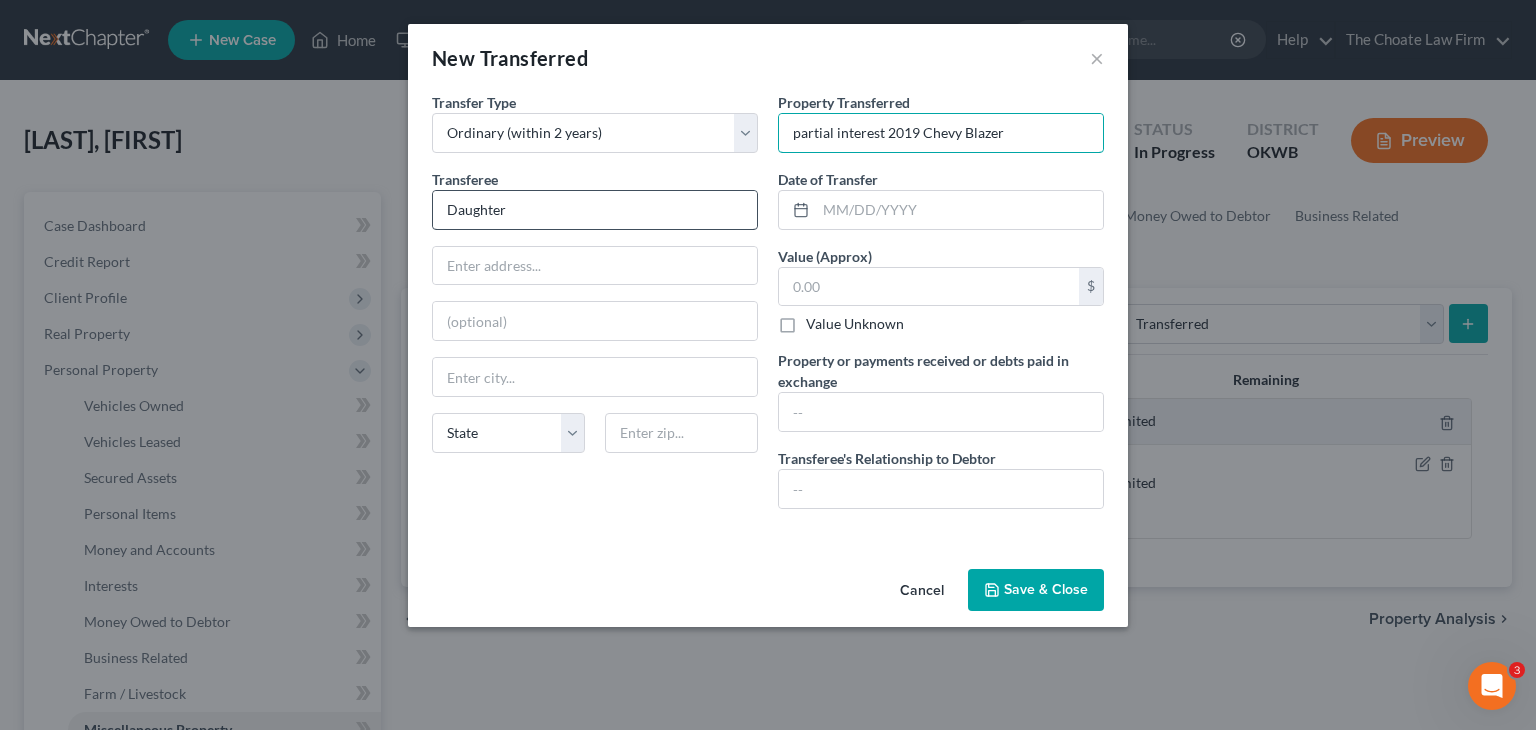 type on "partial interest 2019 Chevy Blazer" 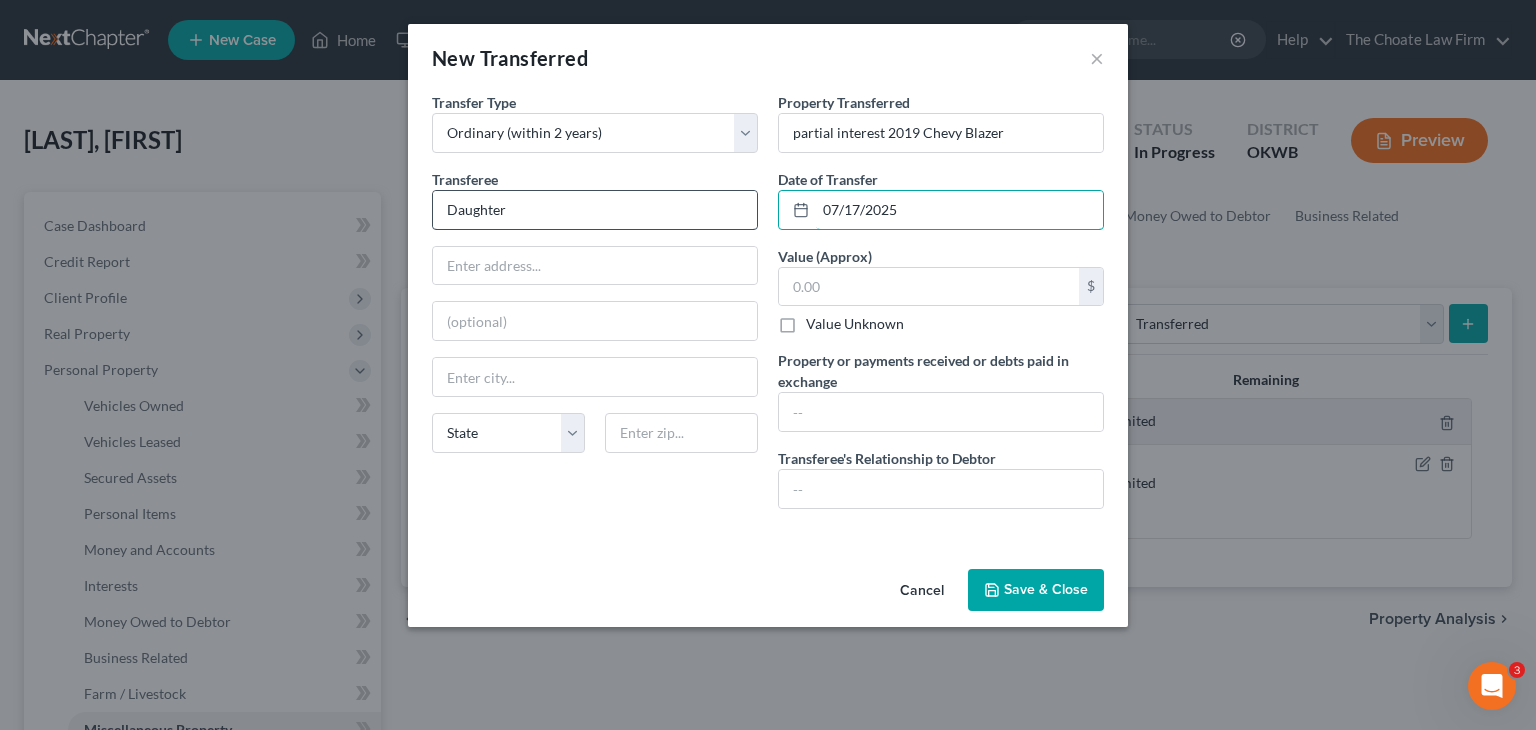 type on "07/17/2025" 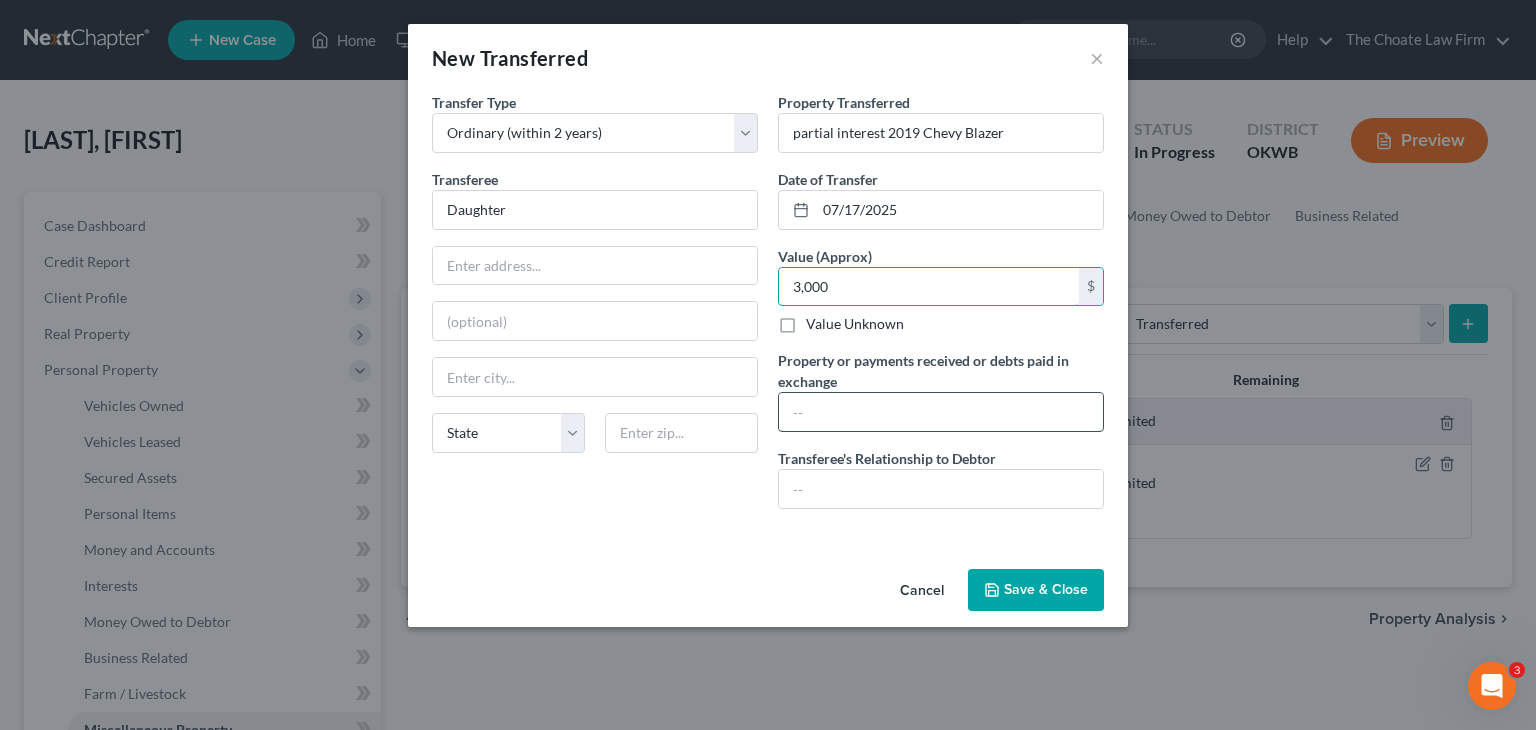 type on "3,000" 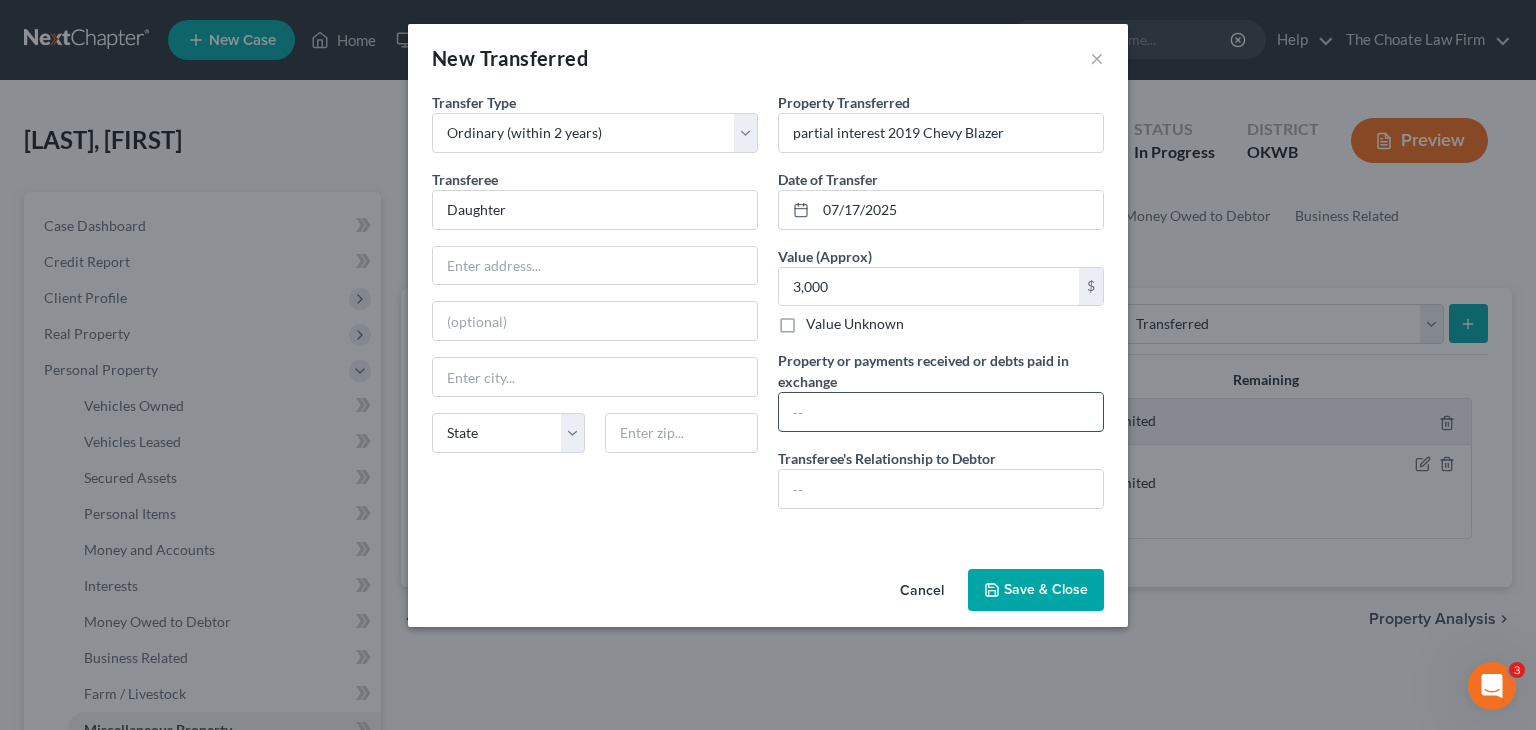 click at bounding box center [941, 412] 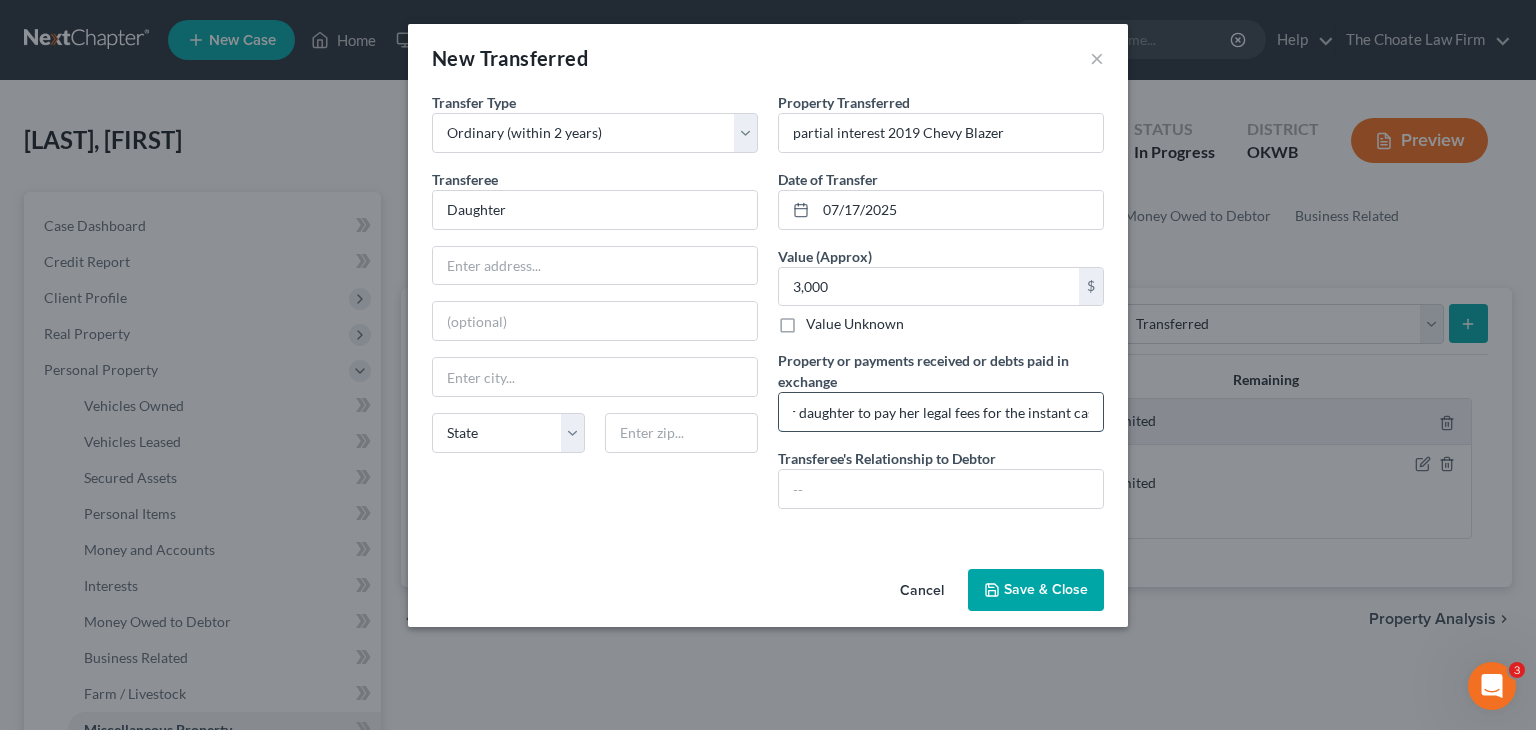 scroll, scrollTop: 0, scrollLeft: 245, axis: horizontal 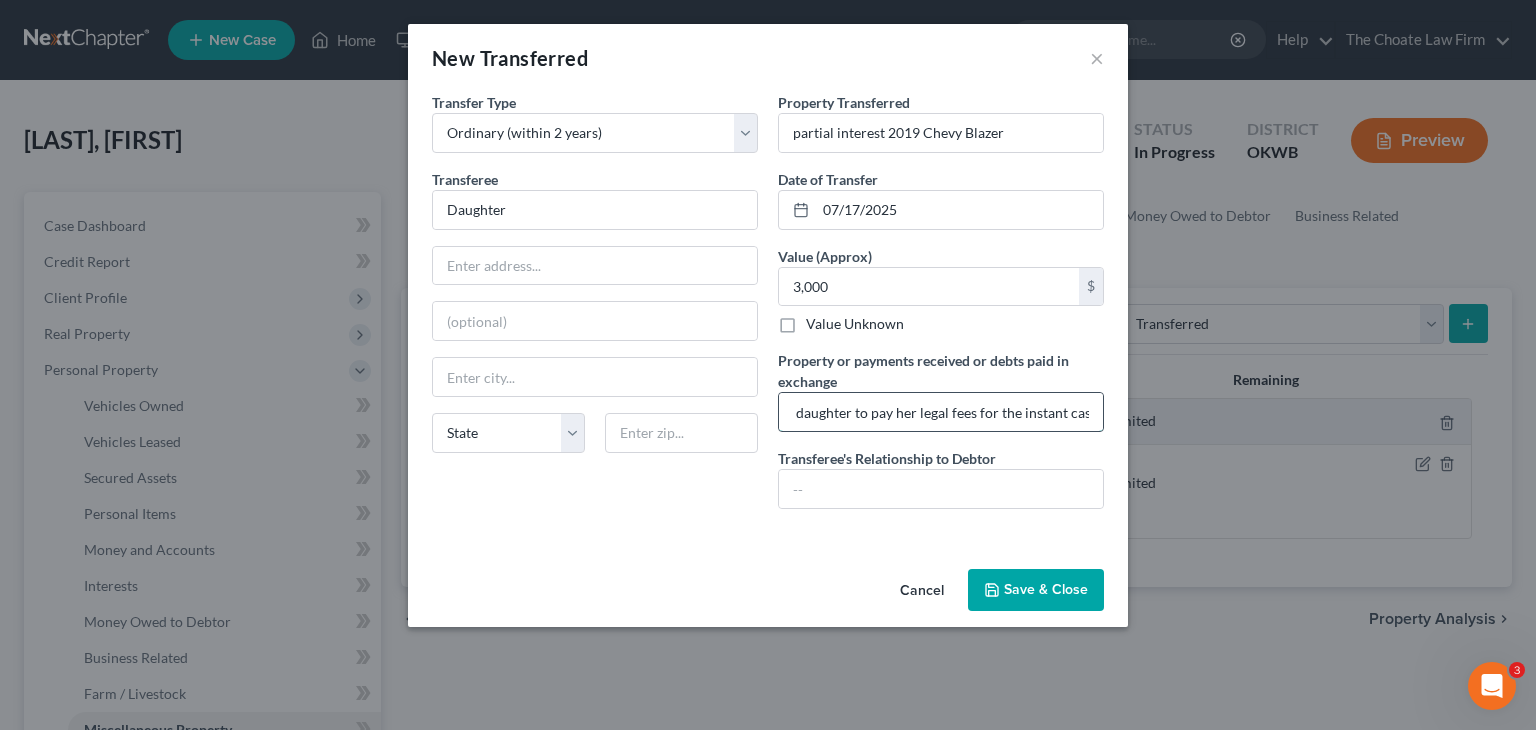 type on "Cash- Debtor sold part of her car to her daughter to pay her legal fees for the instant case." 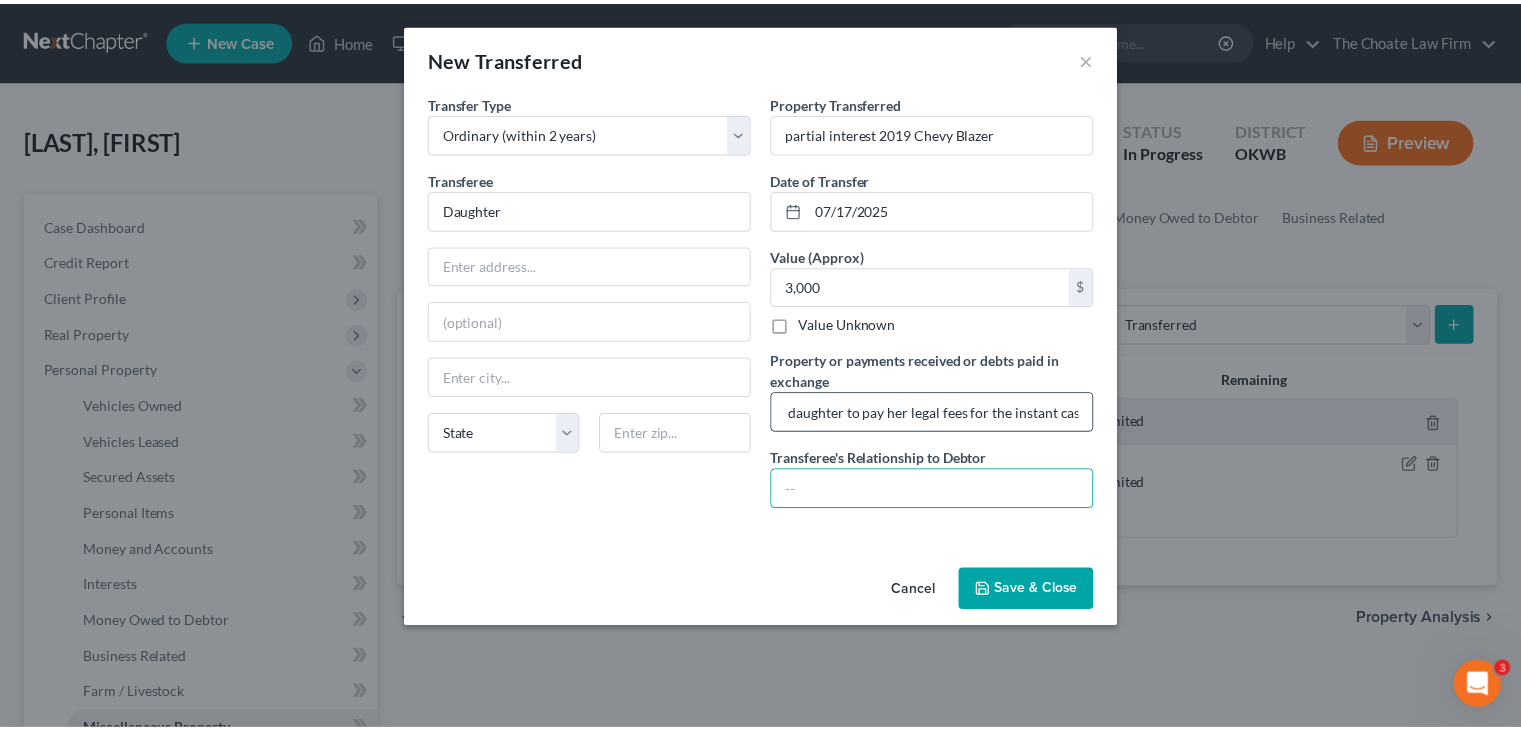 scroll, scrollTop: 0, scrollLeft: 0, axis: both 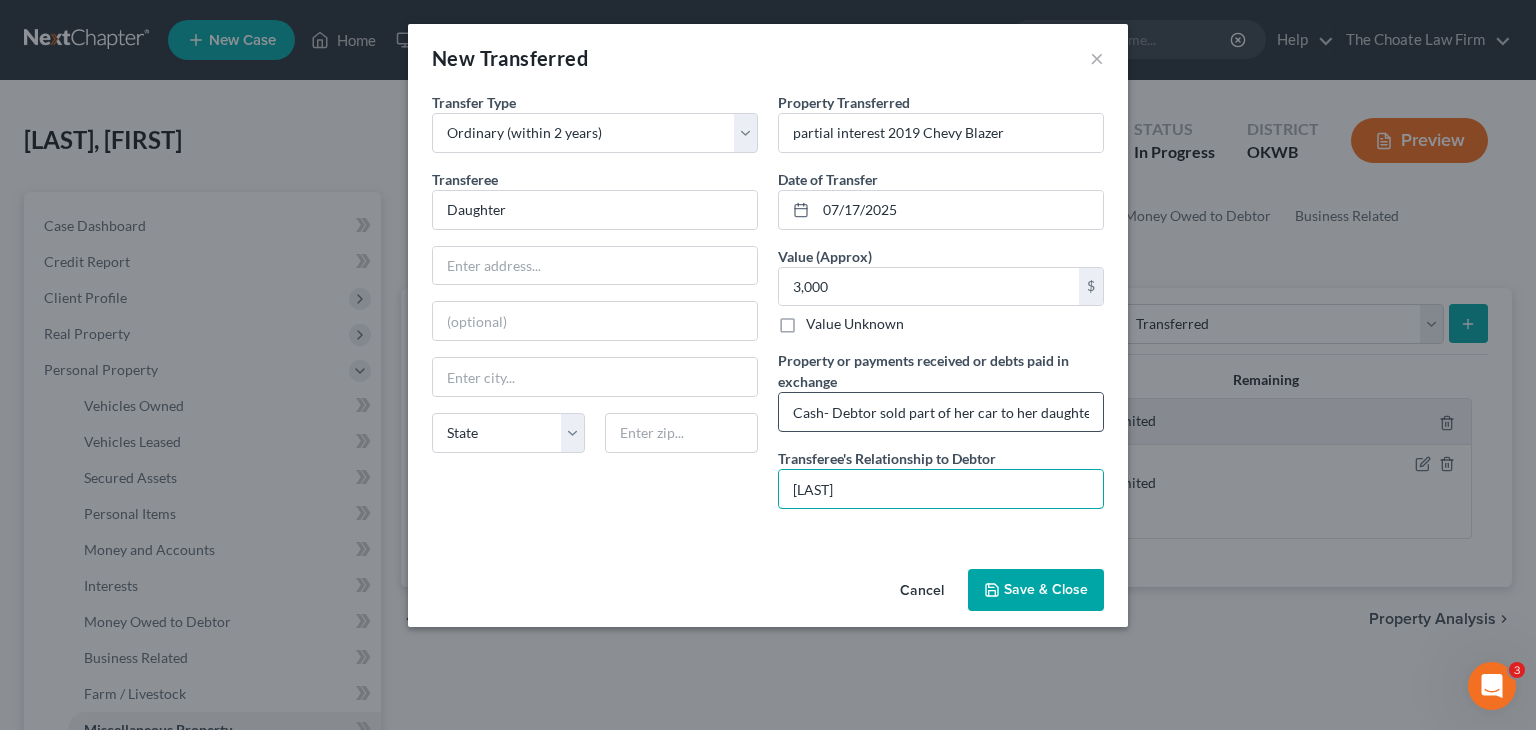 type on "[LAST]" 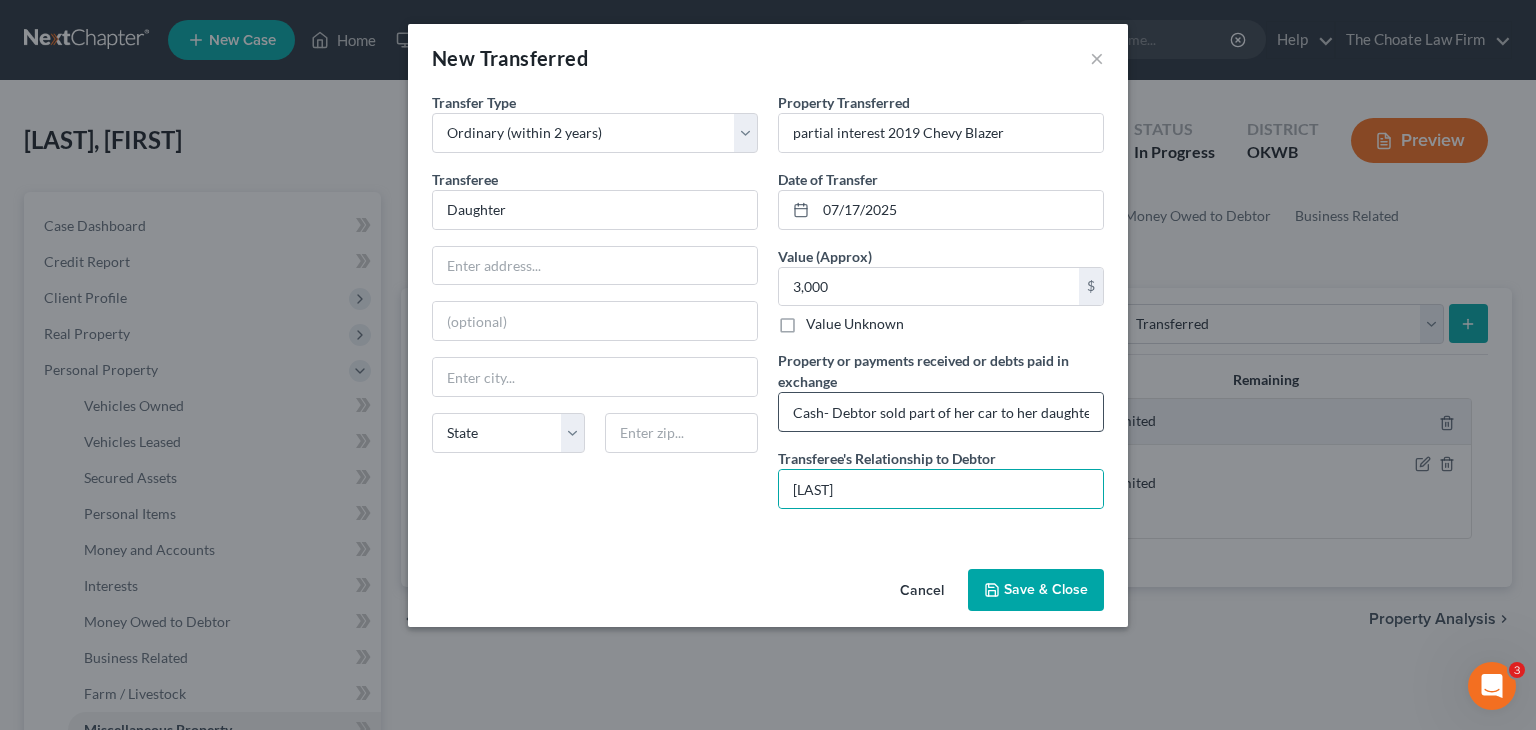 type 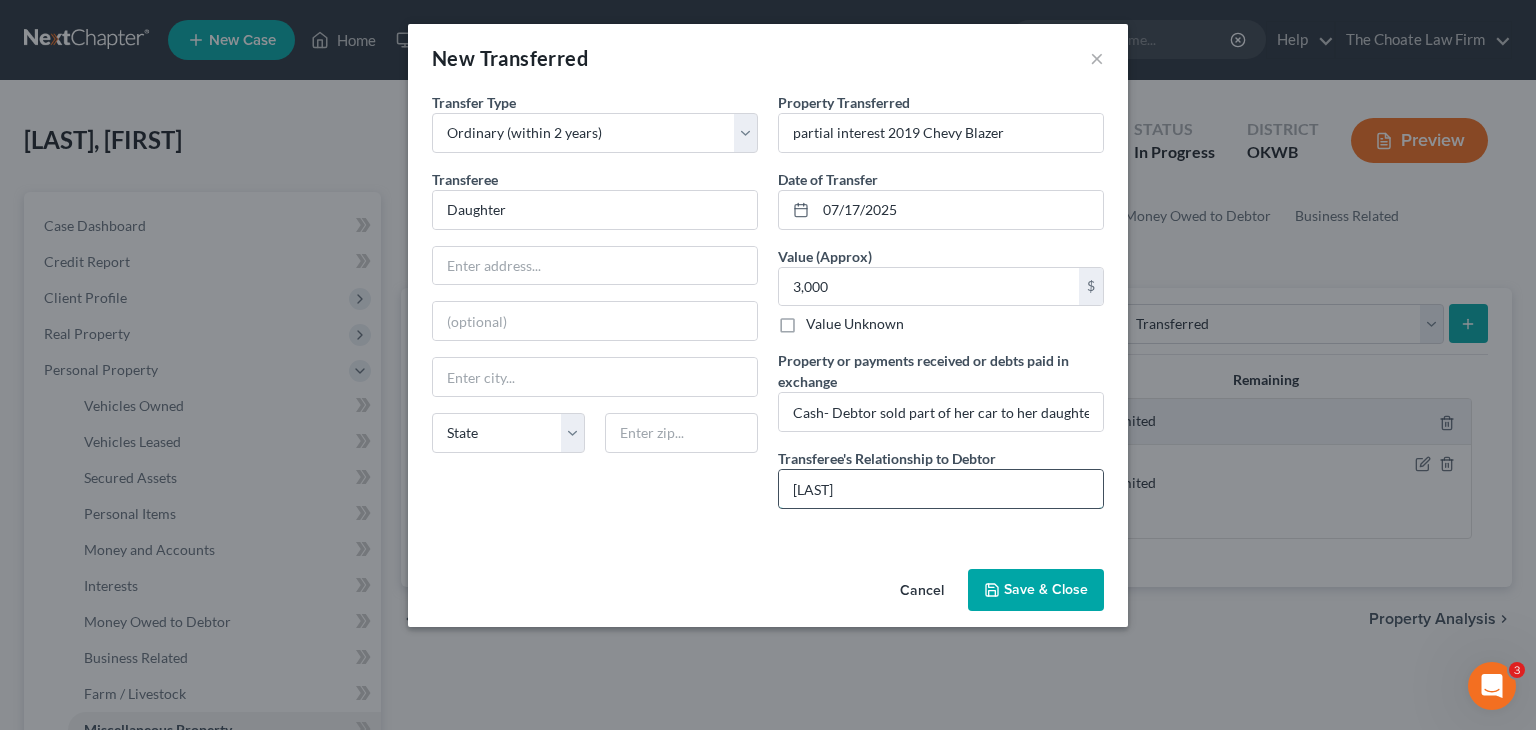 click on "[LAST]" at bounding box center (941, 489) 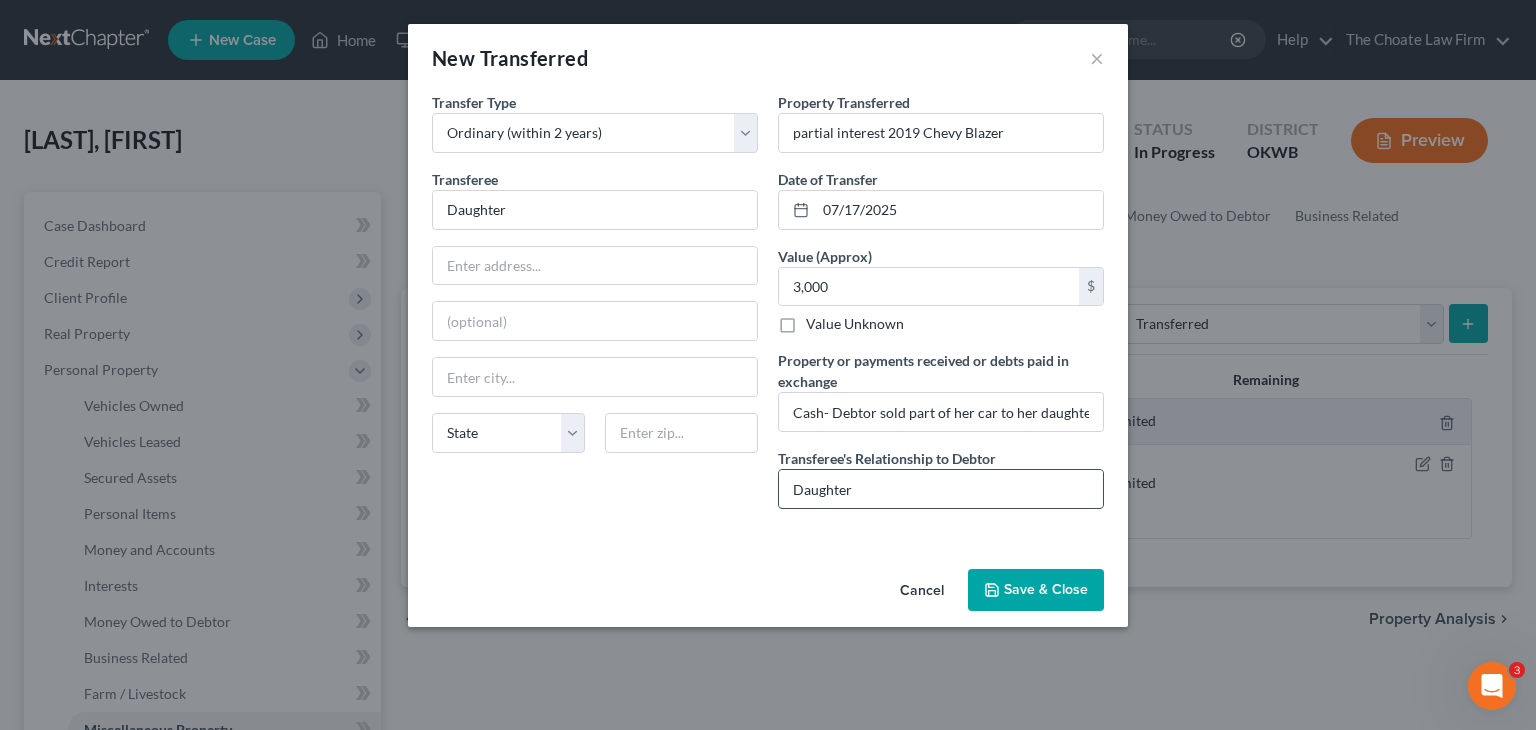 click on "Daughter" at bounding box center (941, 489) 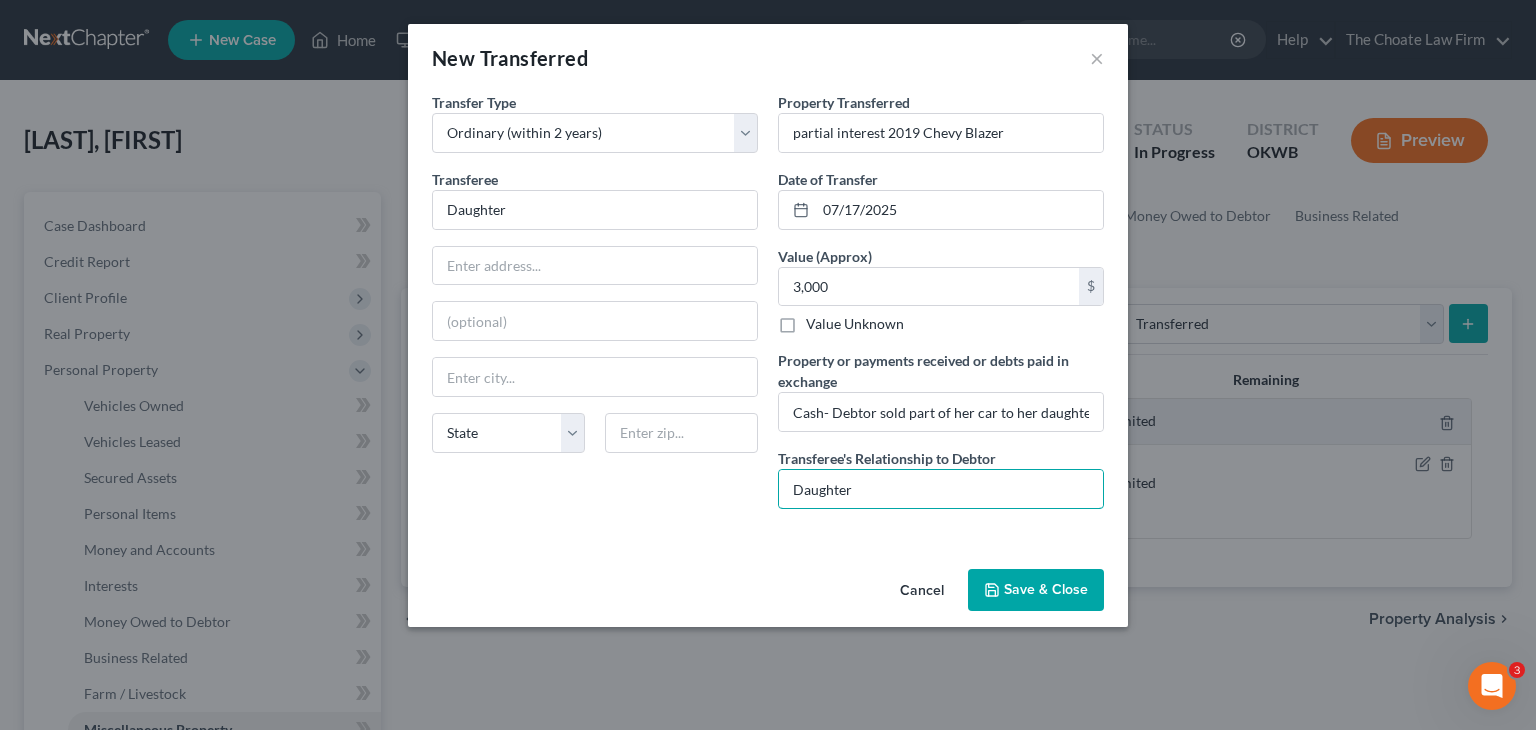 type on "Daughter" 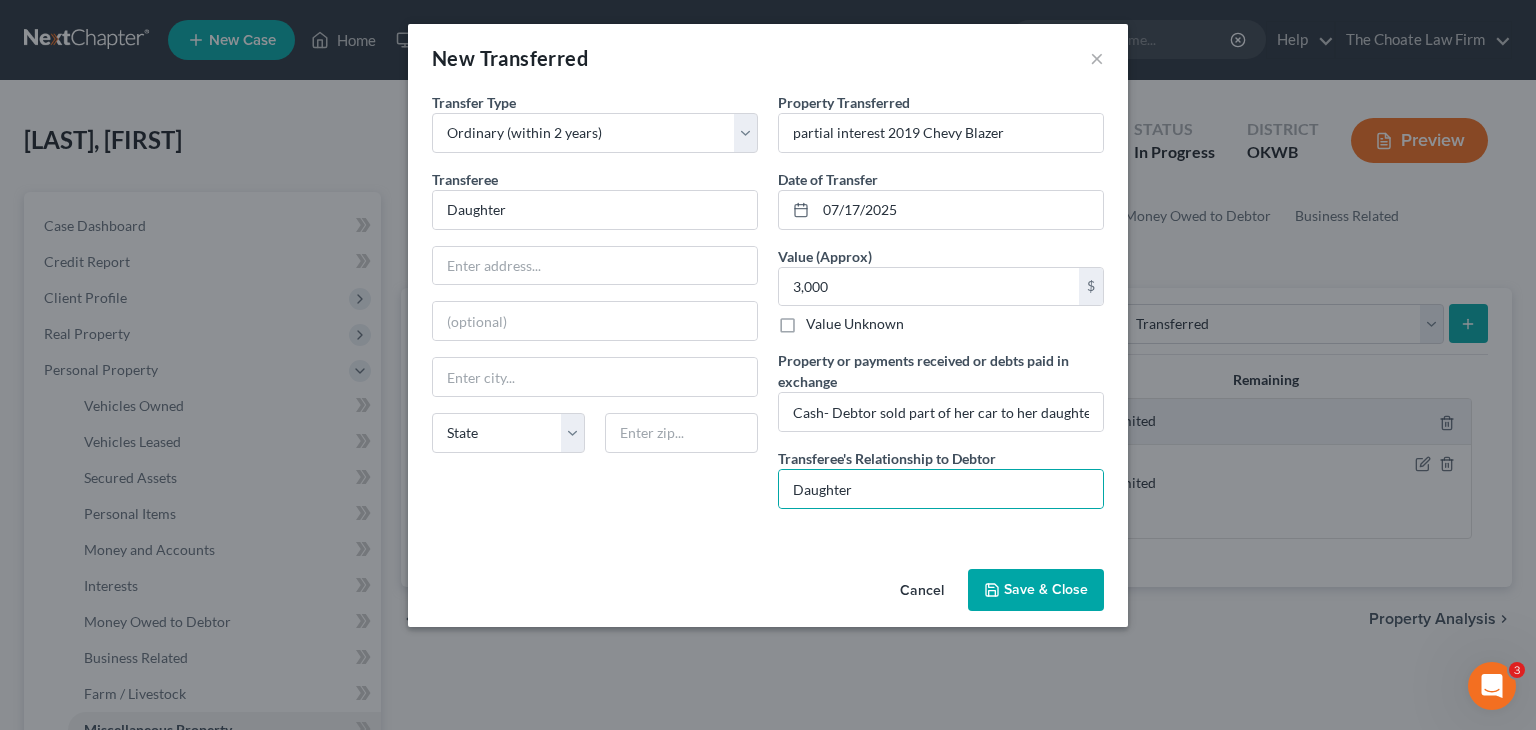 click on "Save & Close" at bounding box center [1036, 590] 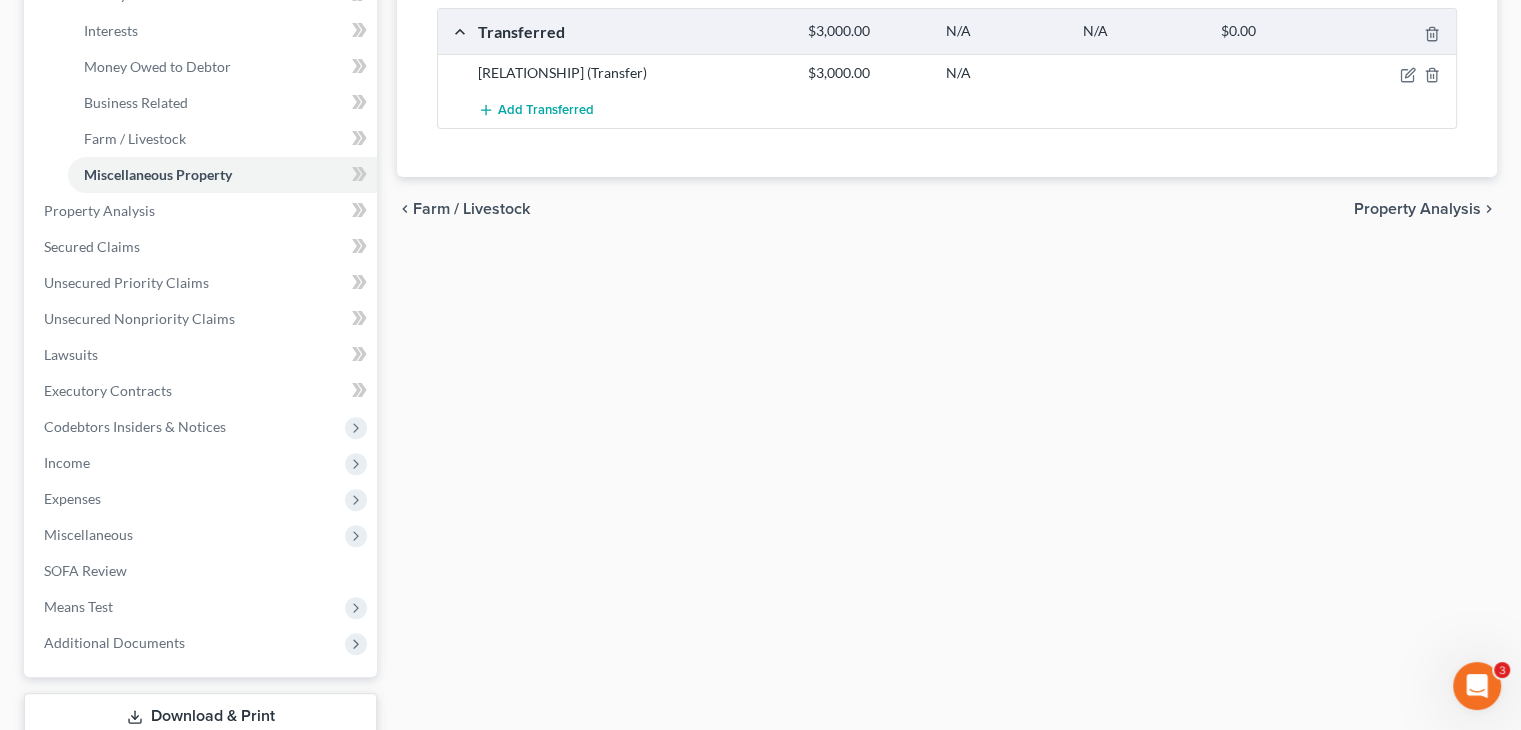 scroll, scrollTop: 692, scrollLeft: 0, axis: vertical 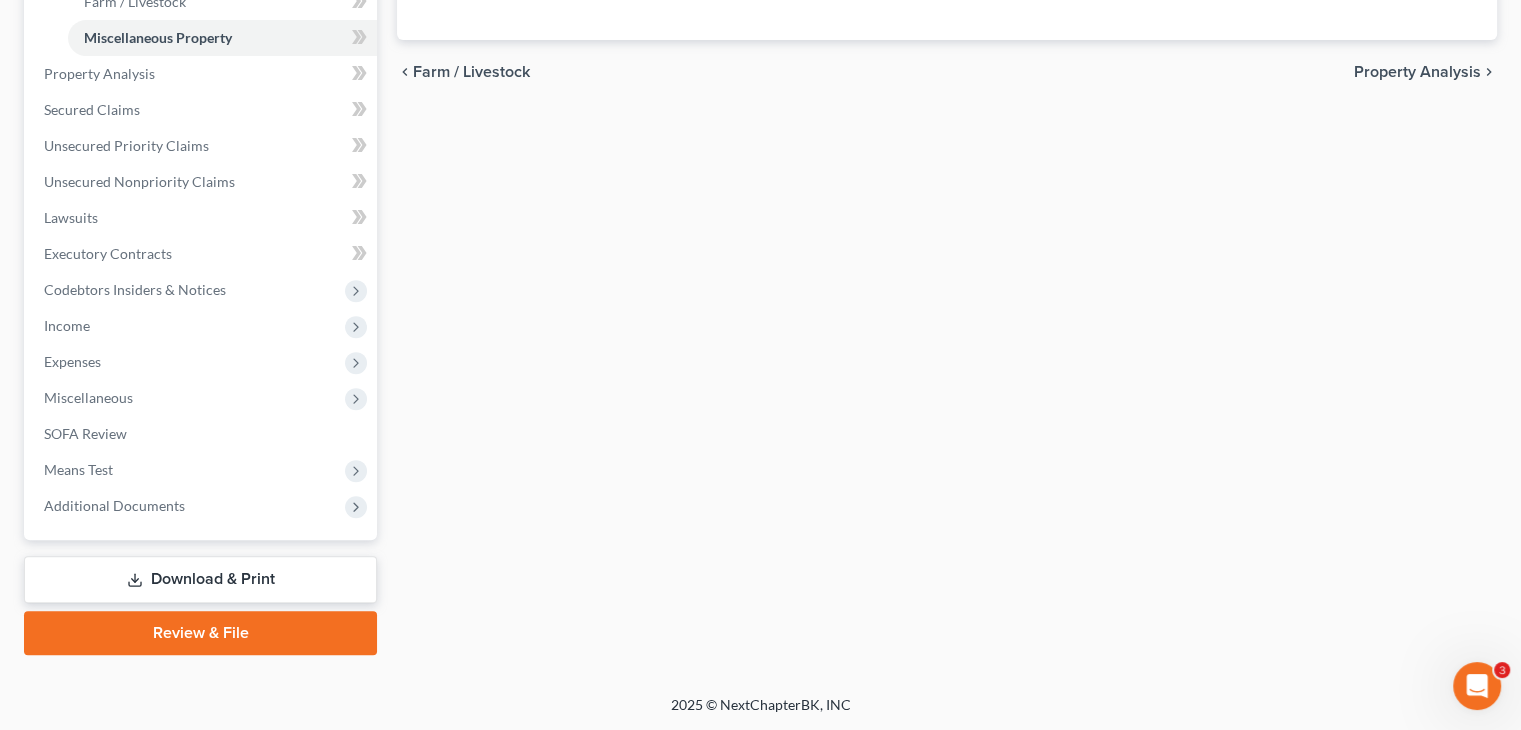 click on "Review & File" at bounding box center [200, 633] 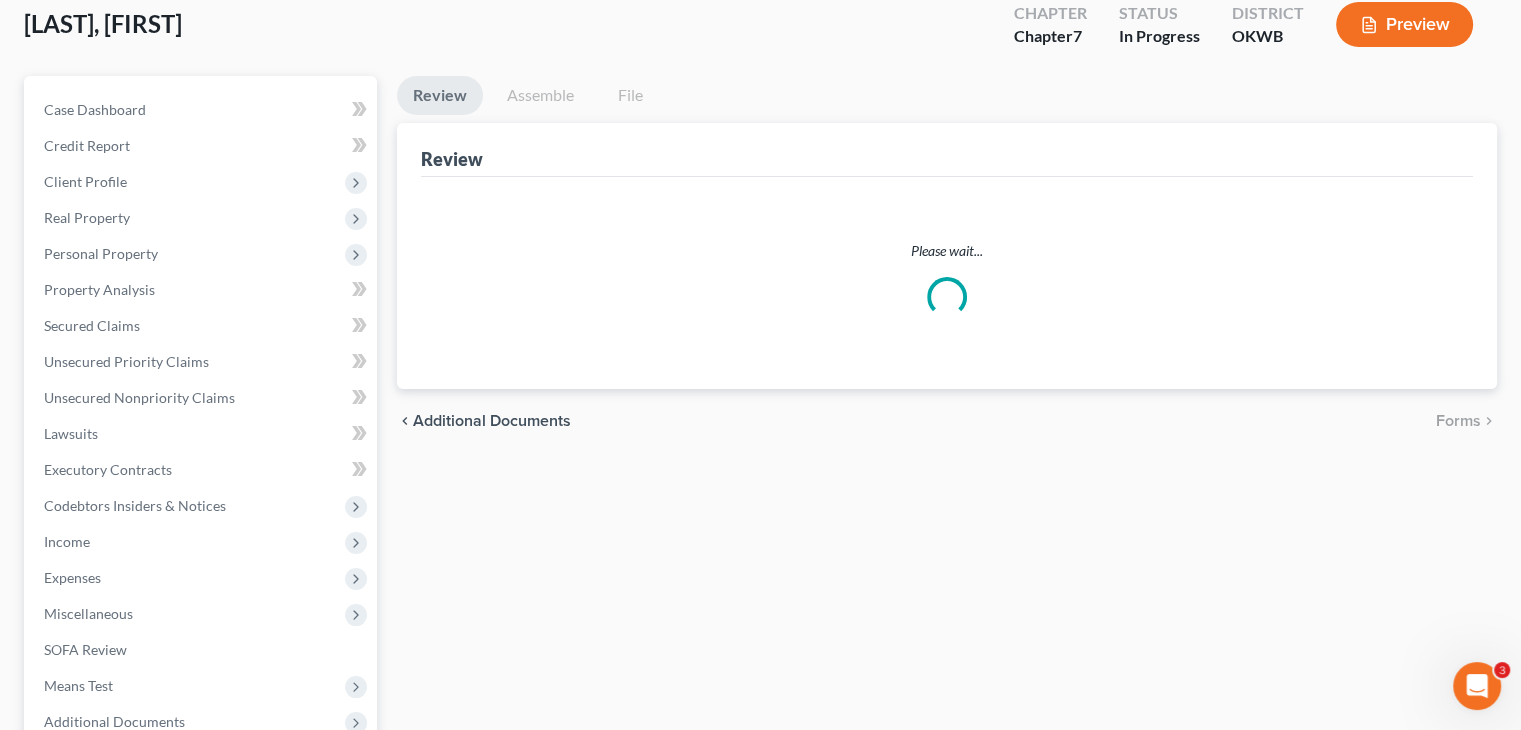 scroll, scrollTop: 0, scrollLeft: 0, axis: both 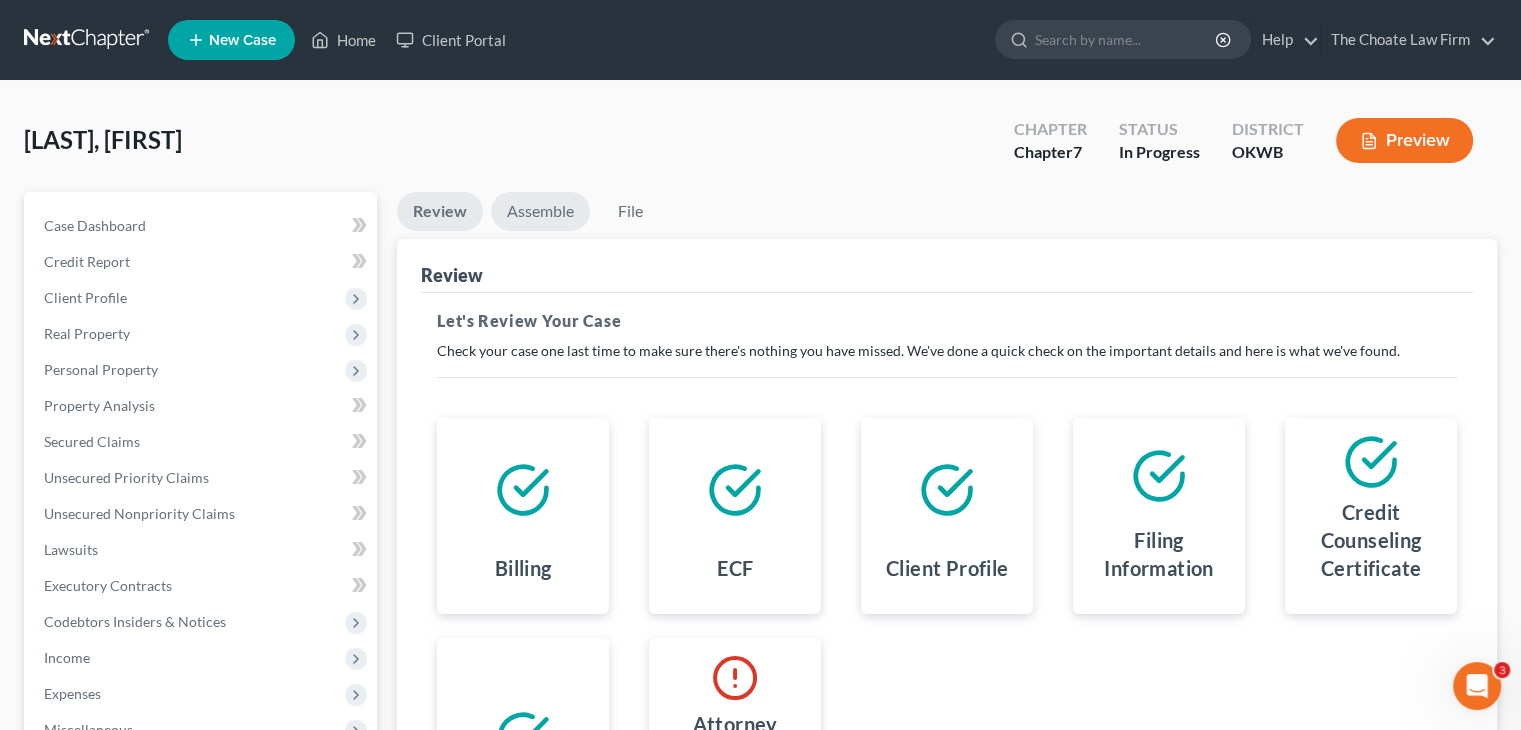 click on "Assemble" at bounding box center [540, 211] 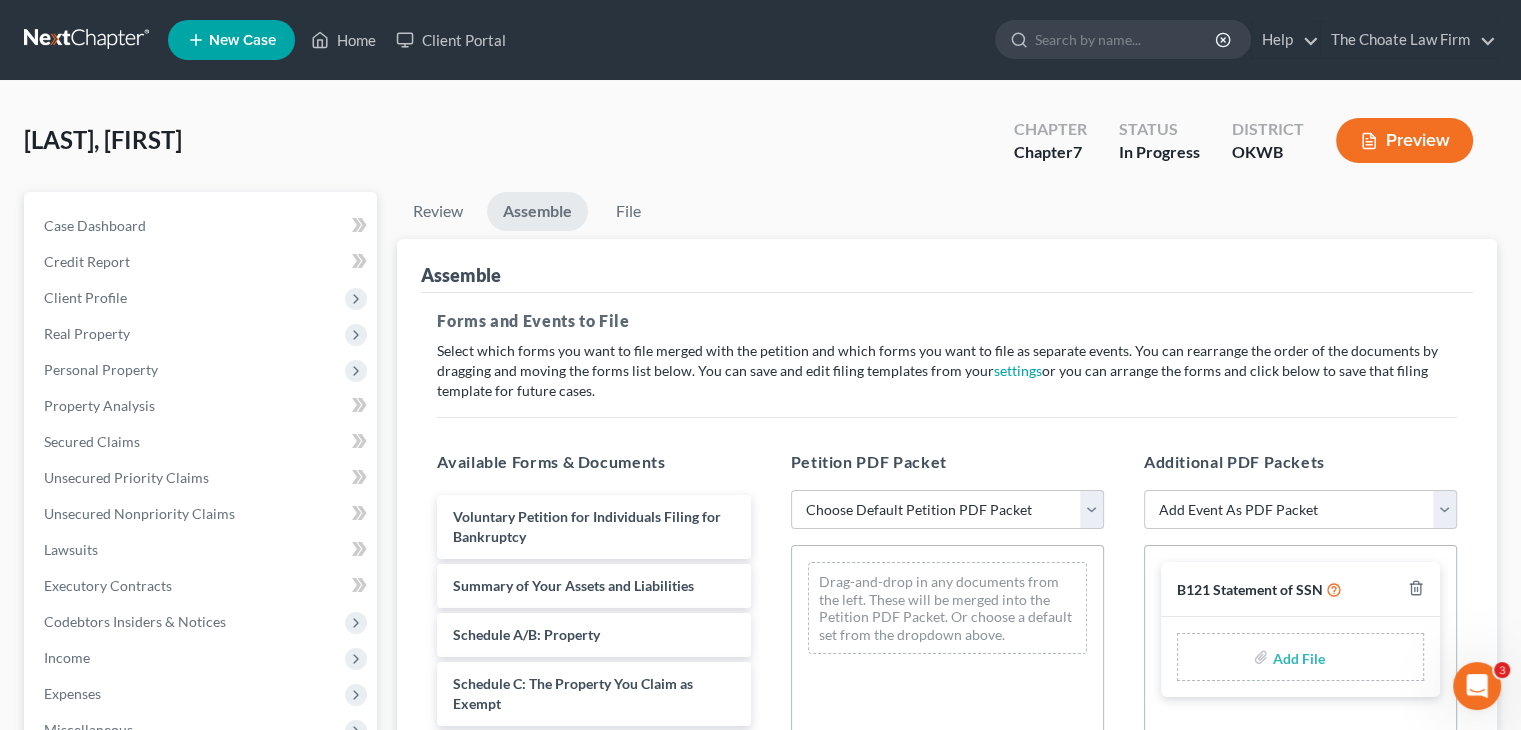 click at bounding box center [1296, 657] 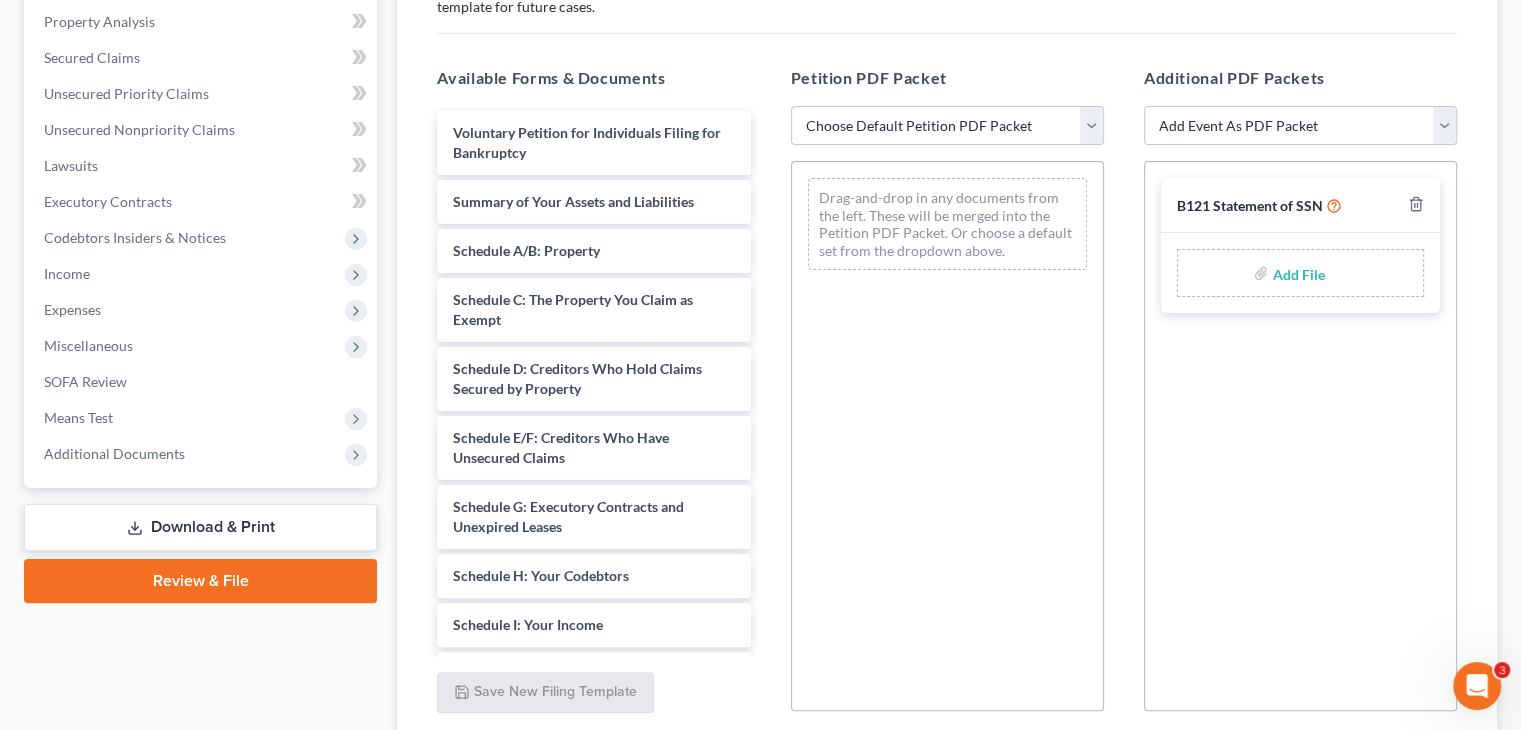 scroll, scrollTop: 388, scrollLeft: 0, axis: vertical 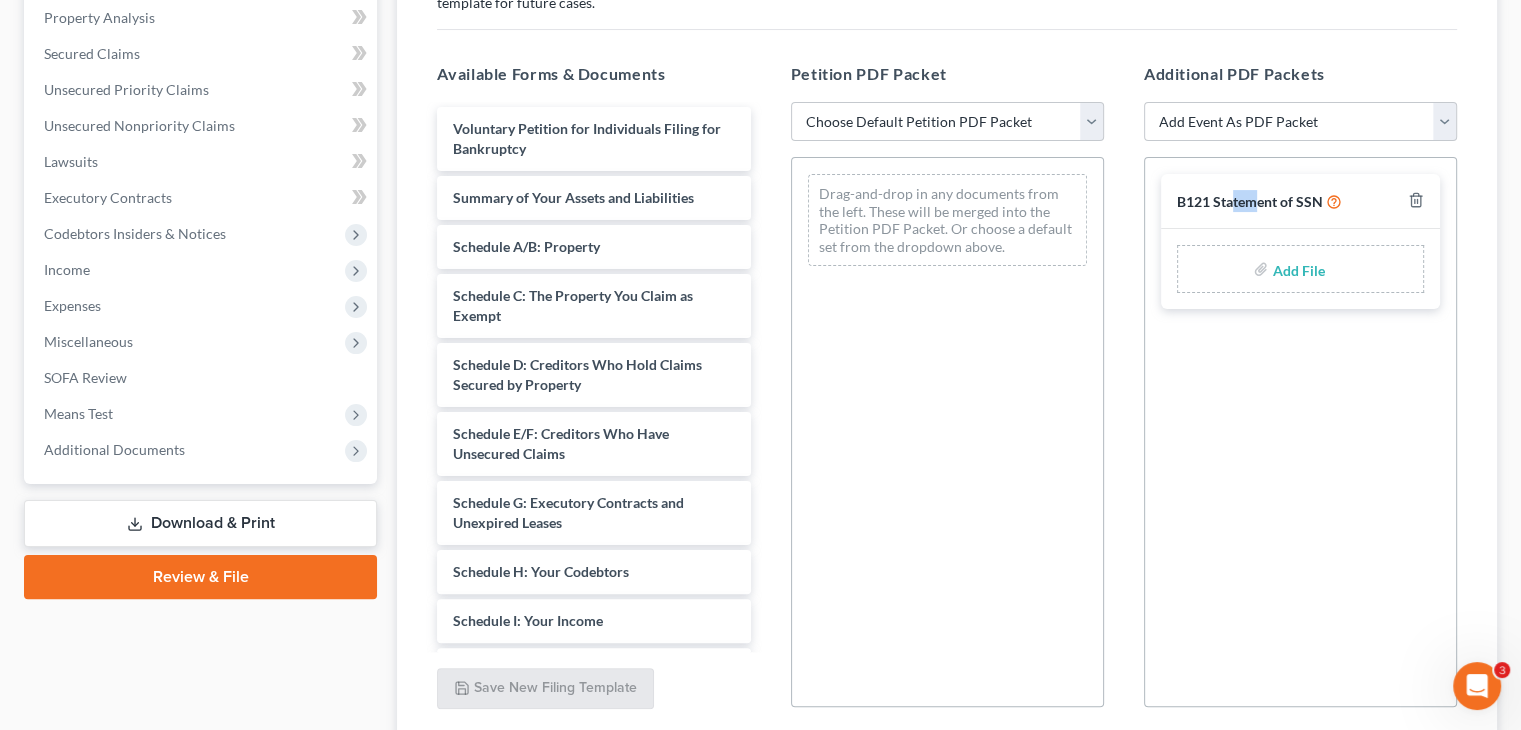 drag, startPoint x: 1254, startPoint y: 205, endPoint x: 1229, endPoint y: 210, distance: 25.495098 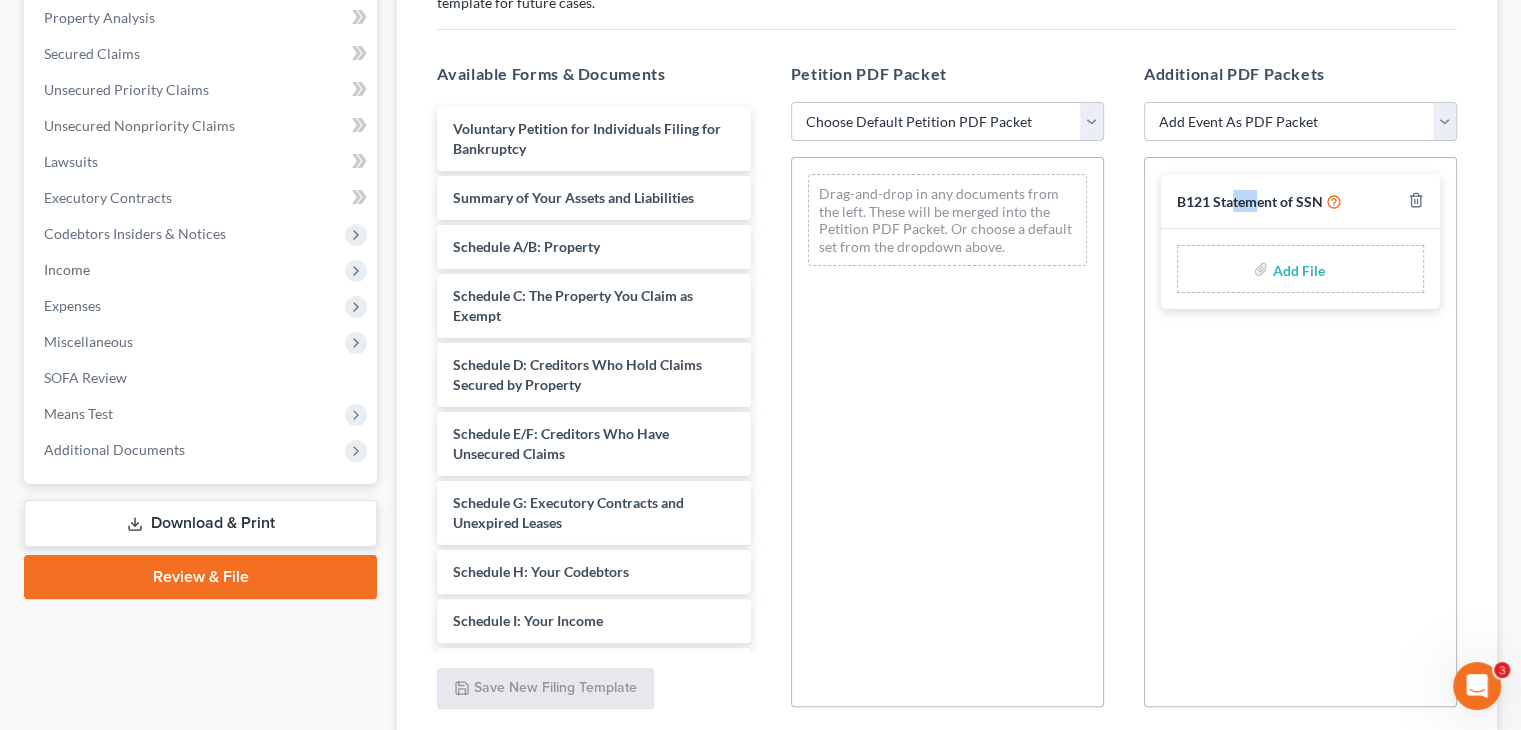 click on "Add Event As PDF Packet B121 Statement of SSN Certificate of Credit Counseling (Debtor) Certificate of Credit Counseling (Joint Debtor) Employee Income Records/Pay Advices Pay the Filing Fees in Installments Waive Chapter 7 Filing Fee - Form 103B" at bounding box center [1300, 122] 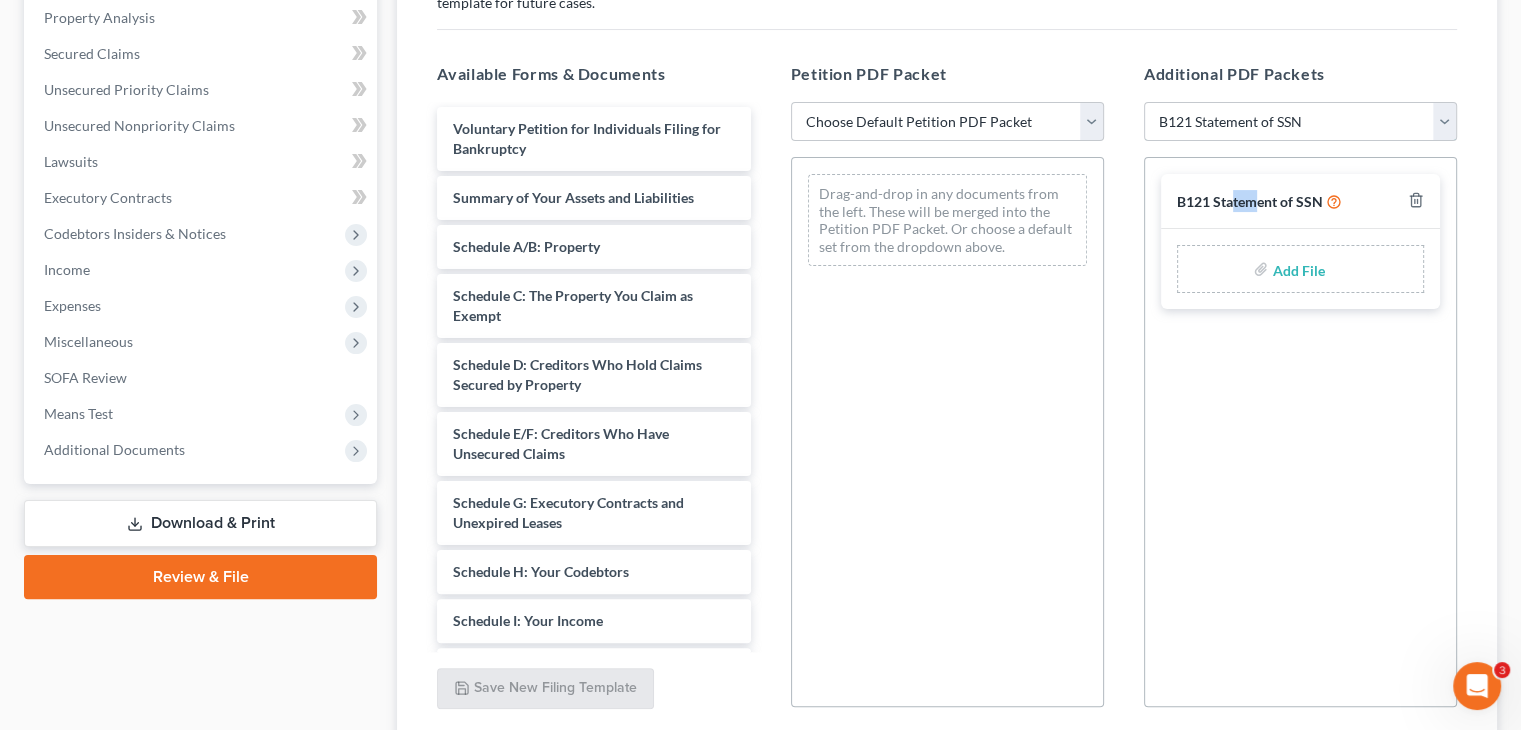click on "Add Event As PDF Packet B121 Statement of SSN Certificate of Credit Counseling (Debtor) Certificate of Credit Counseling (Joint Debtor) Employee Income Records/Pay Advices Pay the Filing Fees in Installments Waive Chapter 7 Filing Fee - Form 103B" at bounding box center [1300, 122] 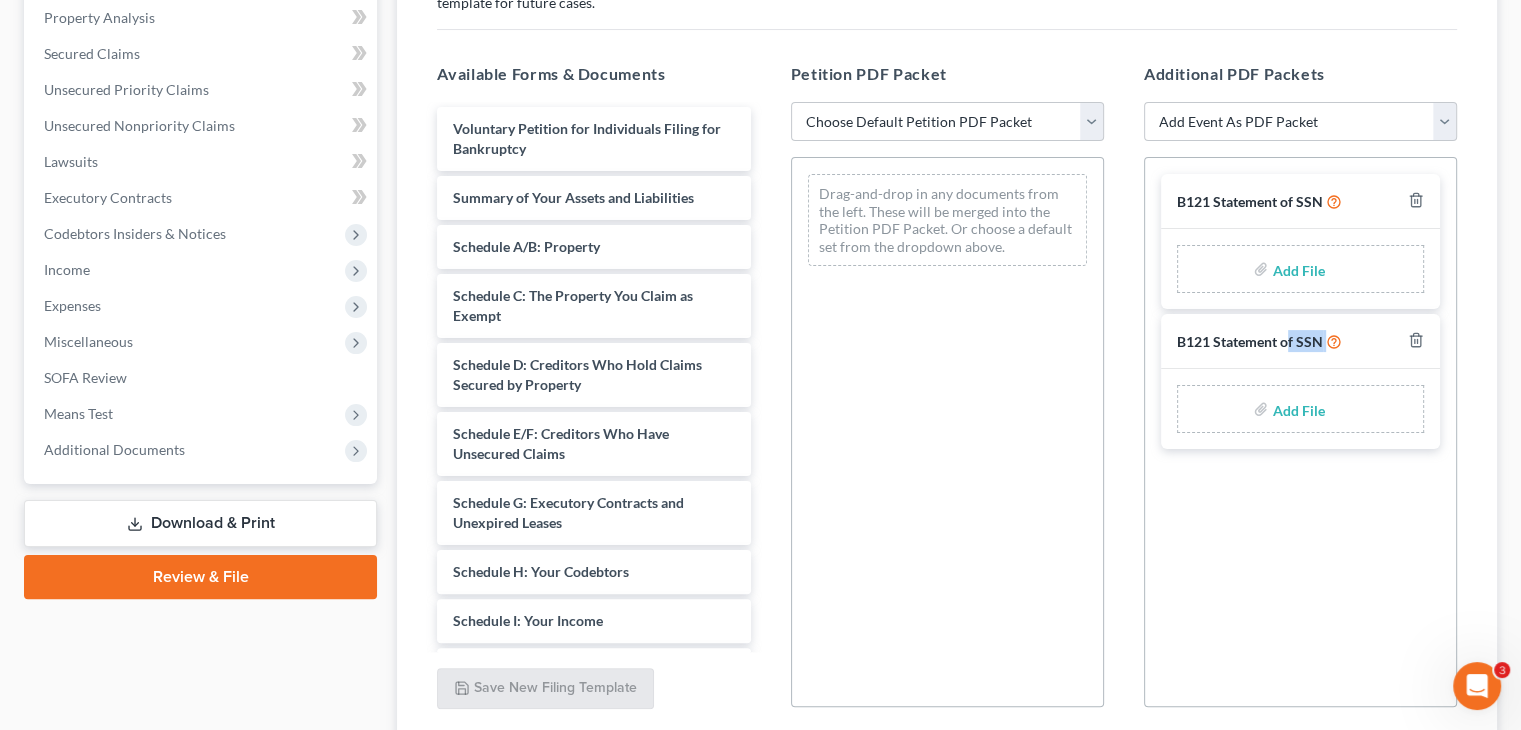 drag, startPoint x: 1288, startPoint y: 339, endPoint x: 1408, endPoint y: 347, distance: 120.26637 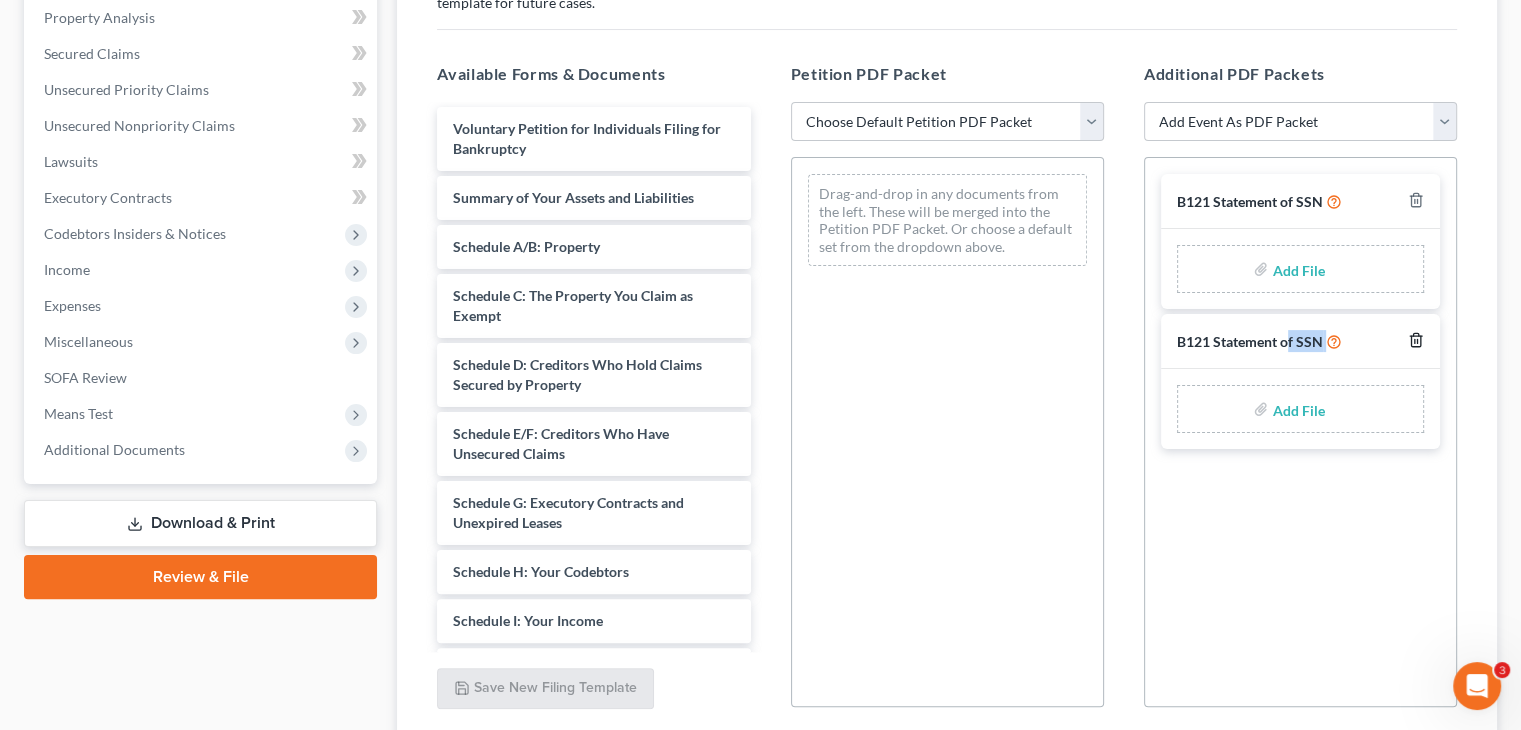 click 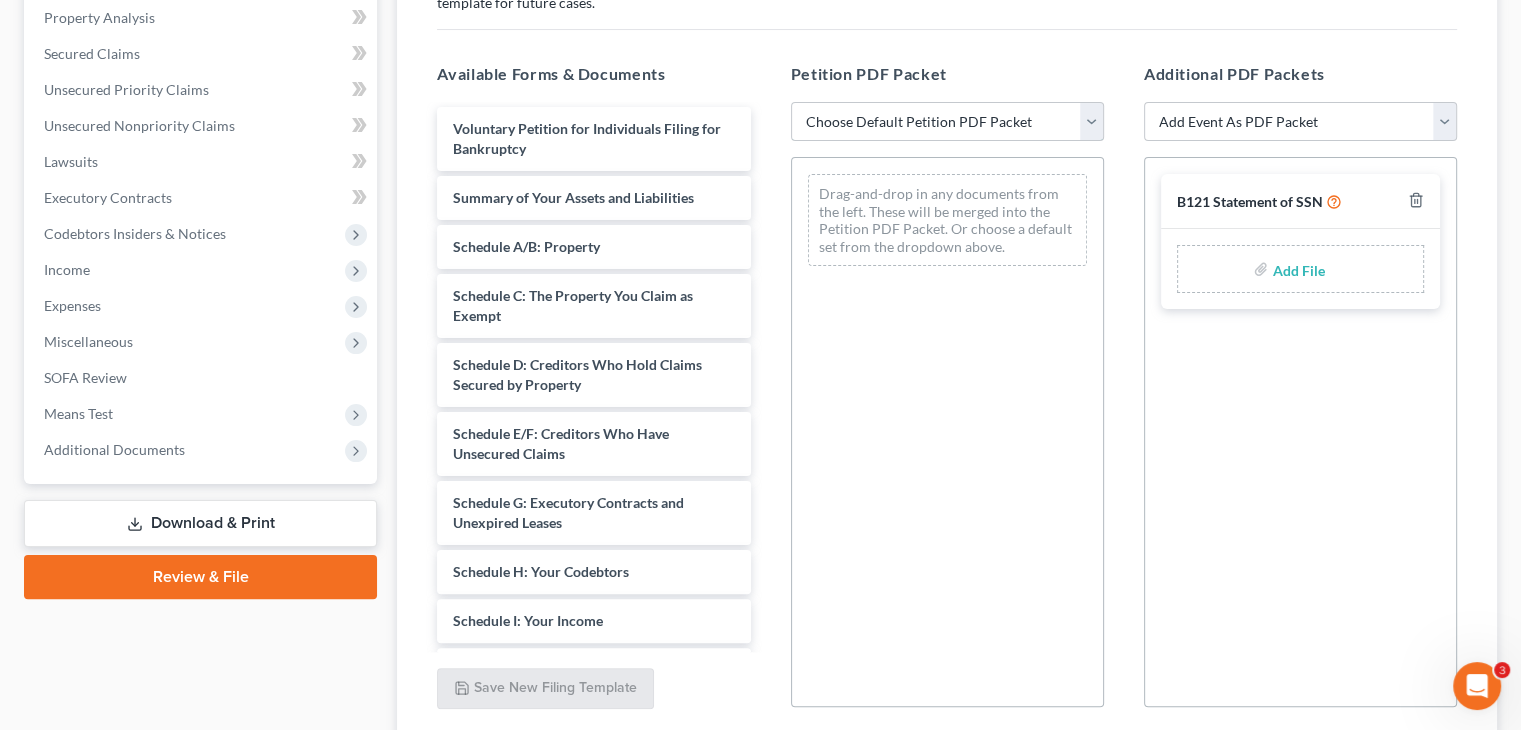 click on "Choose Default Petition PDF Packet Complete Bankruptcy Petition (all forms and schedules) Emergency Filing (Voluntary Petition and Creditor List Only)" at bounding box center [947, 122] 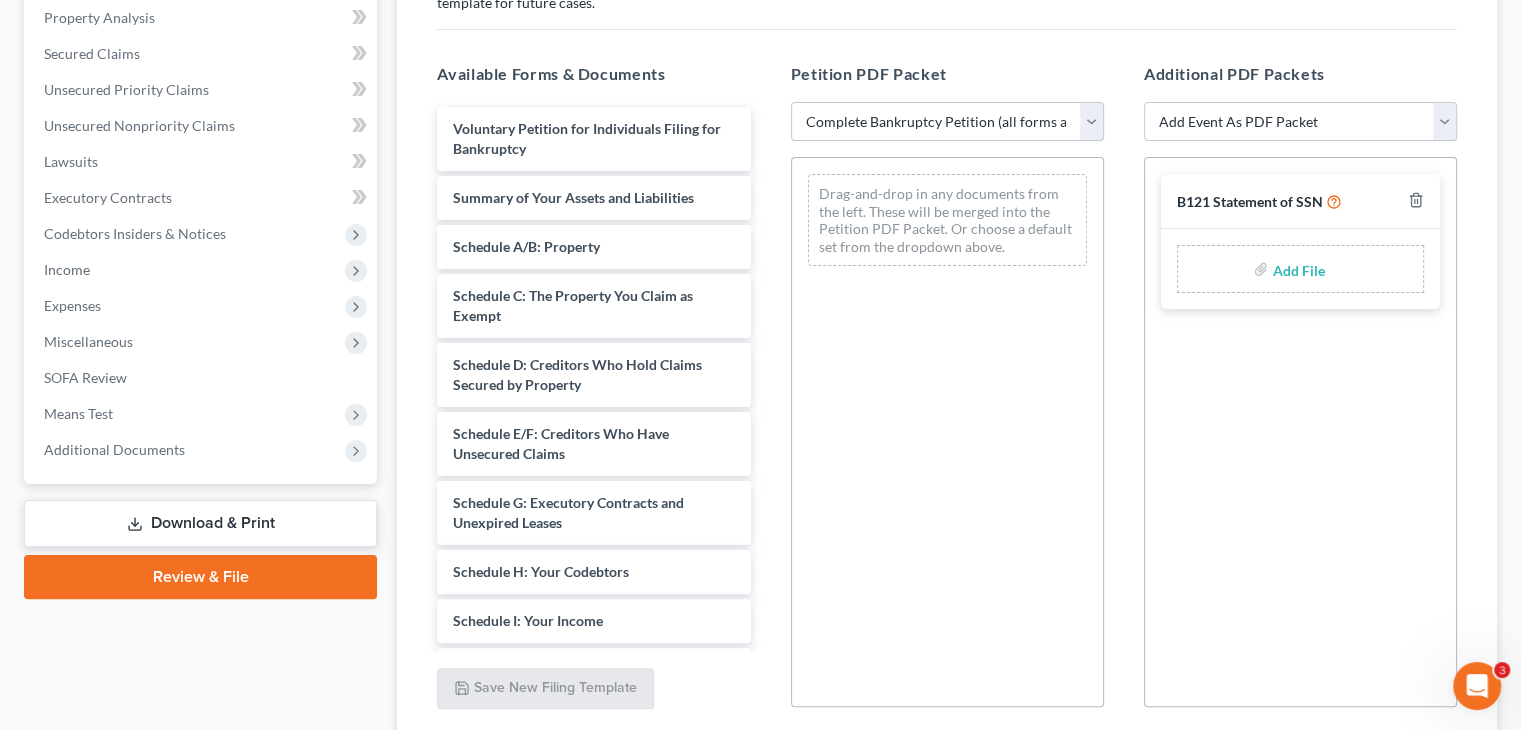 click on "Choose Default Petition PDF Packet Complete Bankruptcy Petition (all forms and schedules) Emergency Filing (Voluntary Petition and Creditor List Only)" at bounding box center [947, 122] 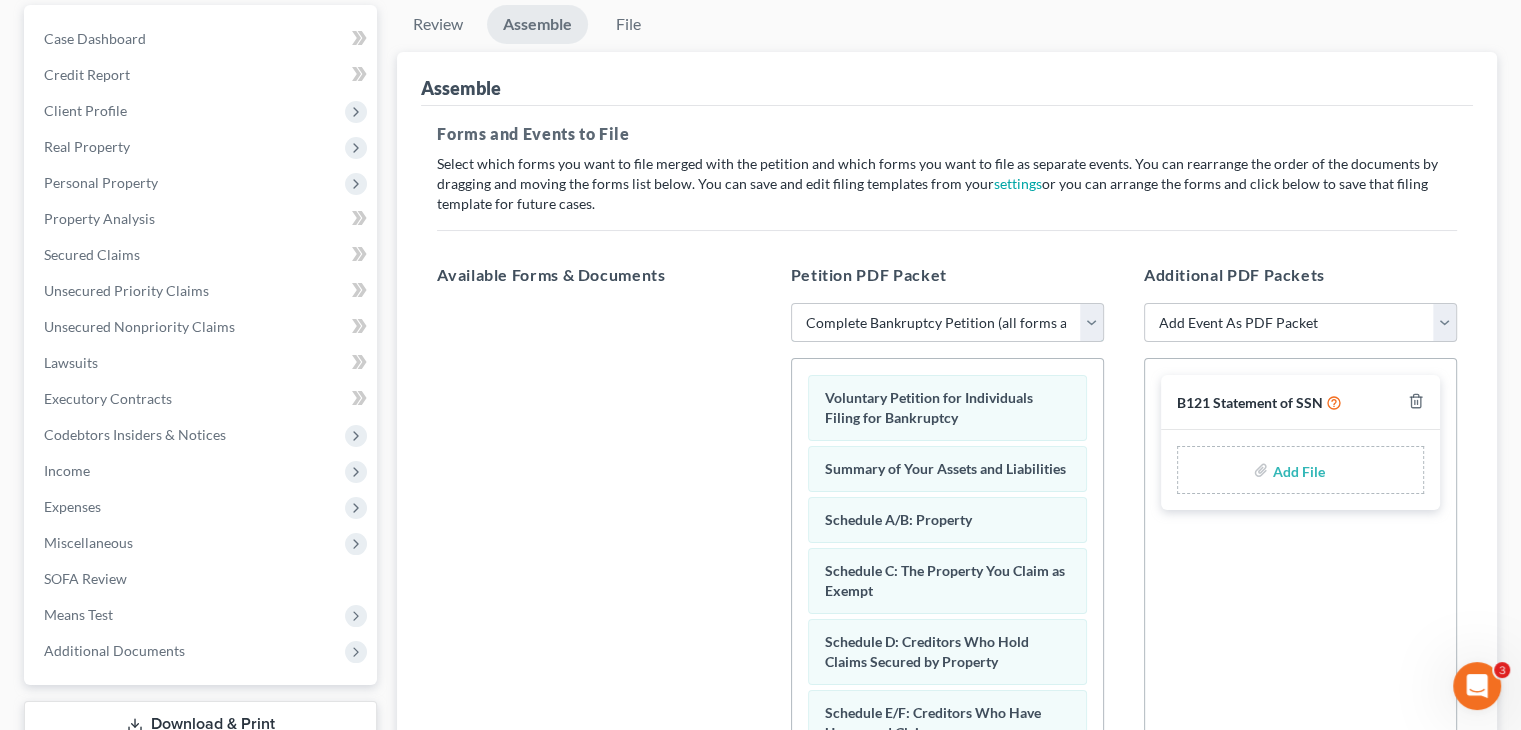 scroll, scrollTop: 185, scrollLeft: 0, axis: vertical 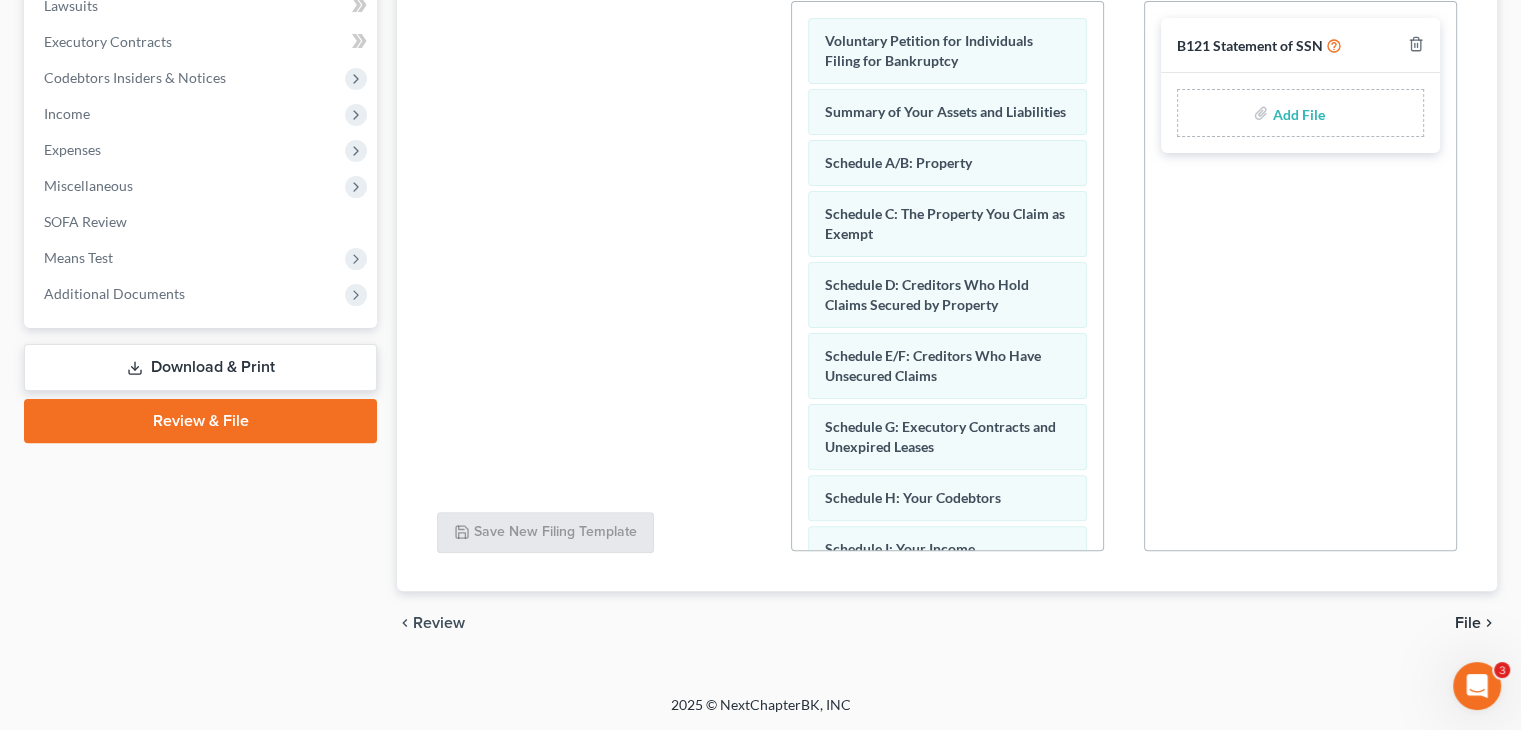 click on "Download & Print" at bounding box center (200, 367) 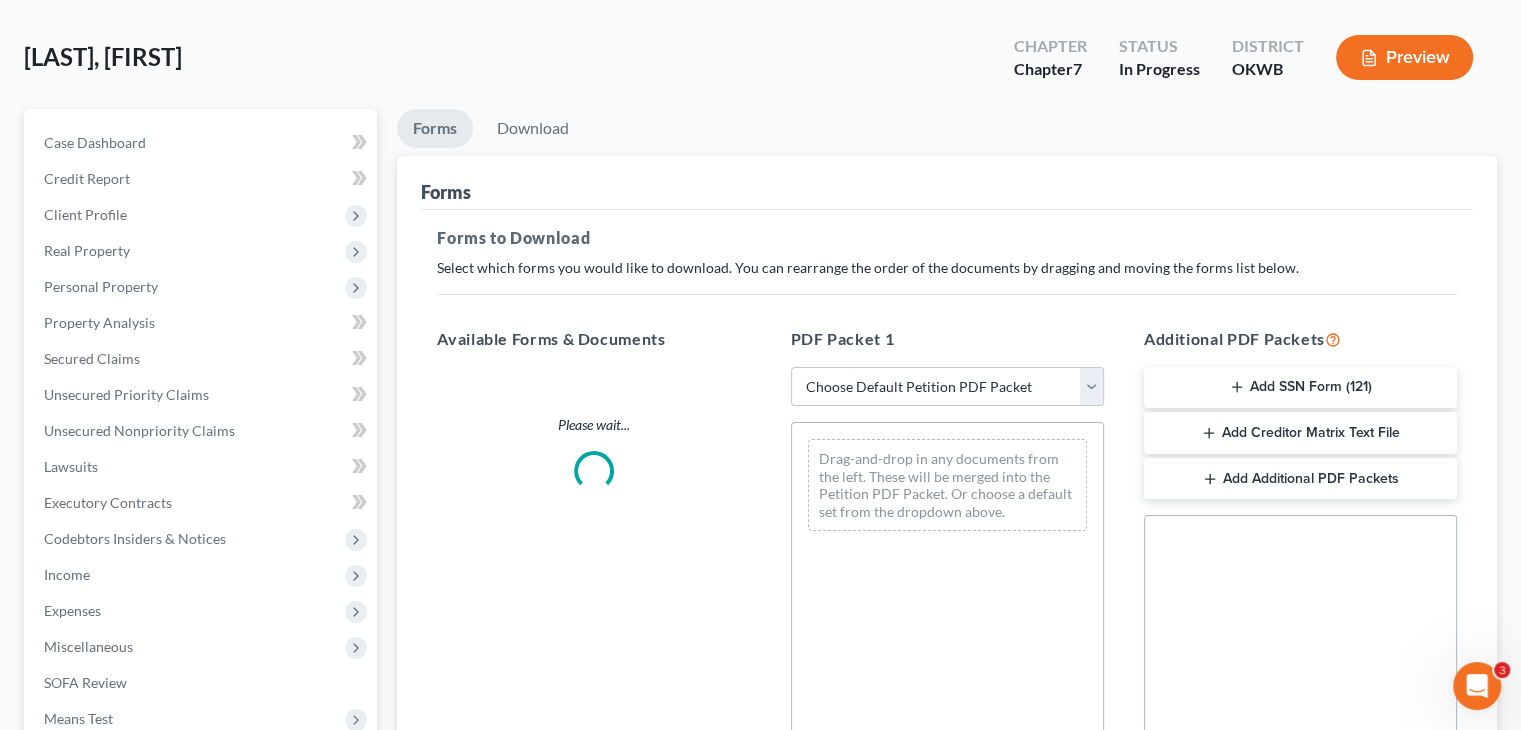 scroll, scrollTop: 0, scrollLeft: 0, axis: both 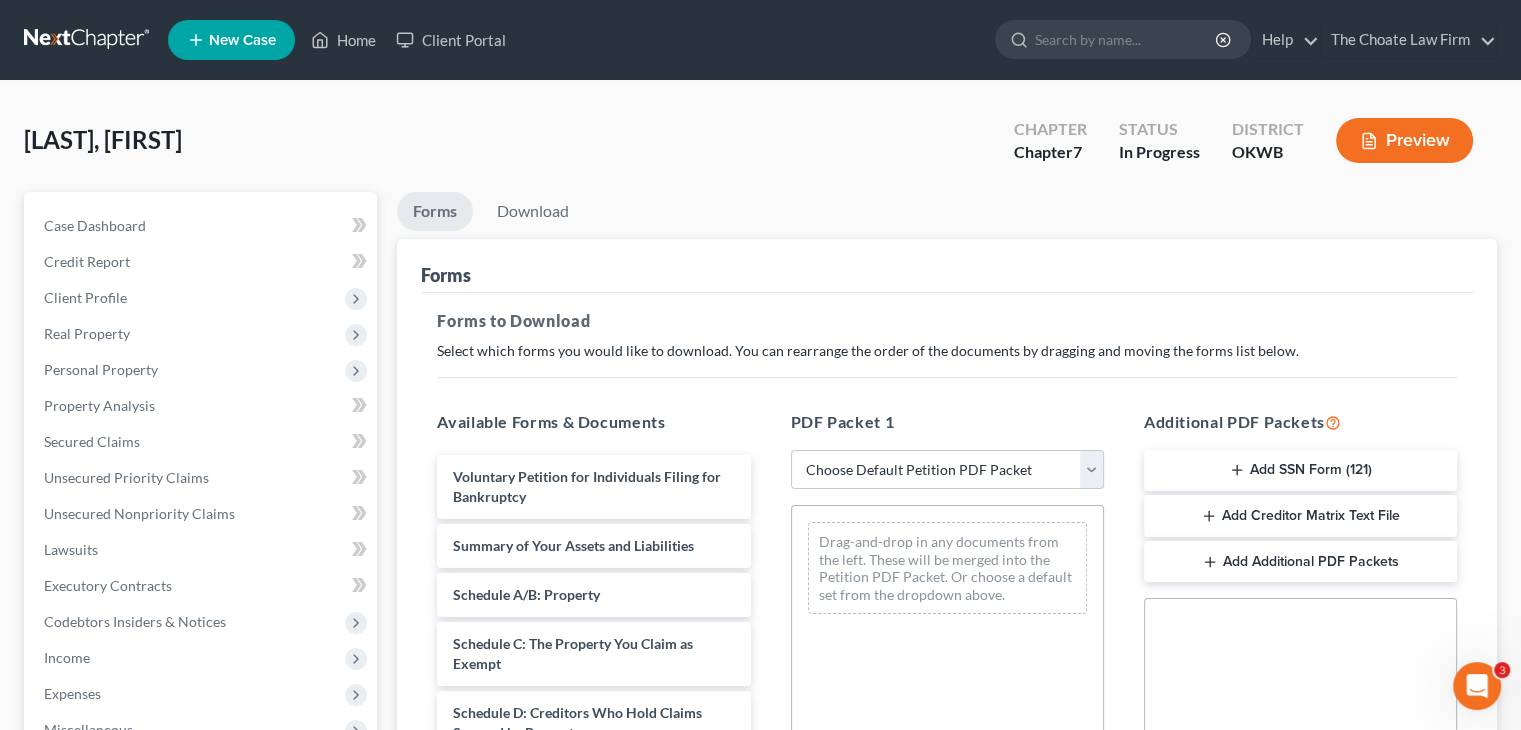 click 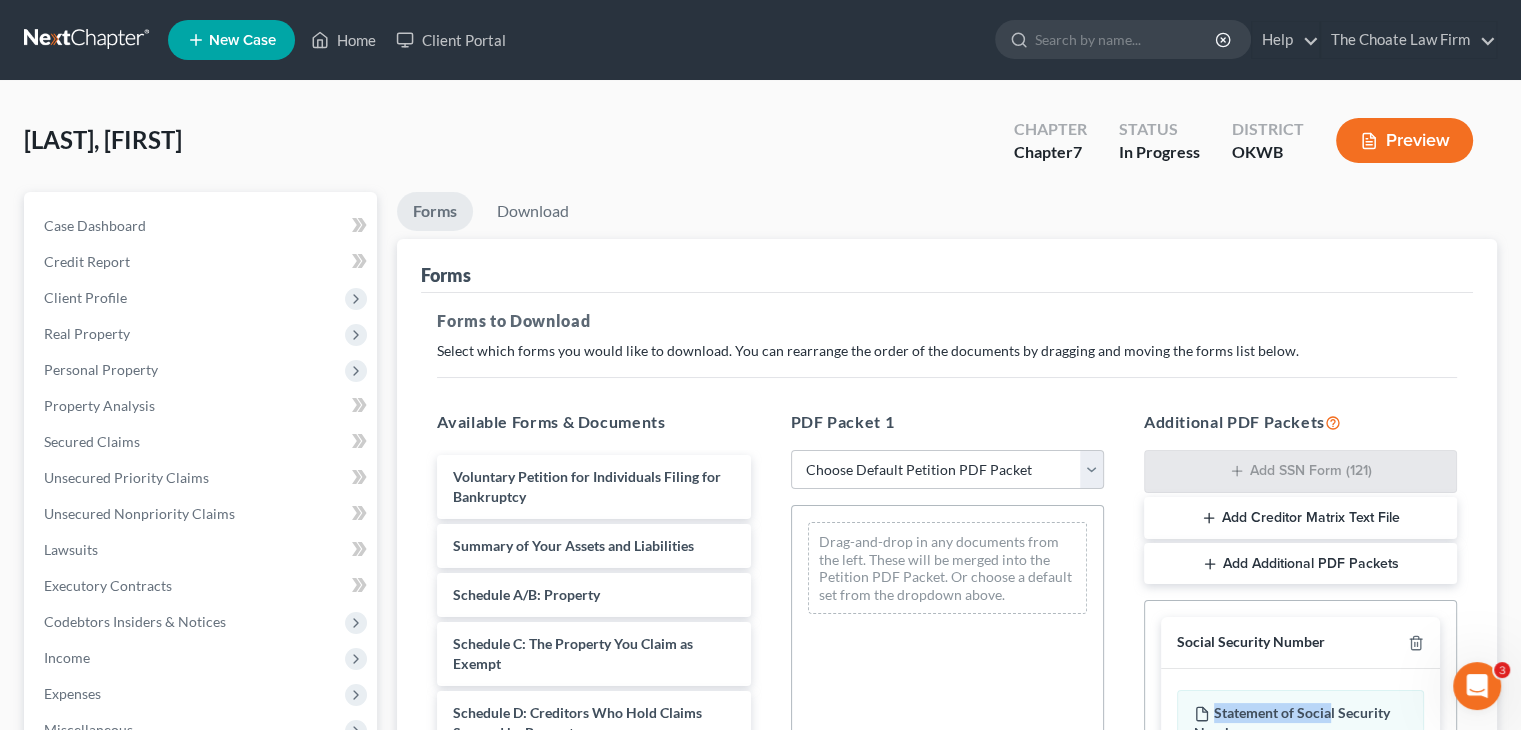 drag, startPoint x: 1330, startPoint y: 702, endPoint x: 1390, endPoint y: 589, distance: 127.94139 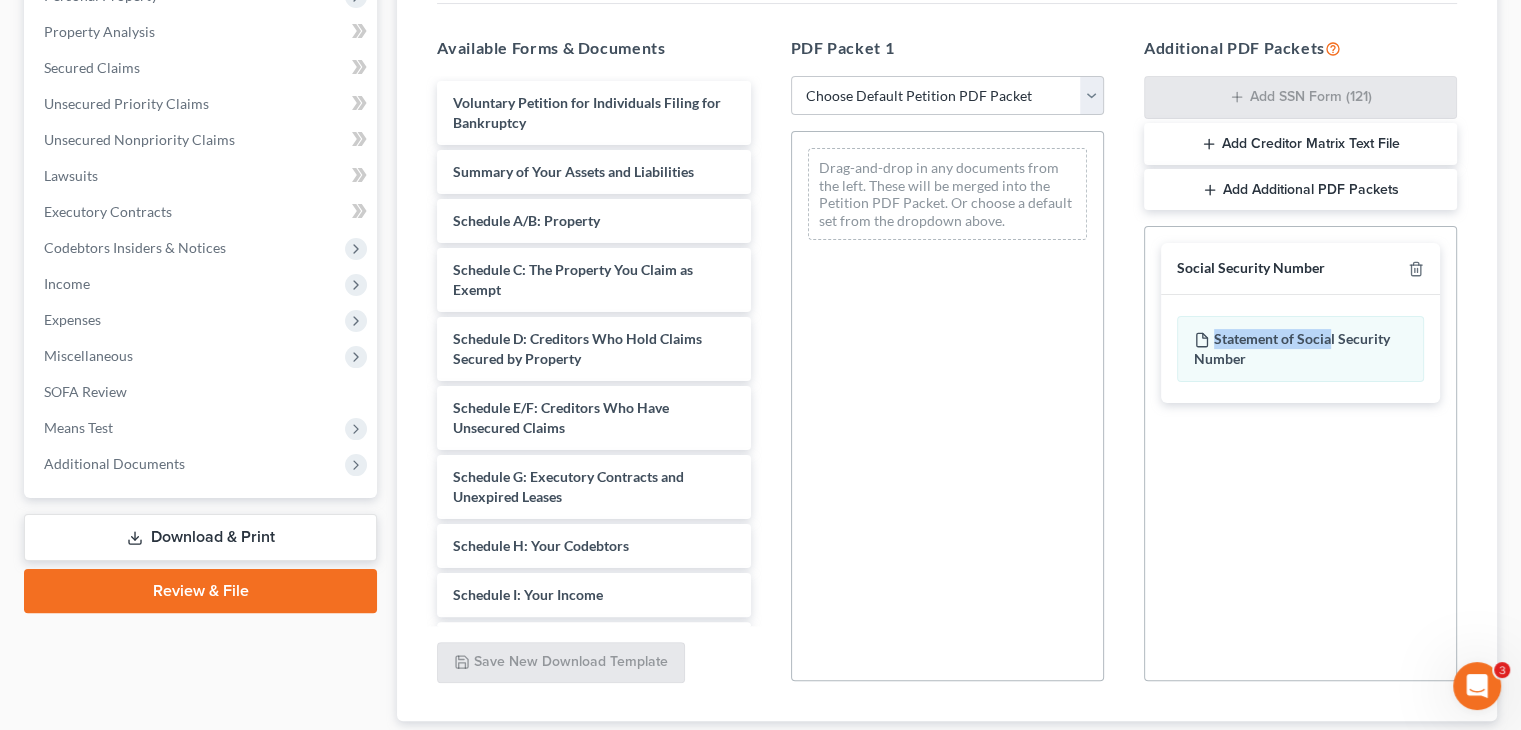 scroll, scrollTop: 504, scrollLeft: 0, axis: vertical 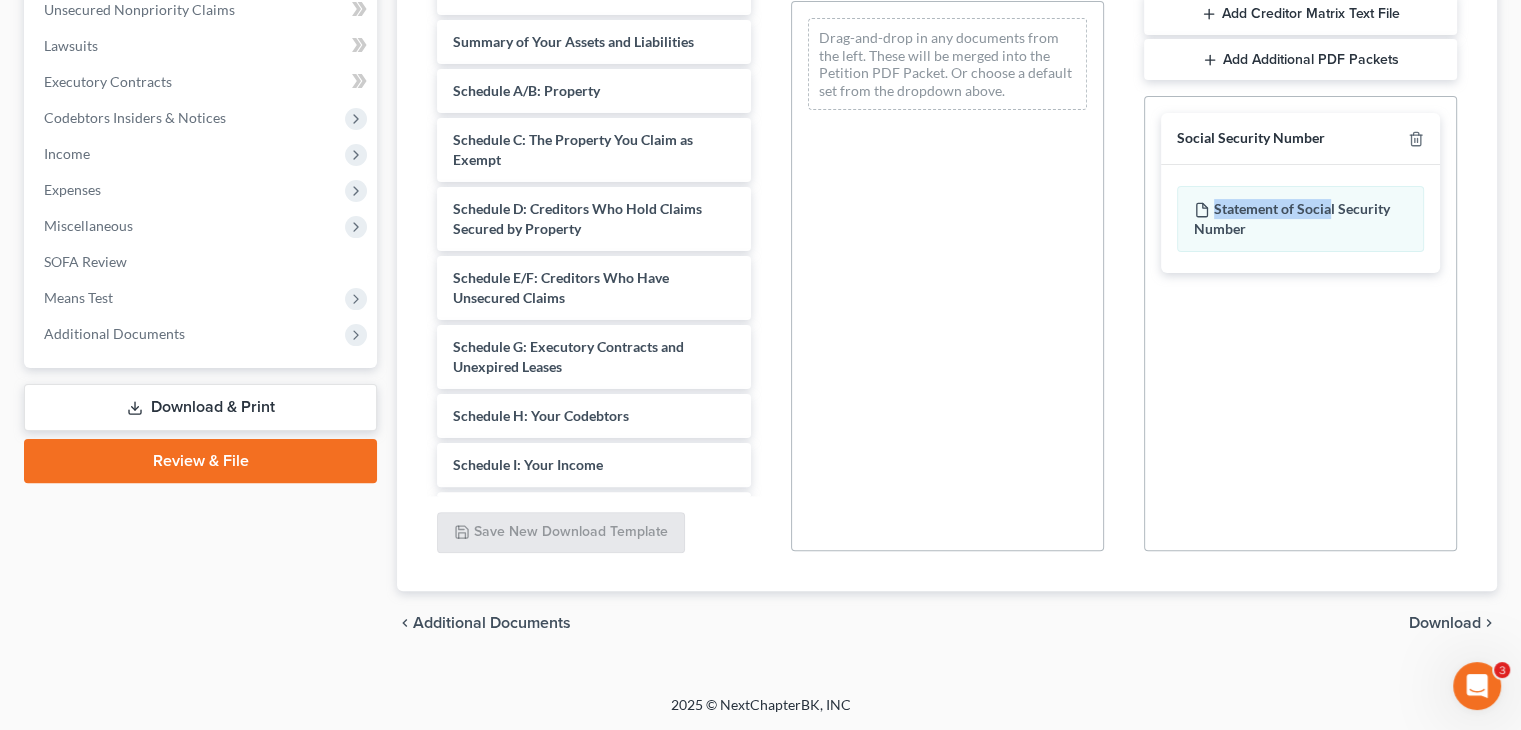click on "Download" at bounding box center [1445, 623] 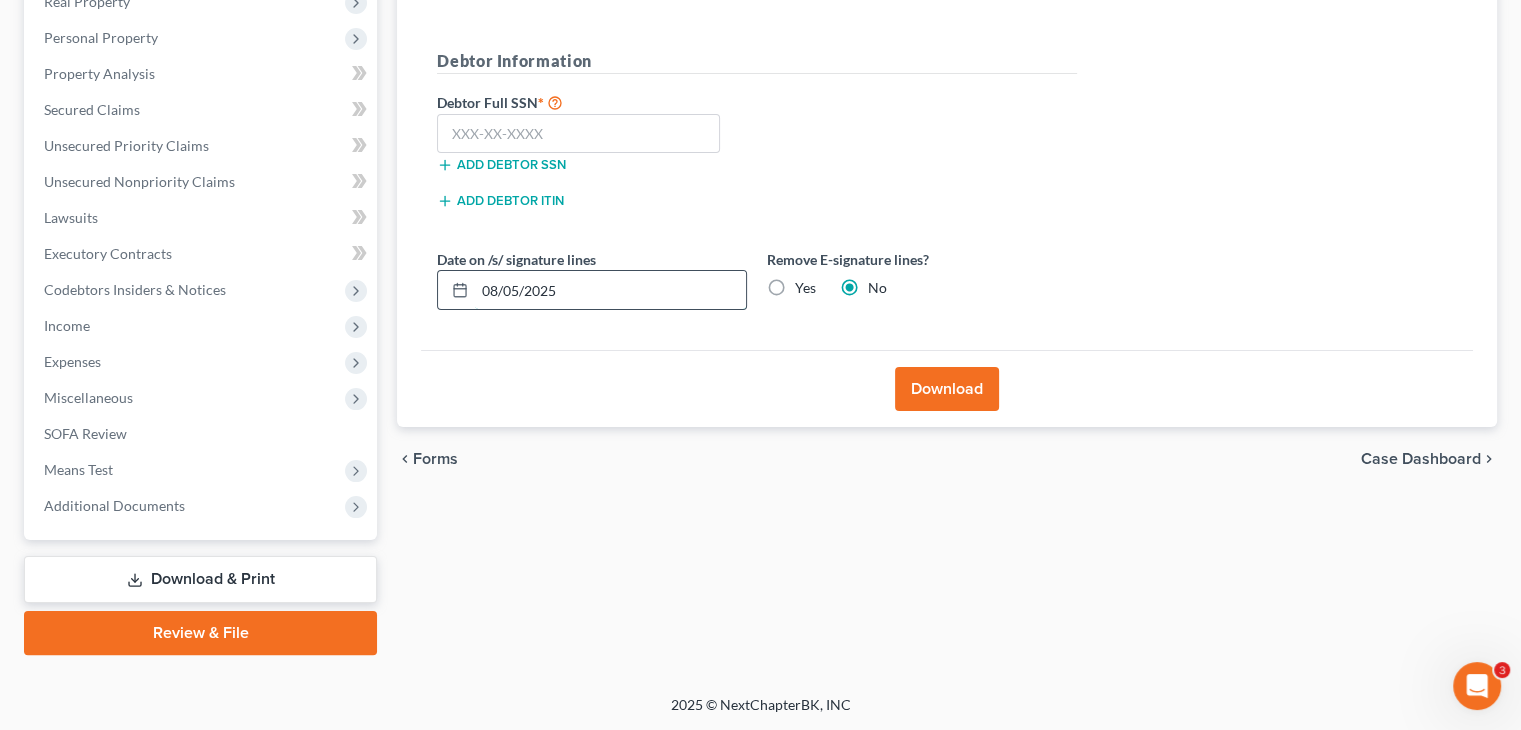 click on "08/05/2025" at bounding box center [610, 290] 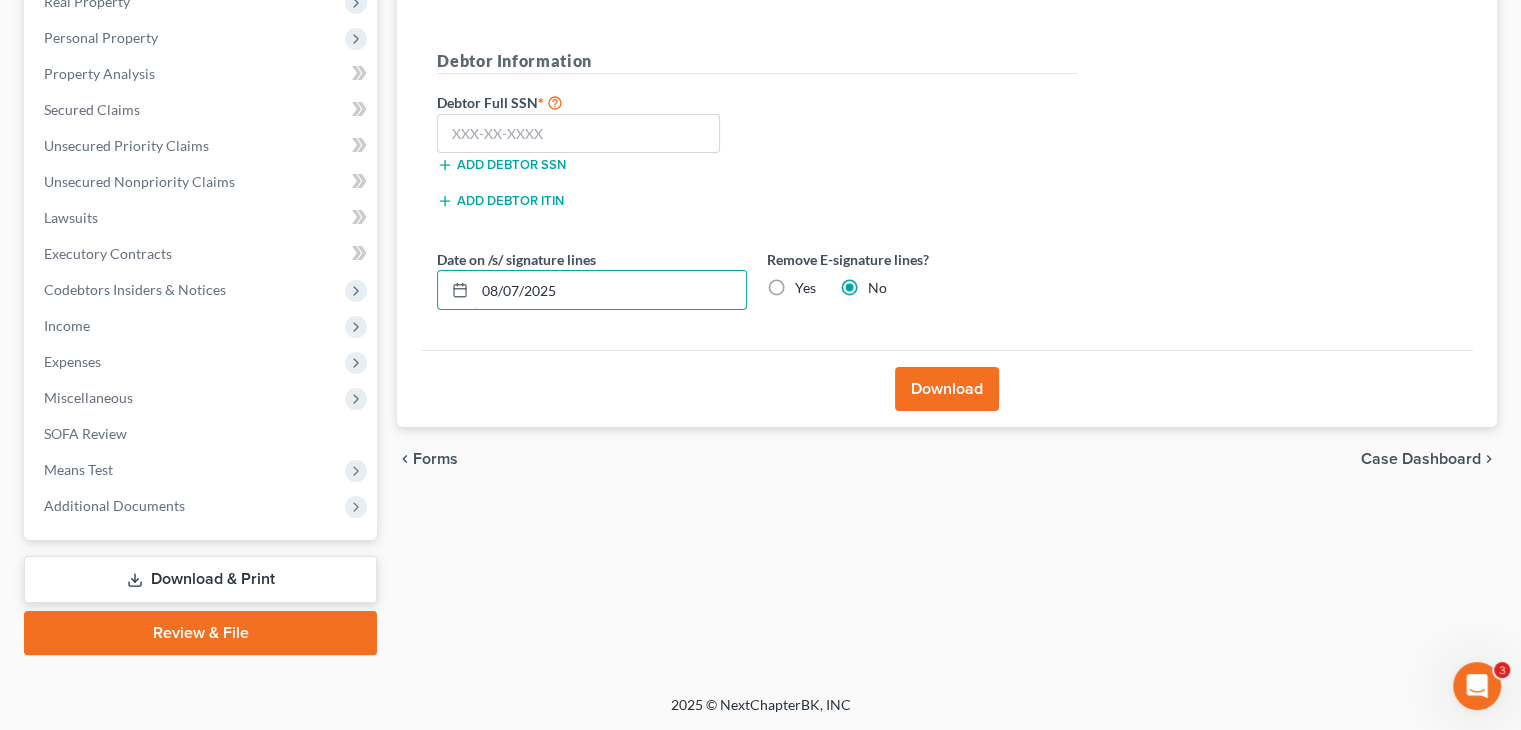 type on "08/07/2025" 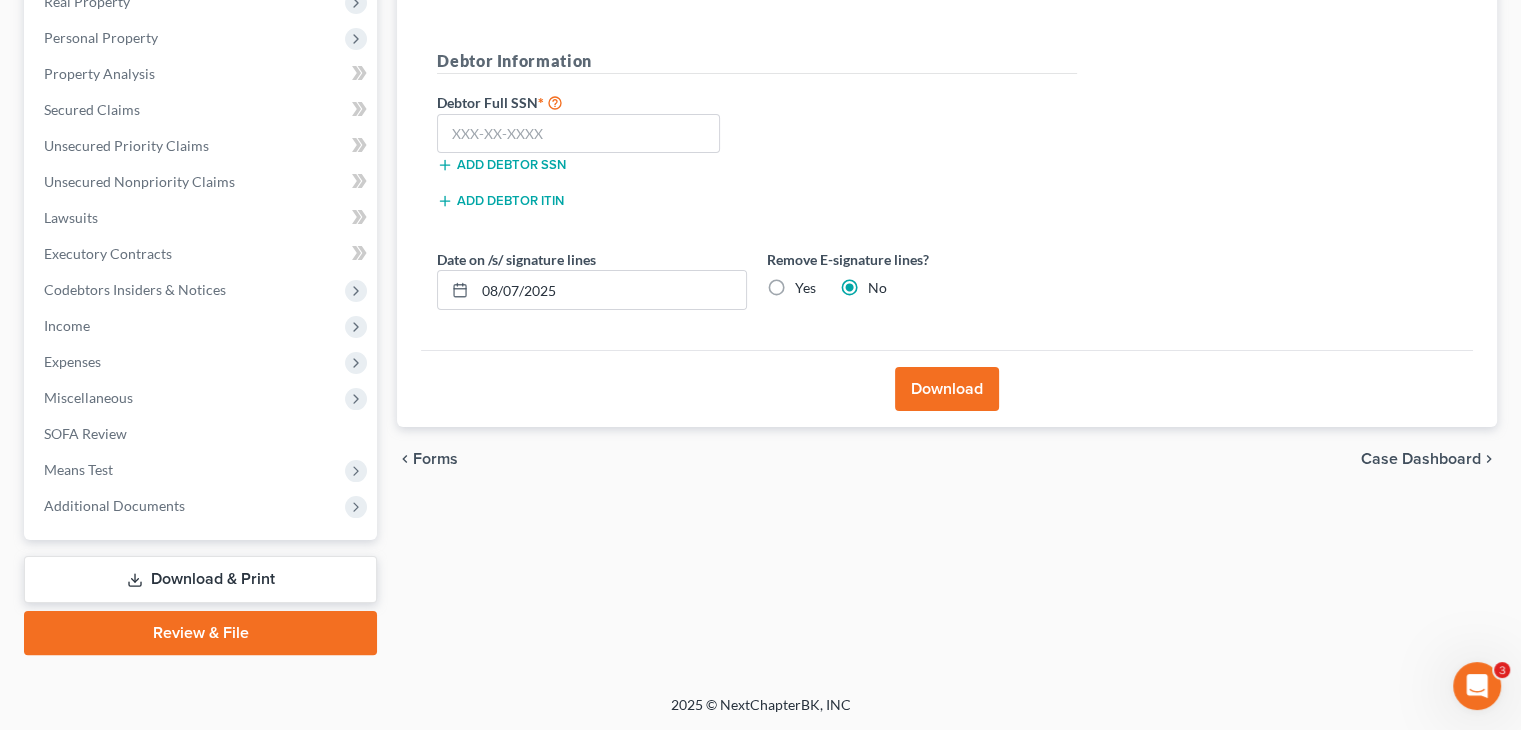 click on "Download" at bounding box center (947, 389) 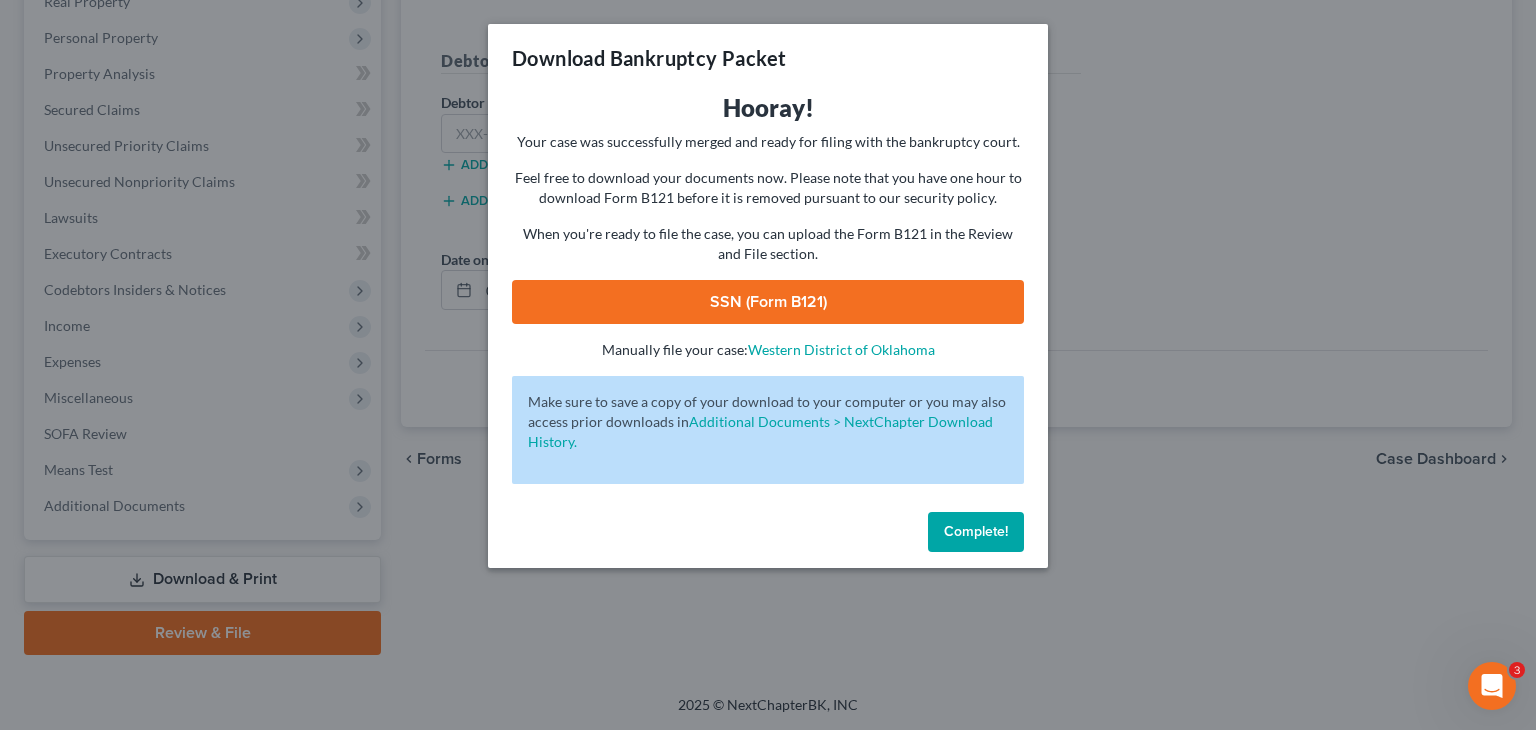 click on "SSN (Form B121)" at bounding box center (768, 302) 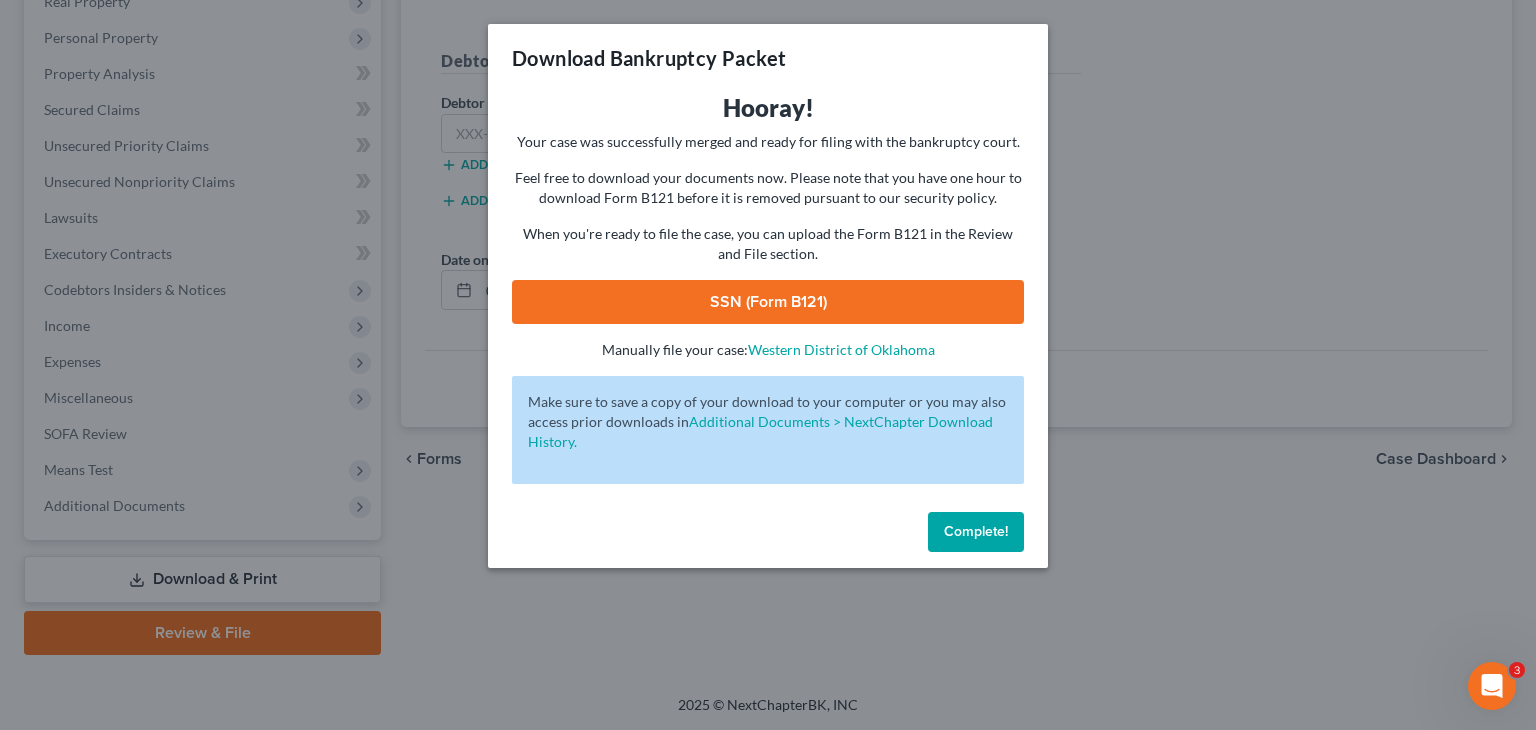click on "Download Bankruptcy Packet
Hooray! Your case was successfully merged and ready for filing with the bankruptcy court. Feel free to download your documents now. Please note that you have one hour to download Form B121 before it is removed pursuant to our security policy. When you're ready to file the case, you can upload the Form B121 in the Review and File section. SSN (Form B121) -  Manually file your case:  Western District of Oklahoma Oops! There was an error with generating the download packet. -
Make sure to save a copy of your download to your computer or you may also access prior downloads in  Additional Documents > NextChapter Download History.
Complete!" at bounding box center (768, 365) 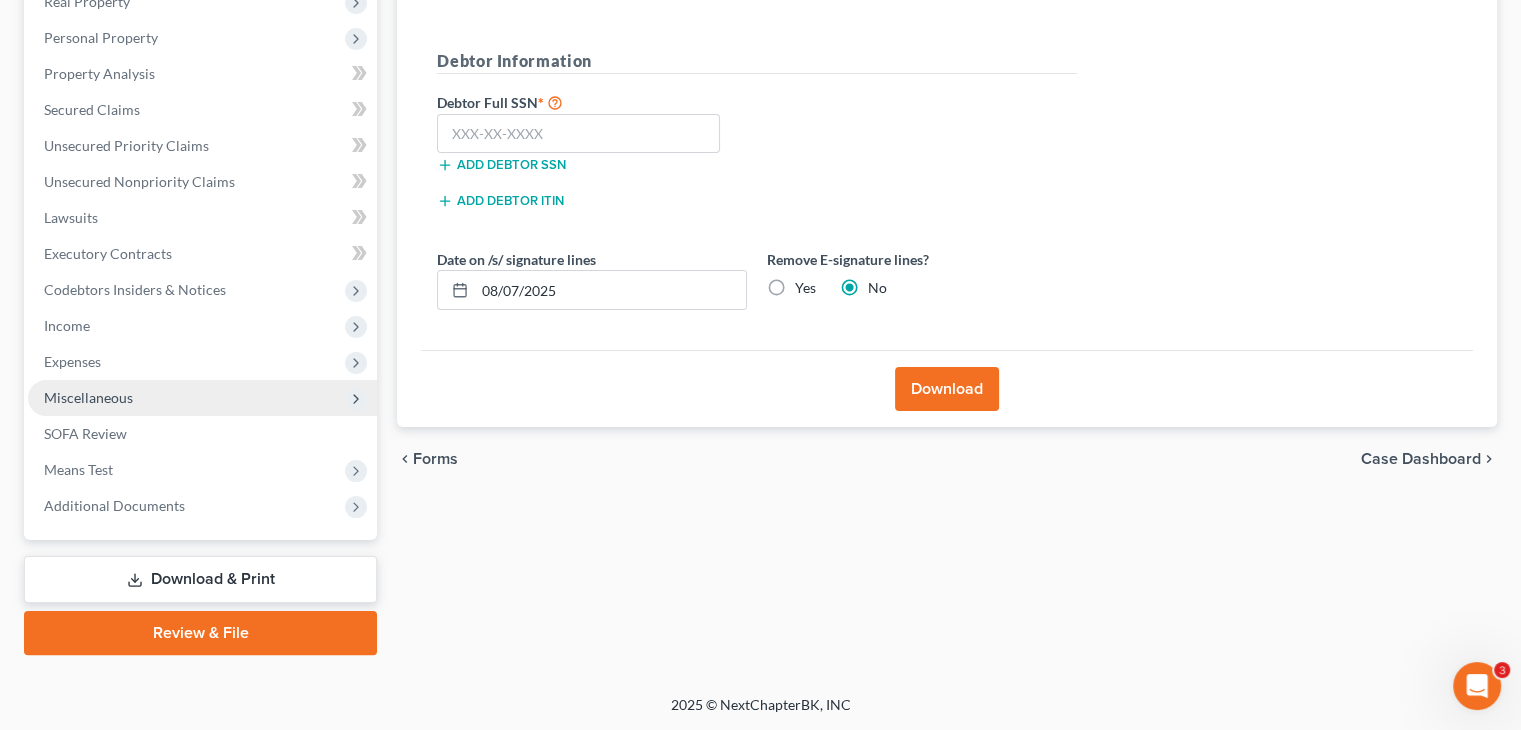 click on "Miscellaneous" at bounding box center (88, 397) 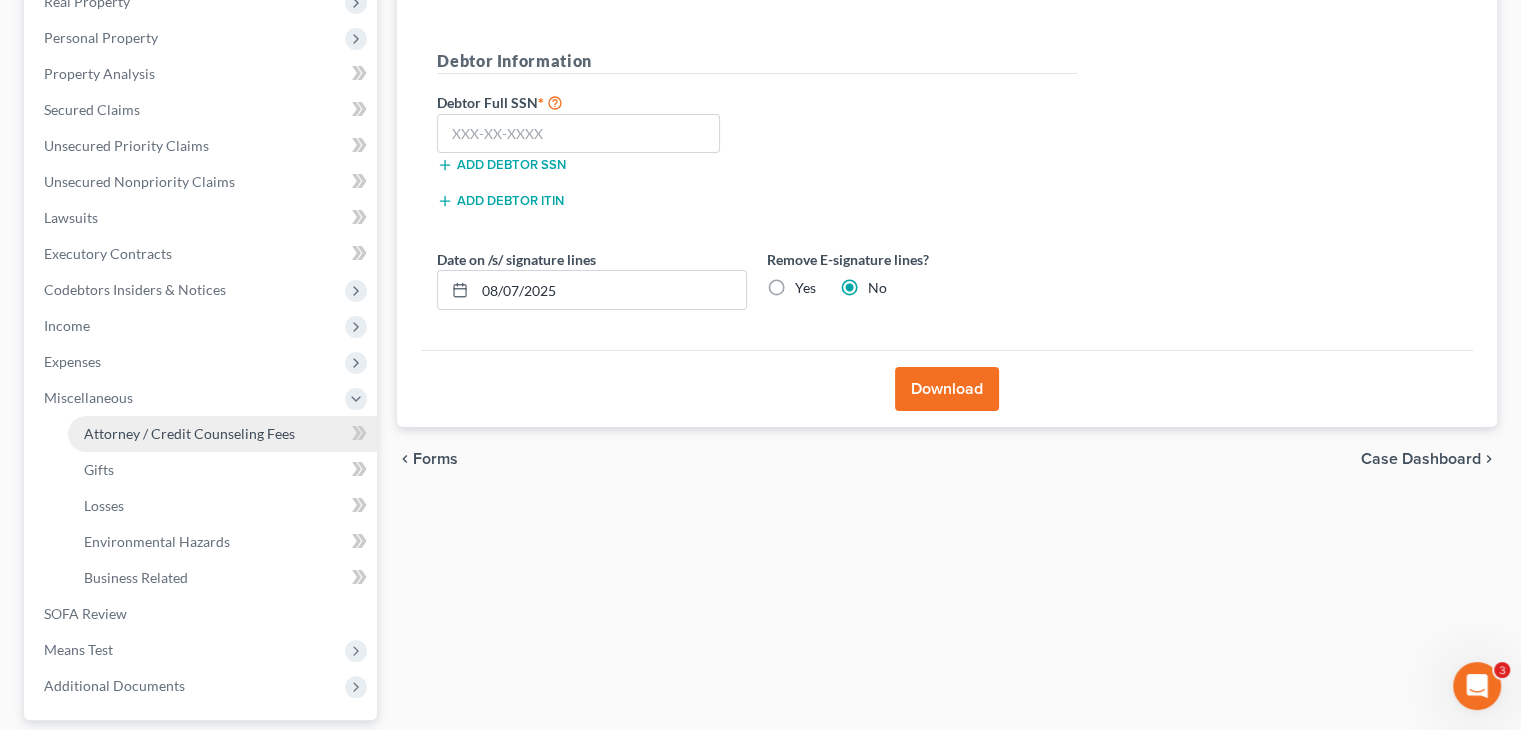 click on "Attorney / Credit Counseling Fees" at bounding box center [222, 434] 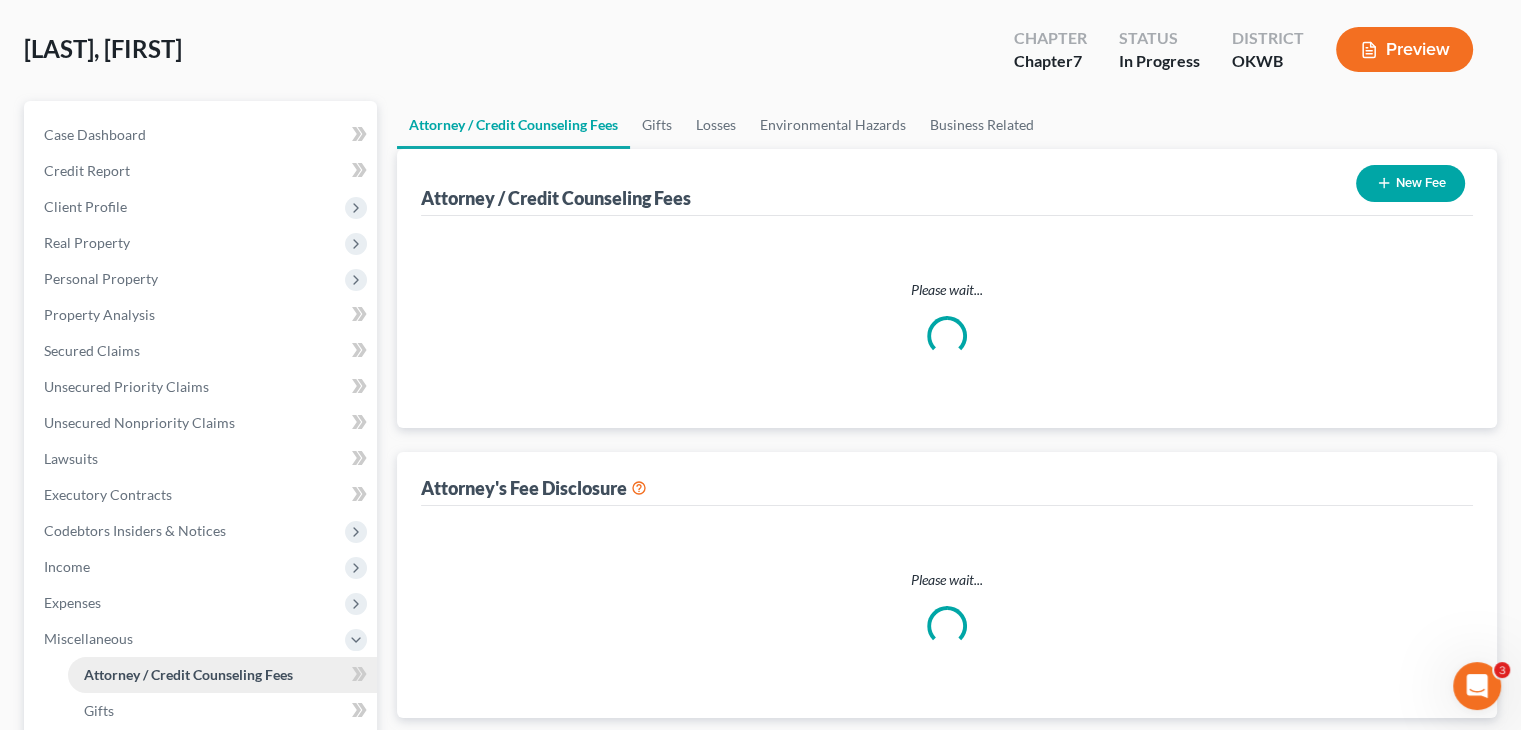 scroll, scrollTop: 0, scrollLeft: 0, axis: both 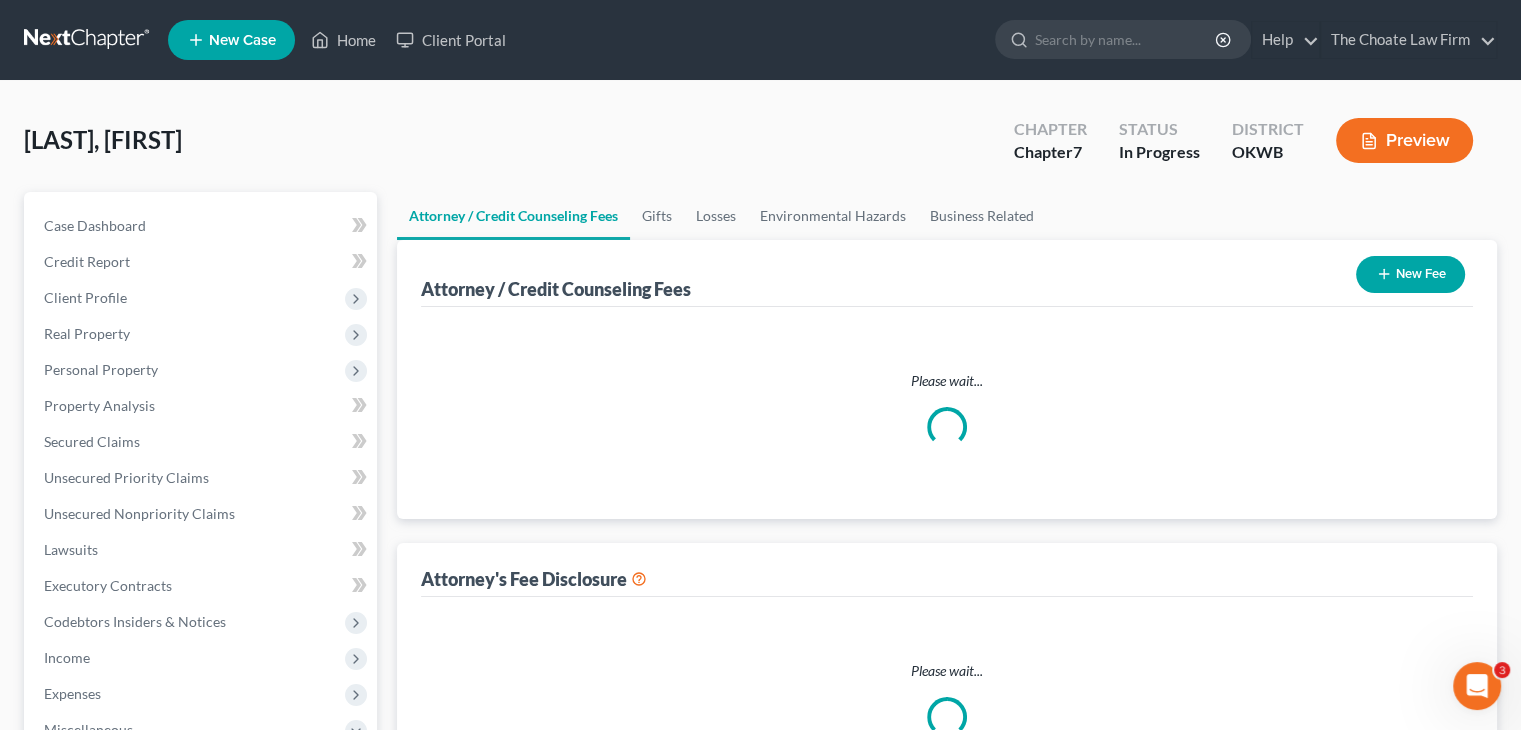 select on "0" 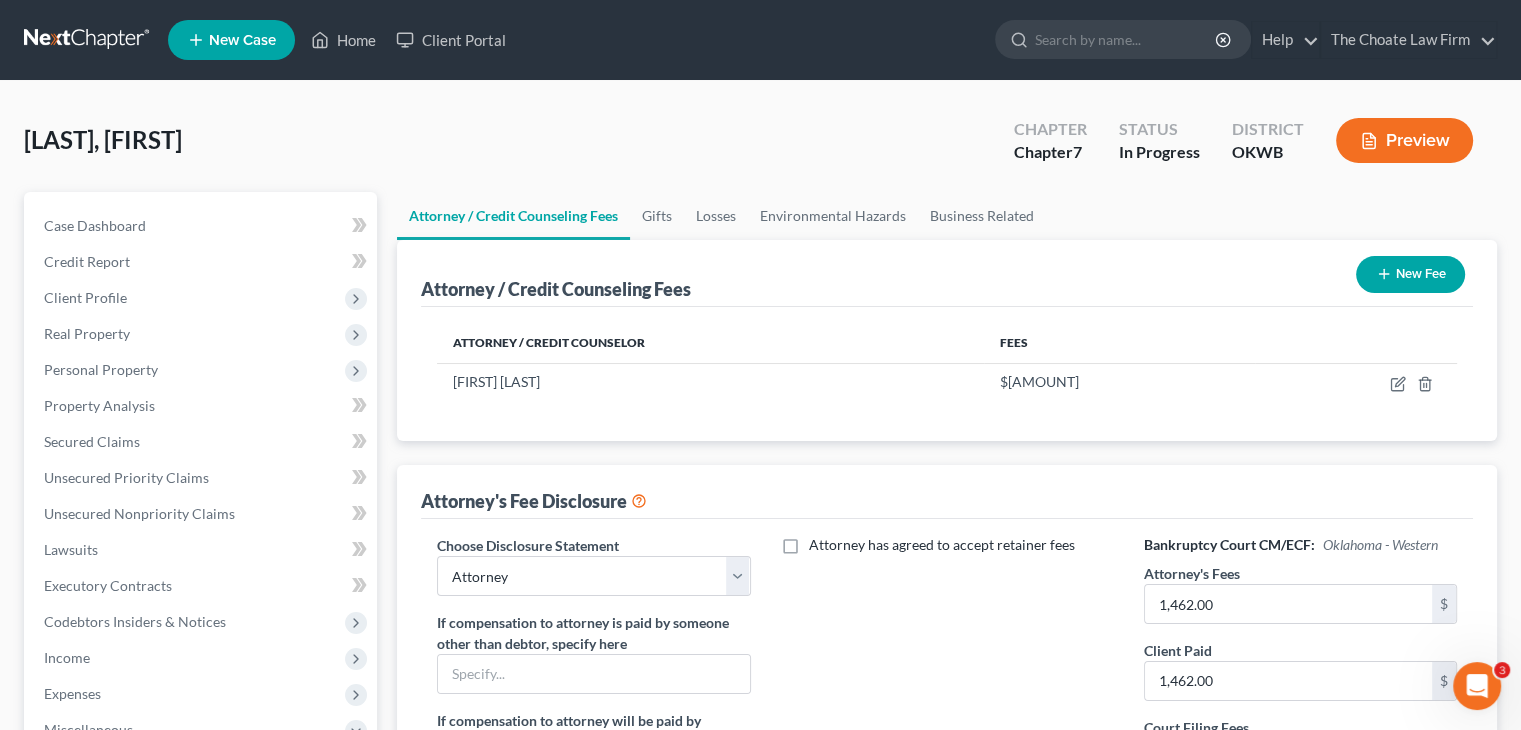 click on "New Fee" at bounding box center [1410, 274] 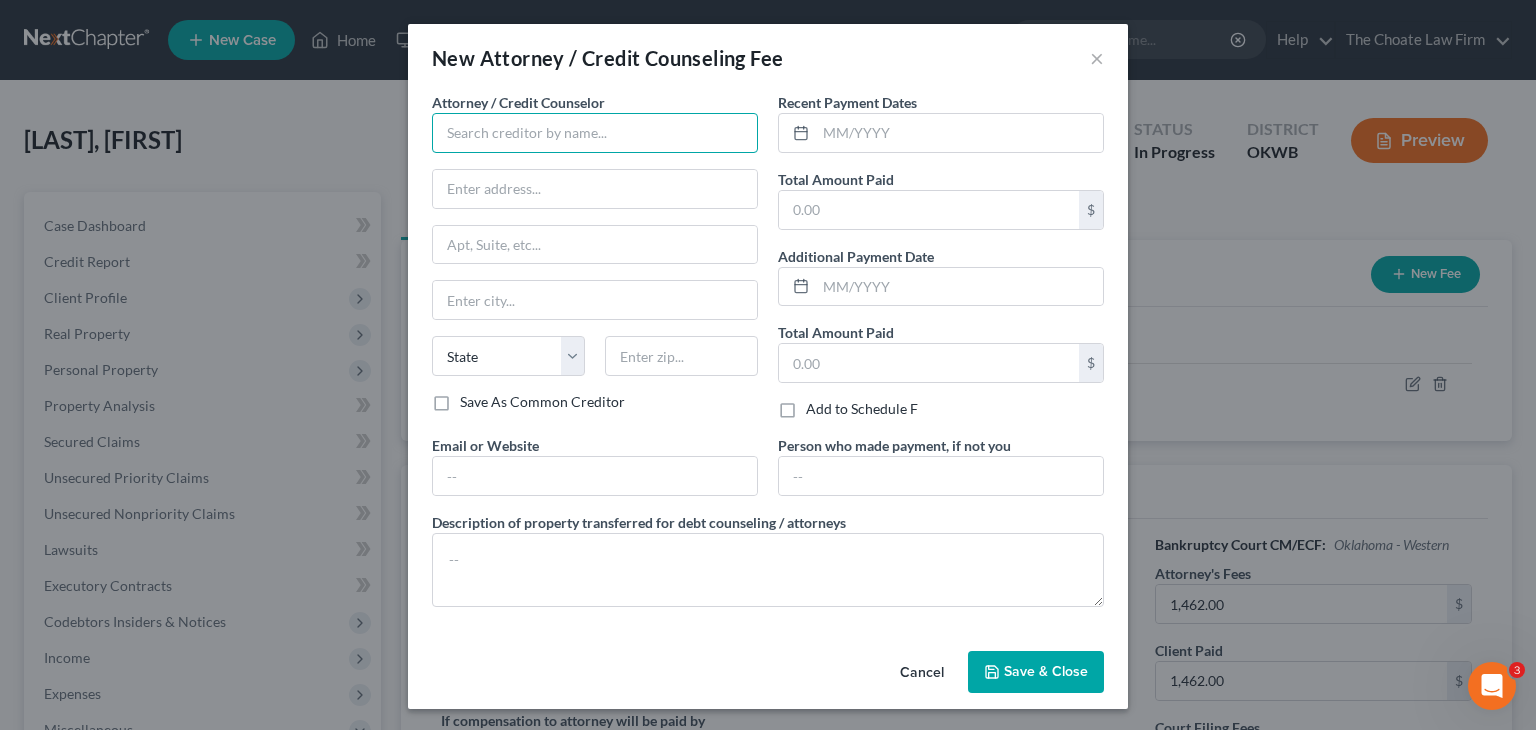 click at bounding box center [595, 133] 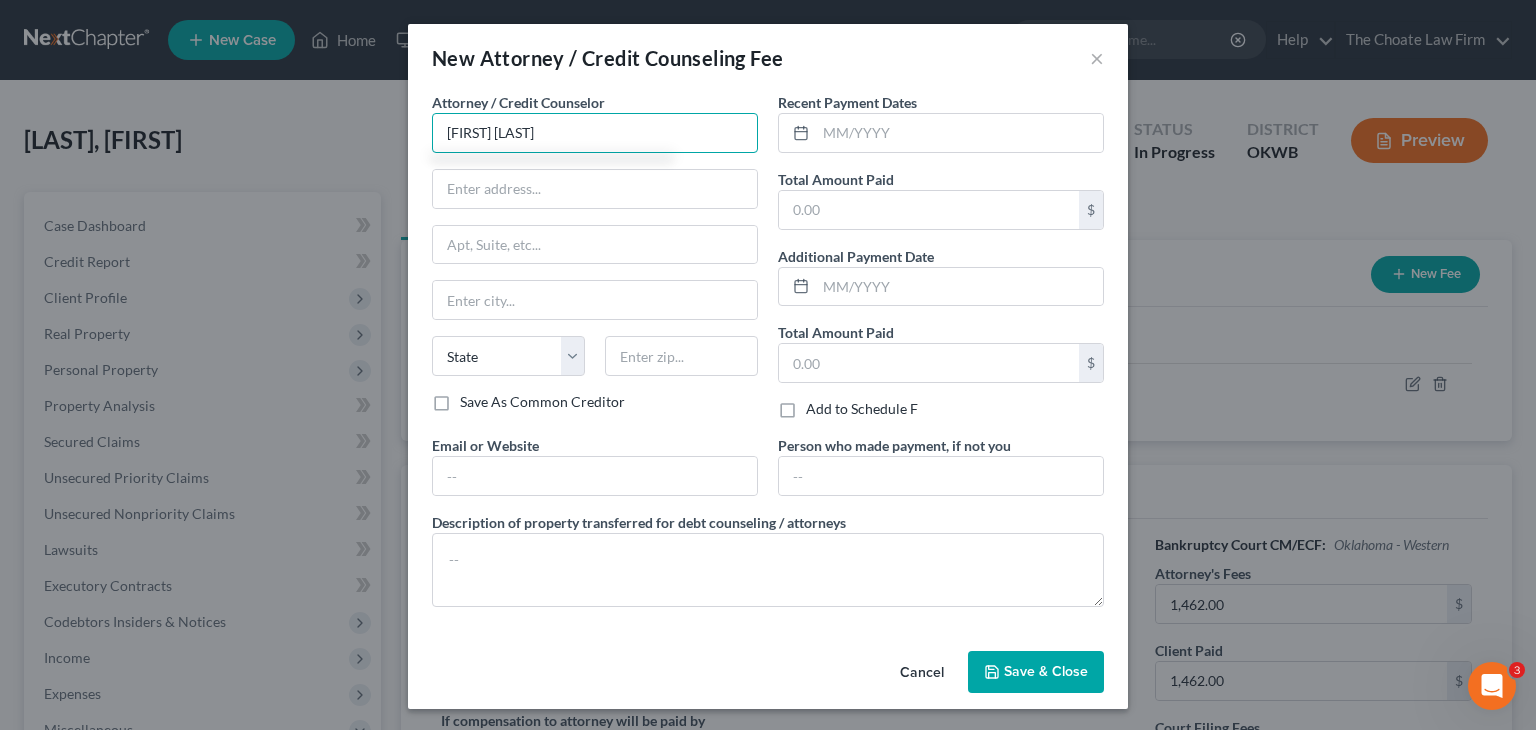 type on "[FIRST] [LAST]" 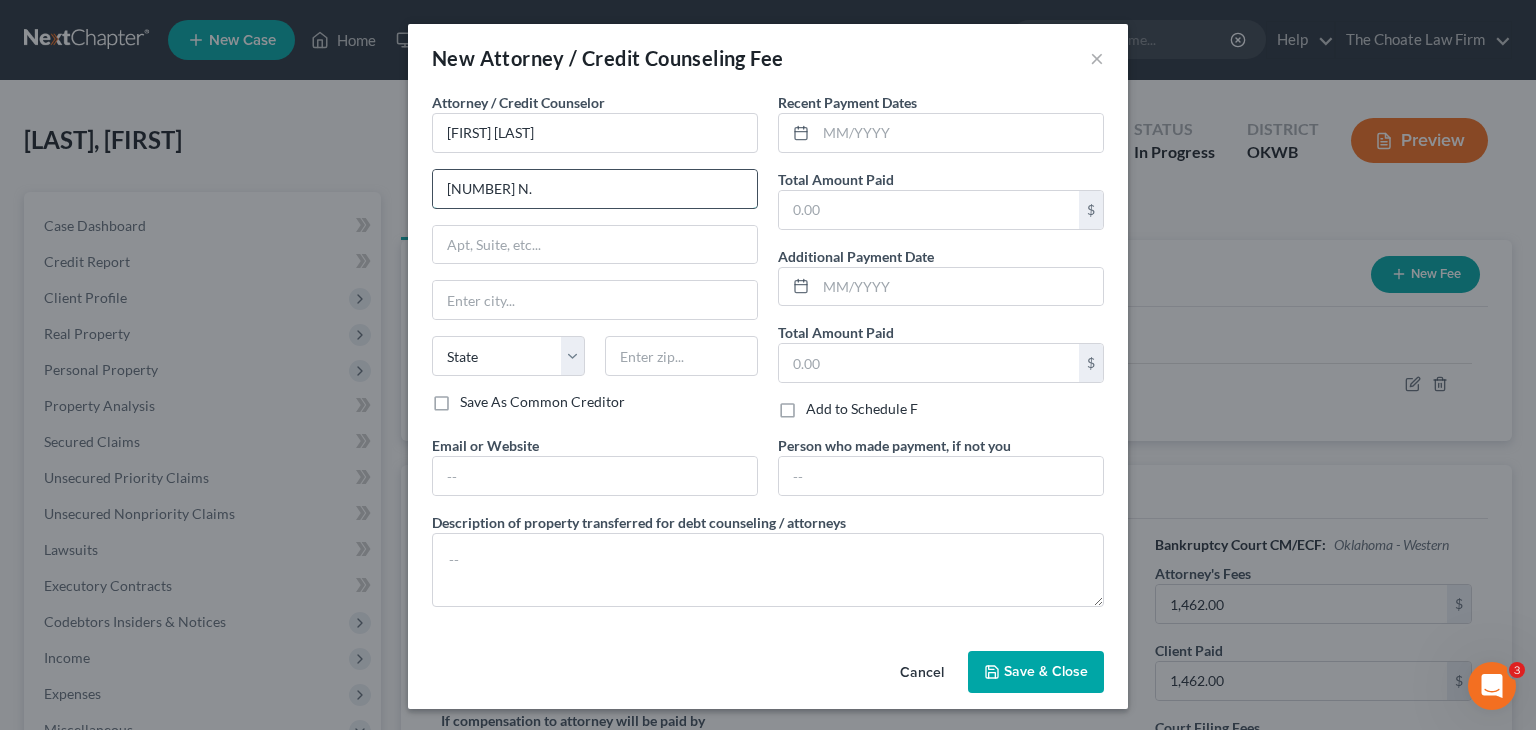 type on "[NUMBER] [STREET_NAME] [STREET_NAME]" 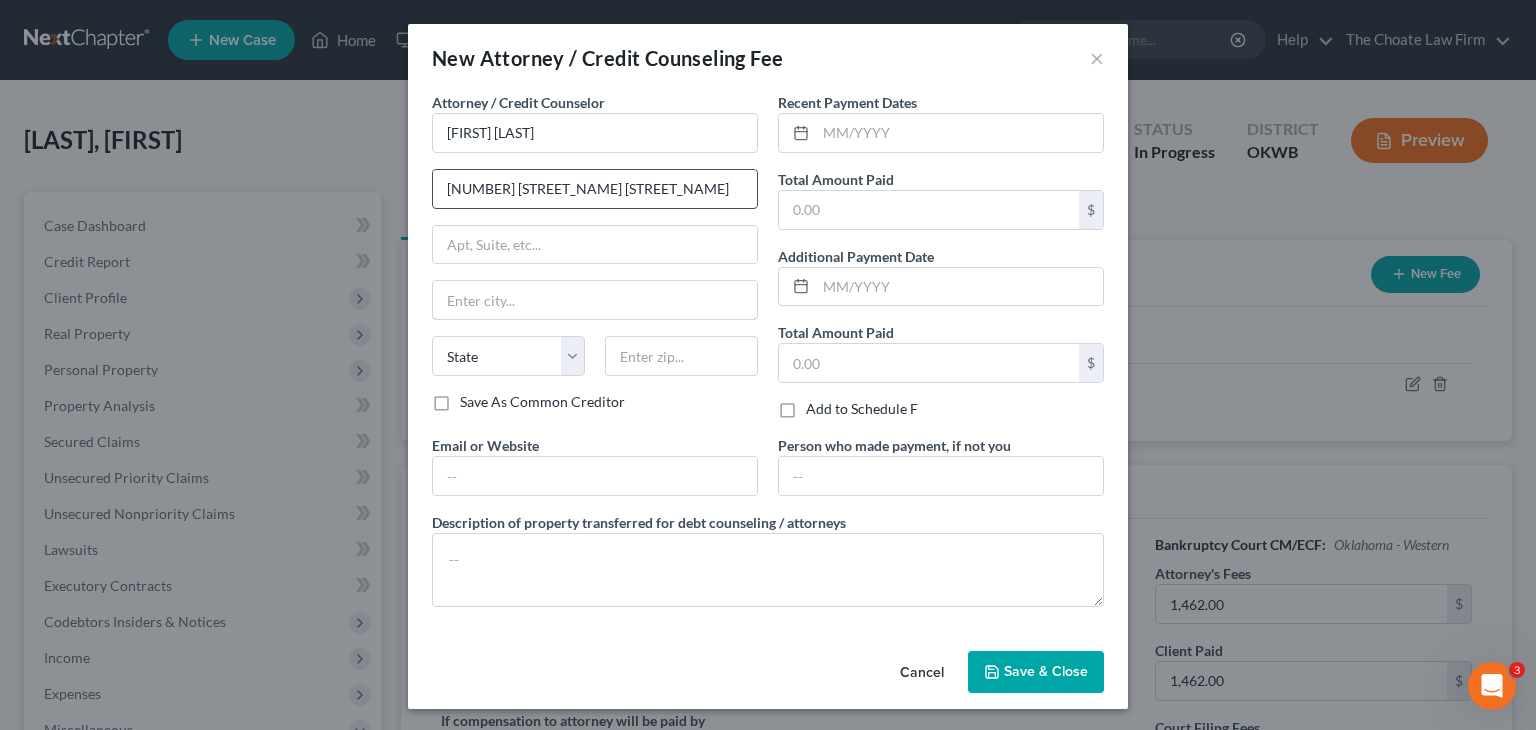 type on "Shawnee" 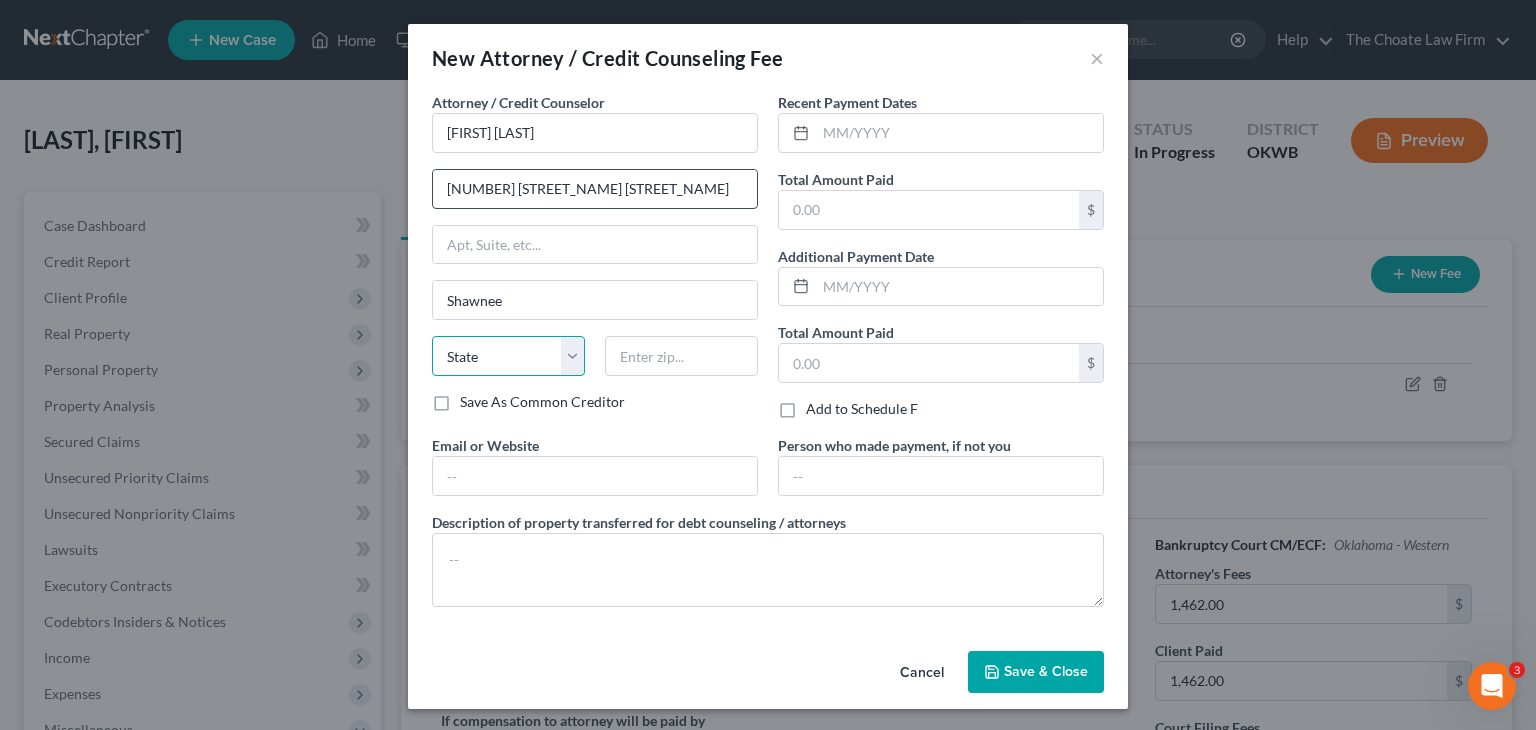 select on "37" 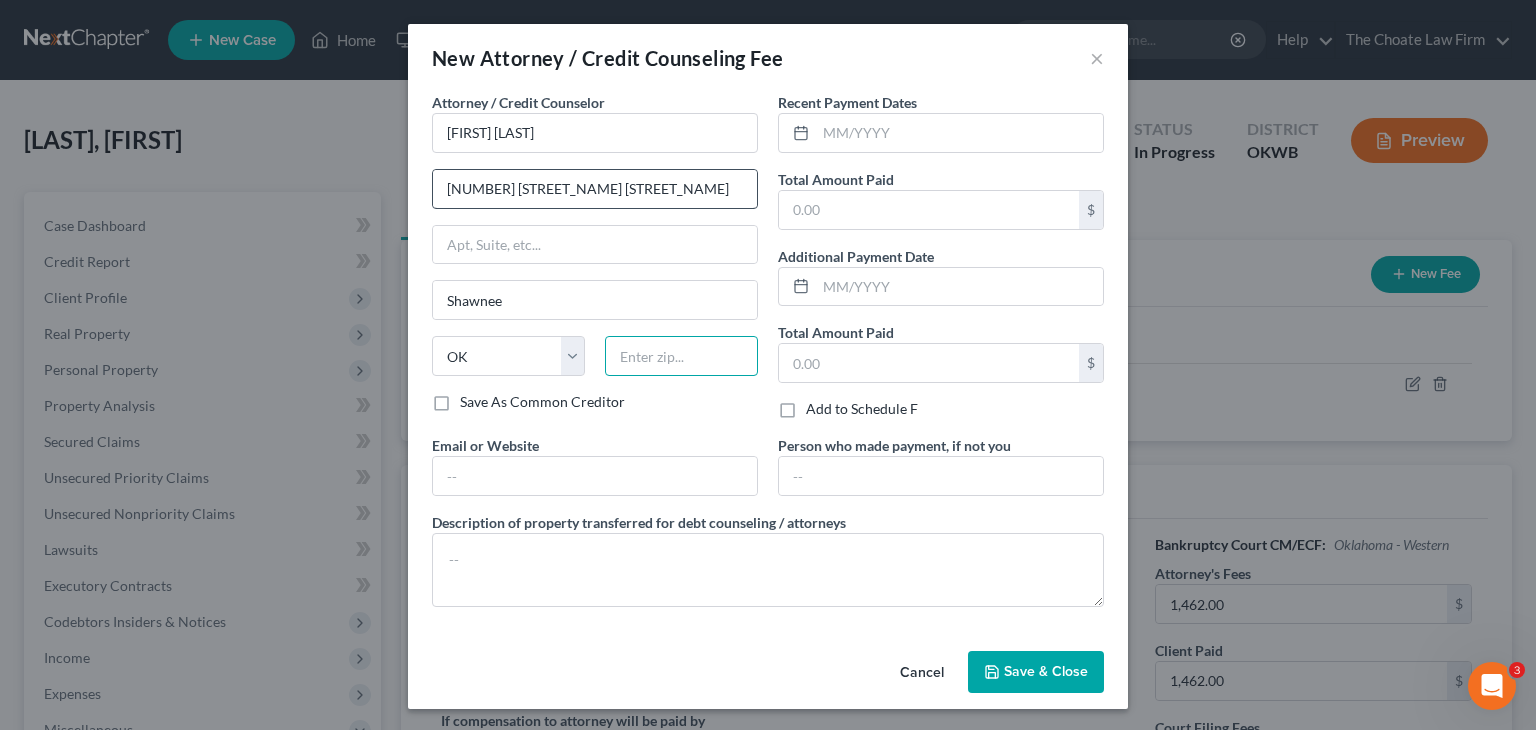 type on "[POSTAL CODE]" 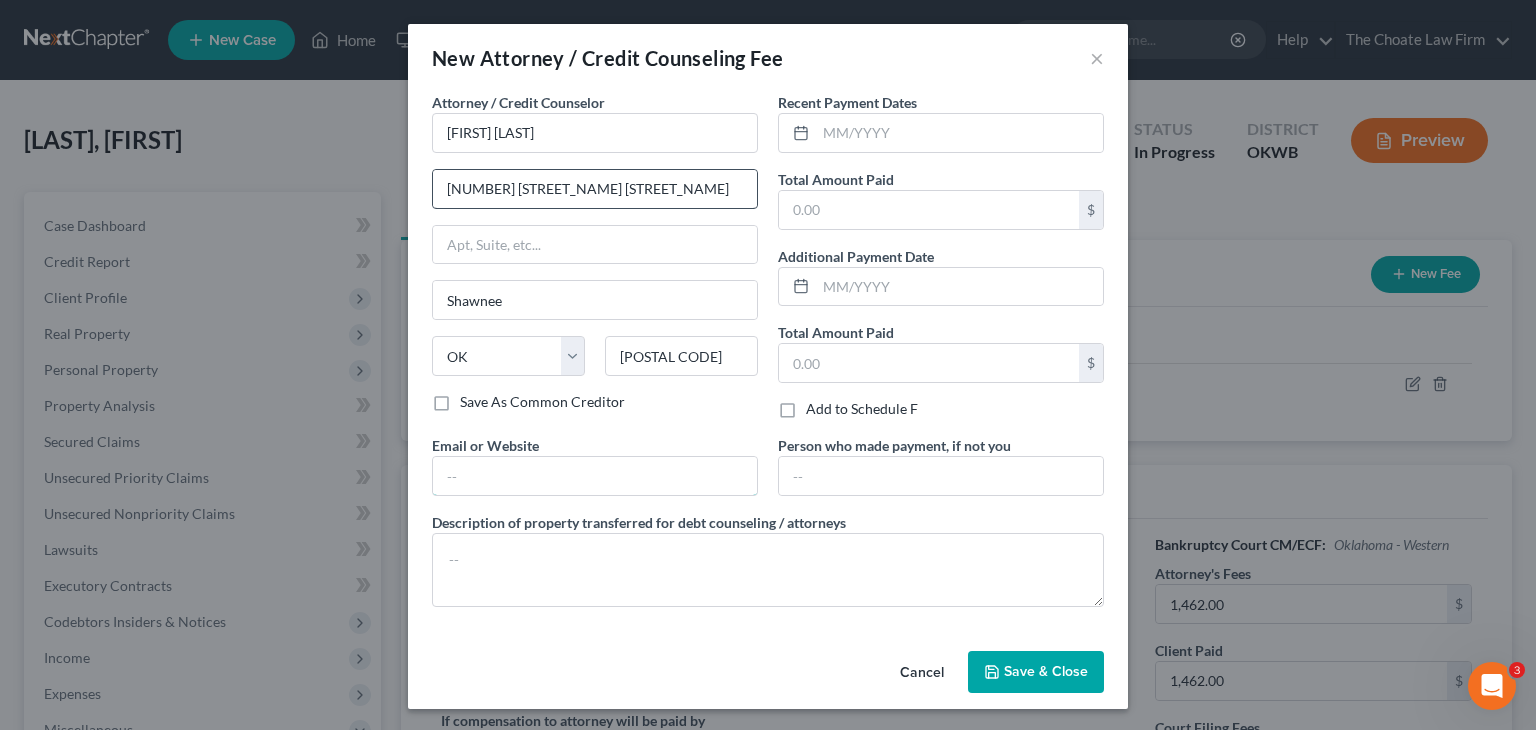 type on "[FIRST]@example.com" 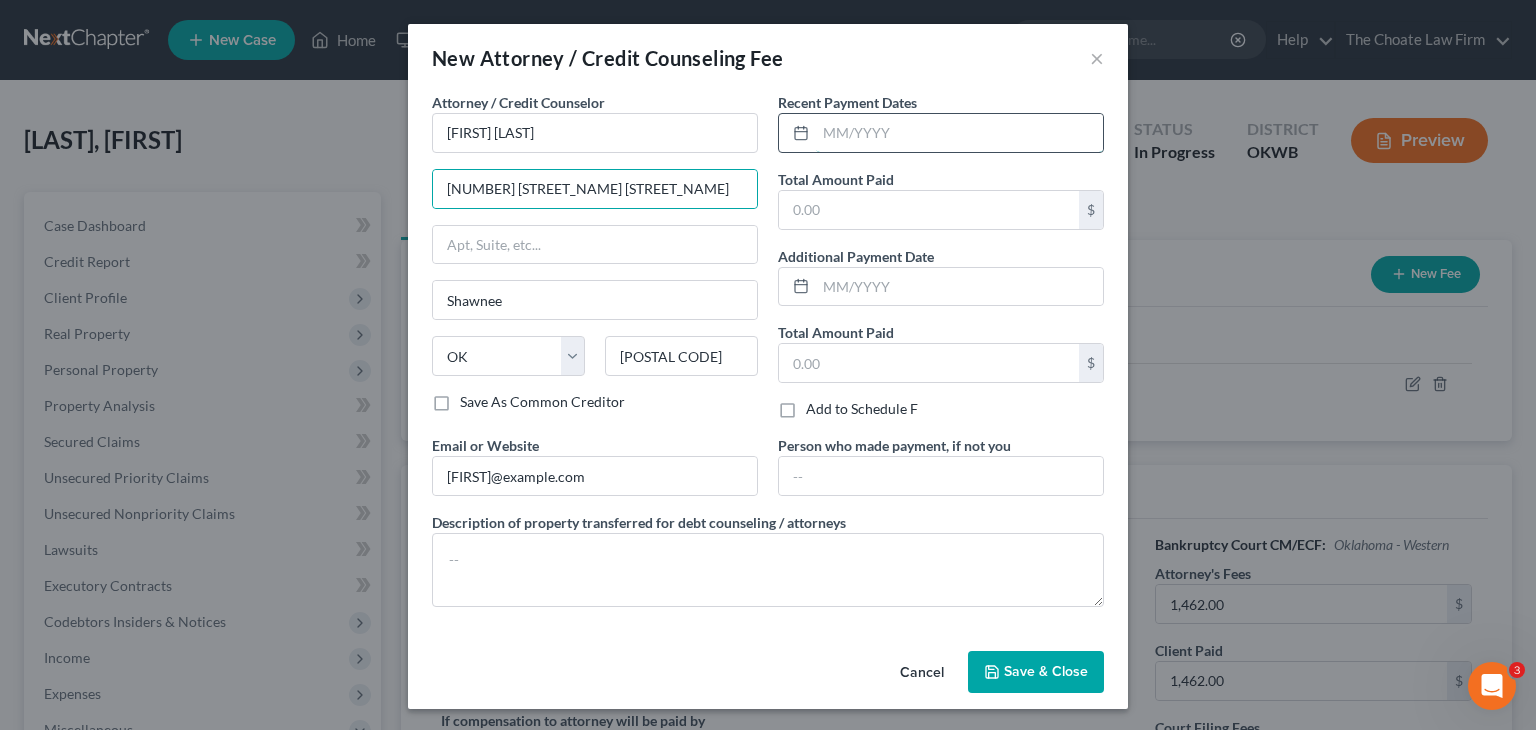 click at bounding box center [959, 133] 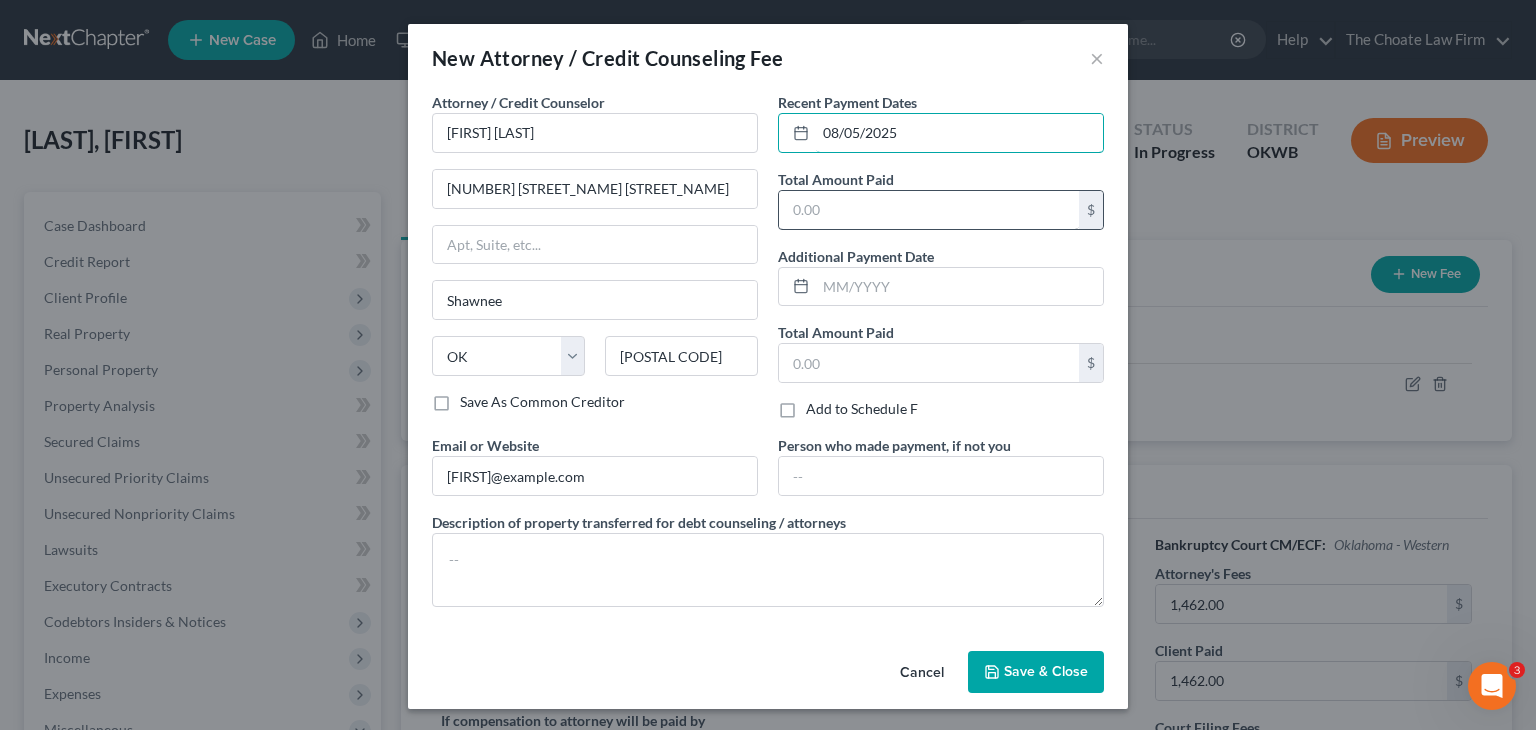 type on "08/05/2025" 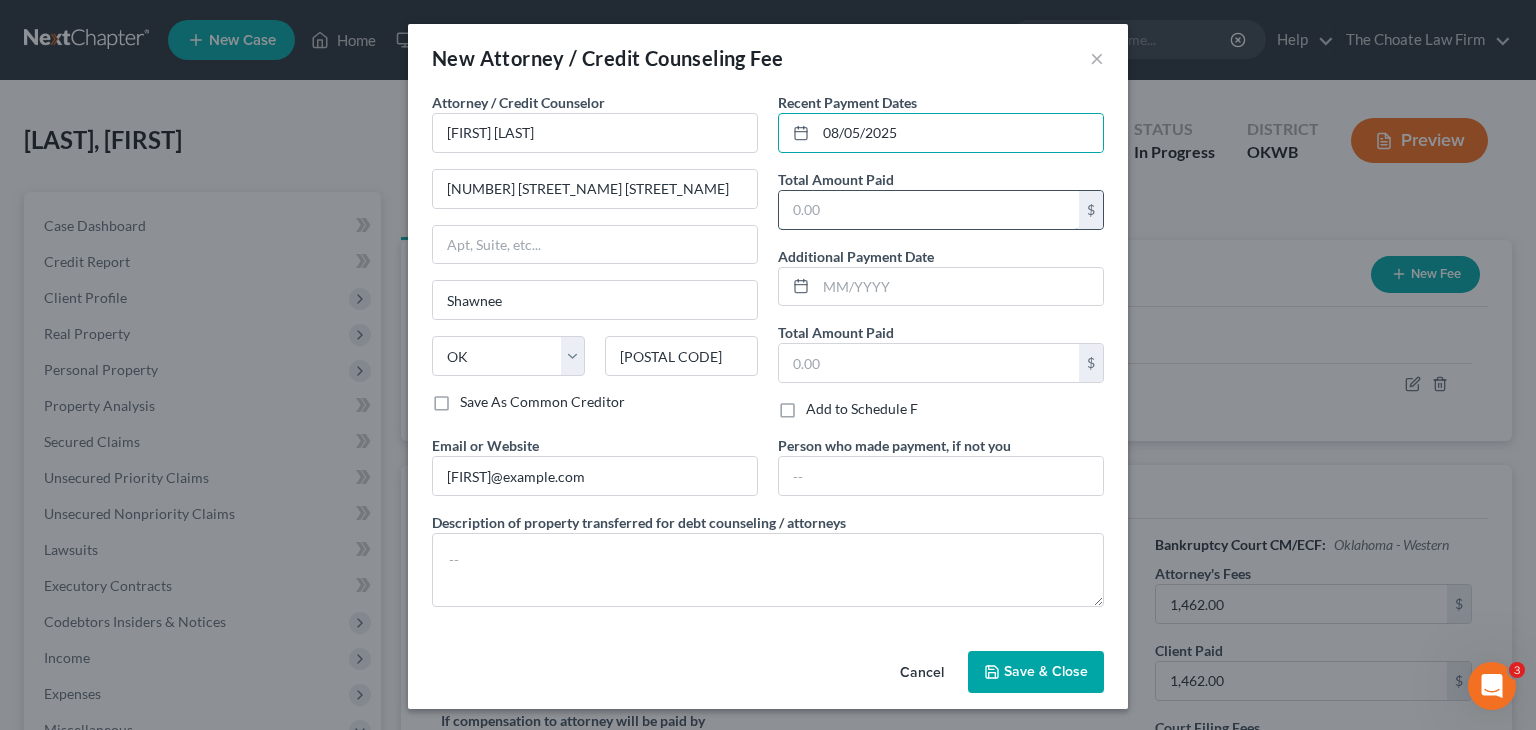 click at bounding box center [929, 210] 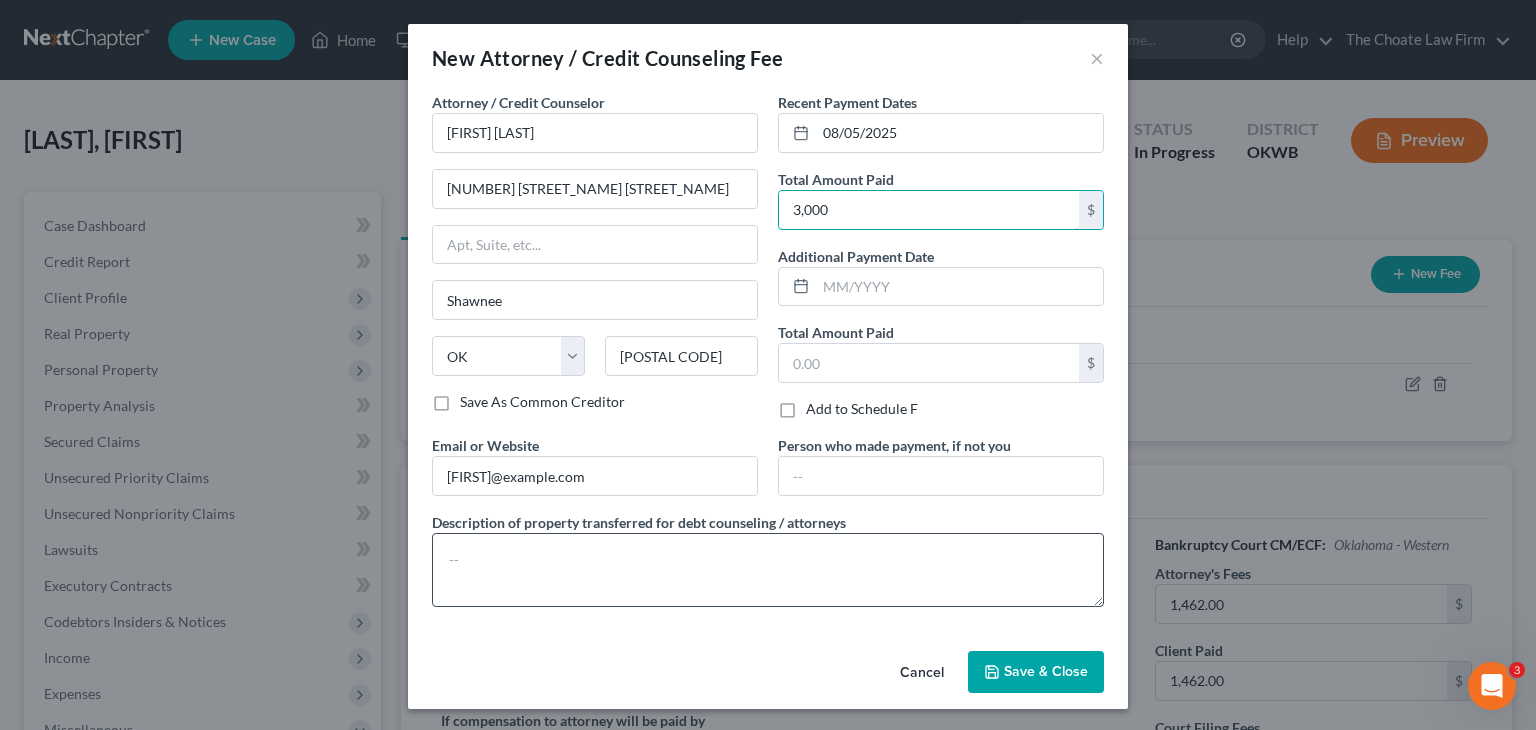 type on "3,000" 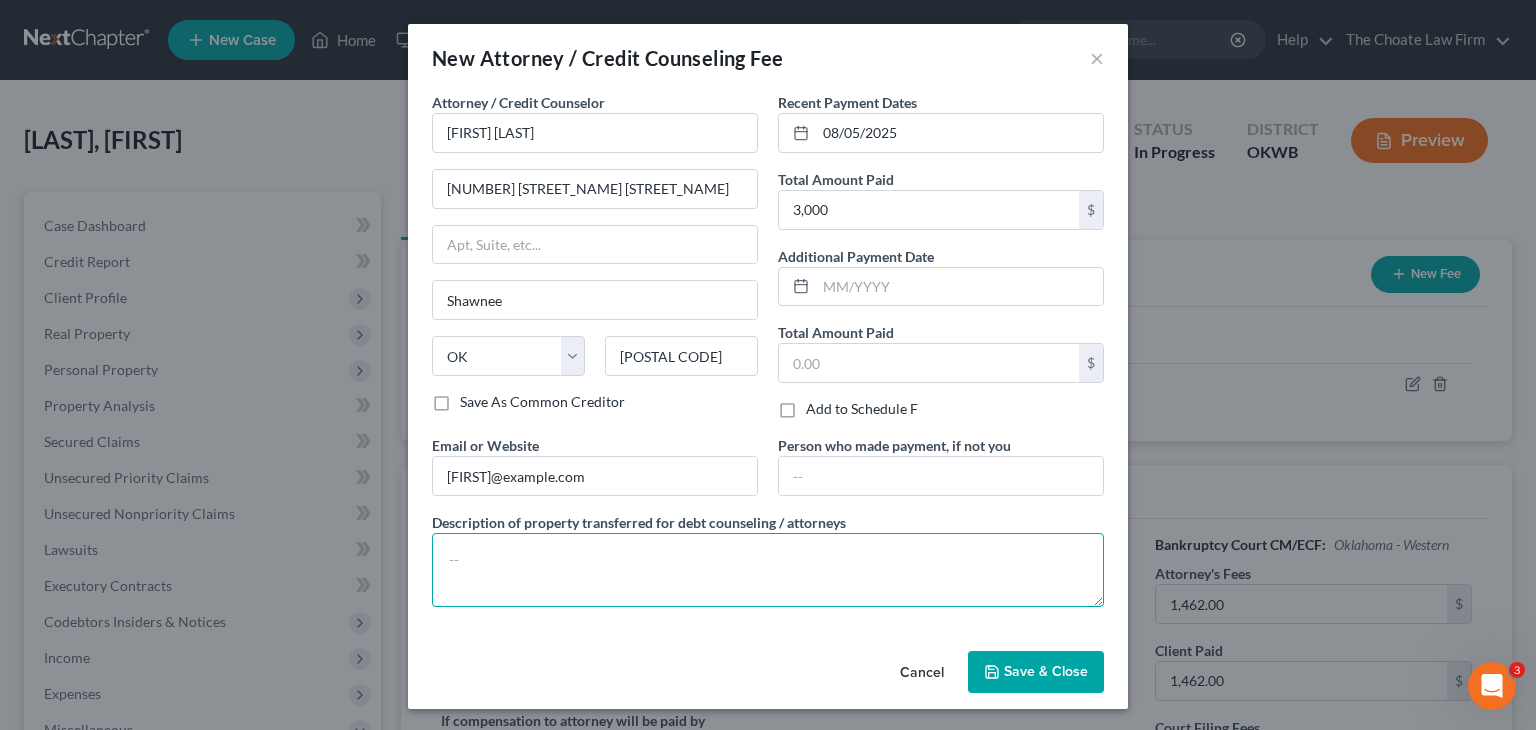 click at bounding box center (768, 570) 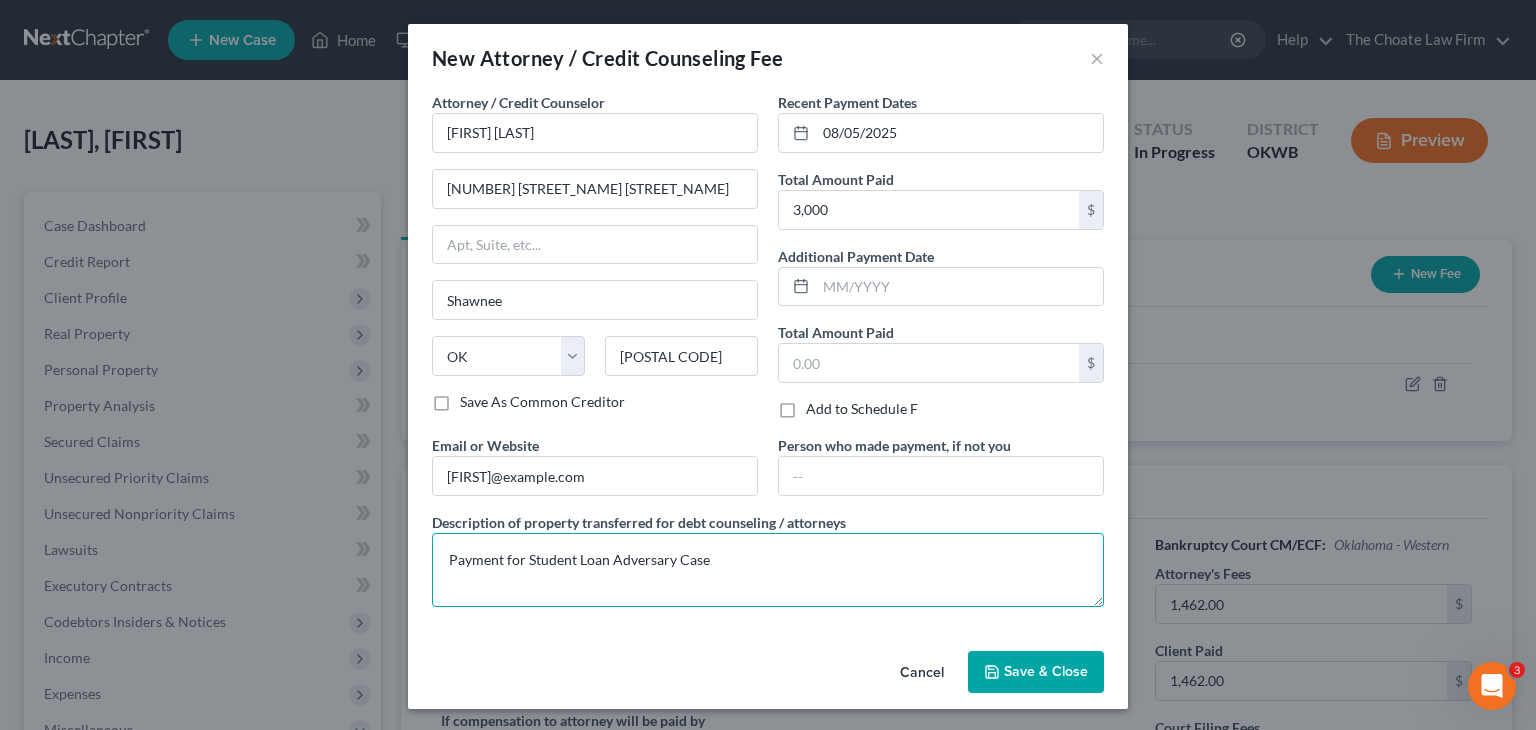 click on "Payment for Student Loan Adversary Case" at bounding box center (768, 570) 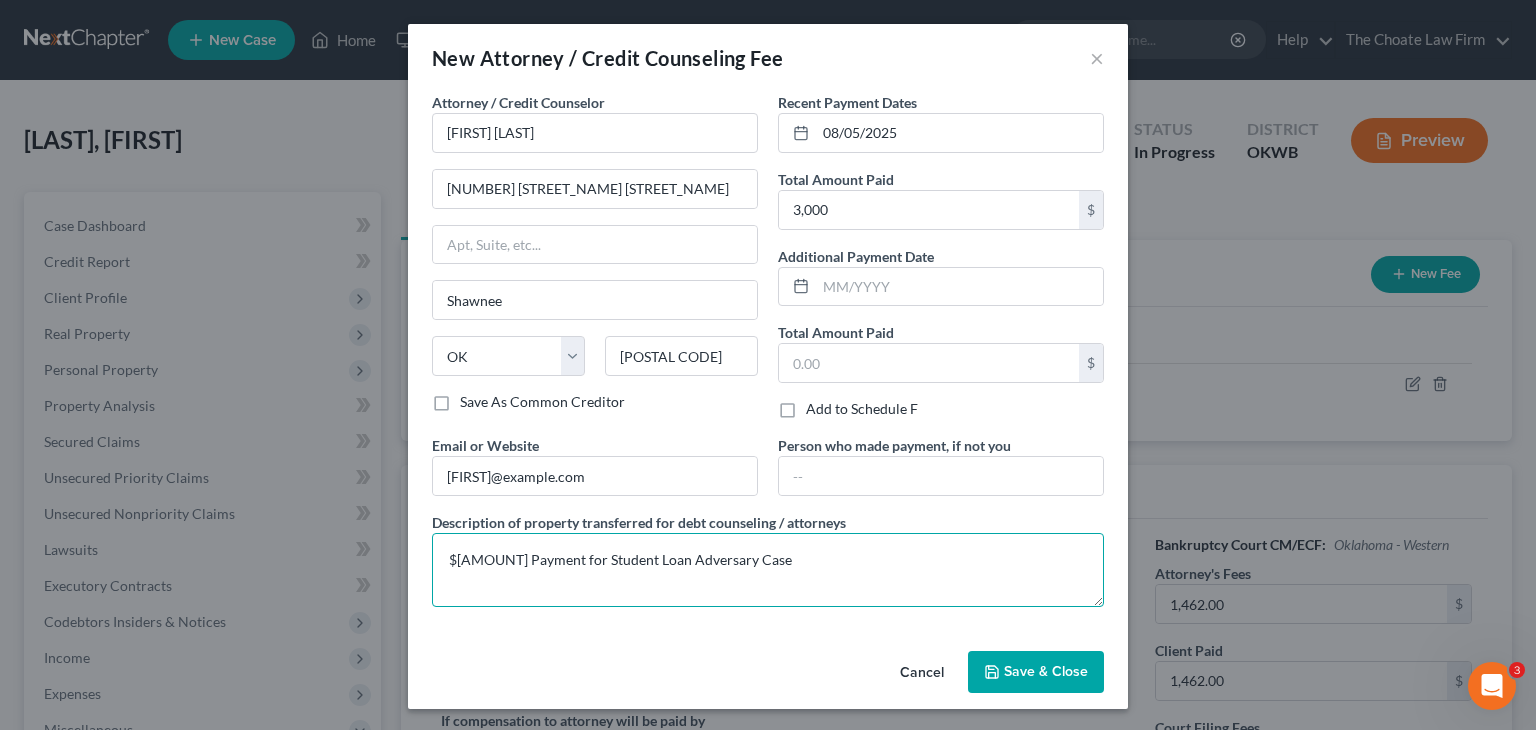 type on "$[AMOUNT] Payment for Student Loan Adversary Case" 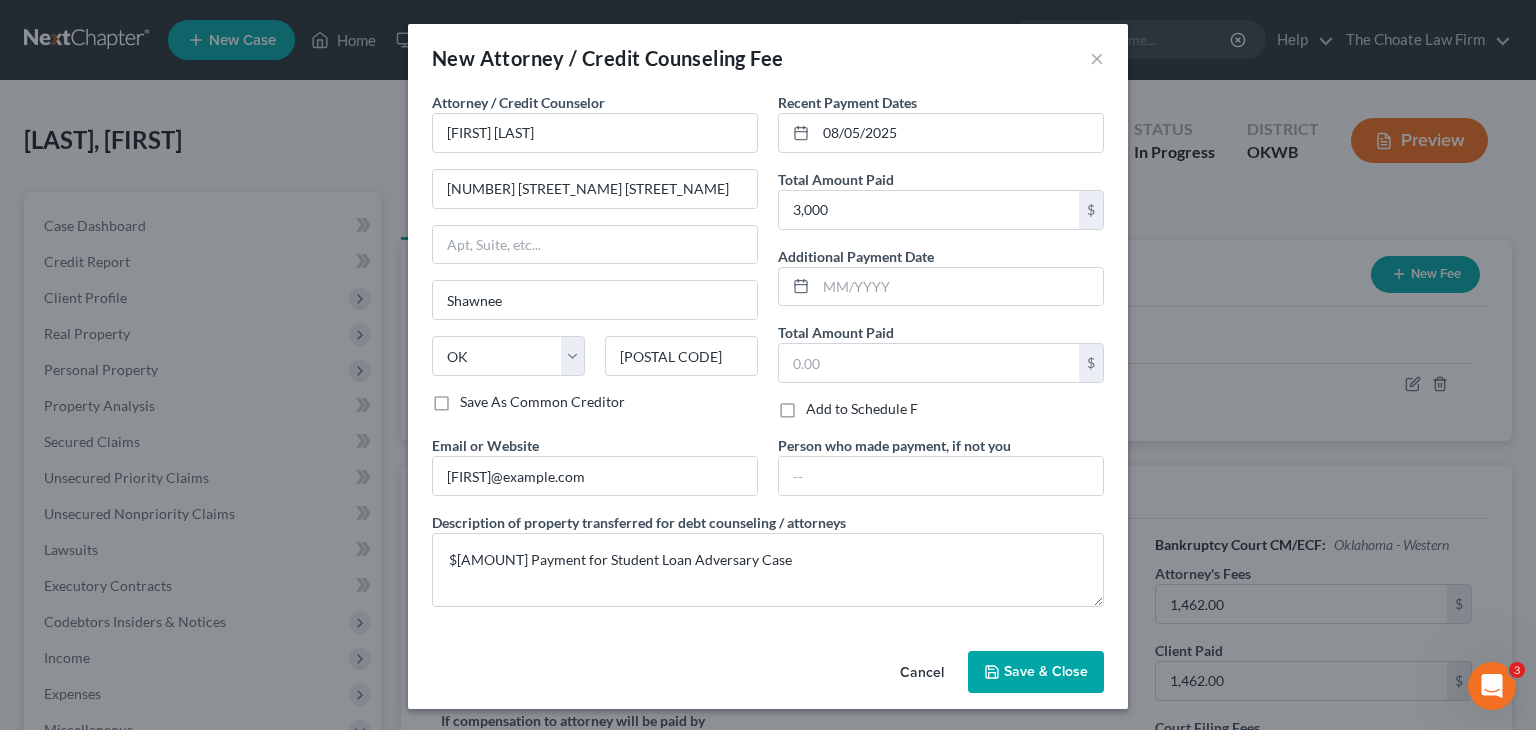 click on "Save & Close" at bounding box center [1046, 671] 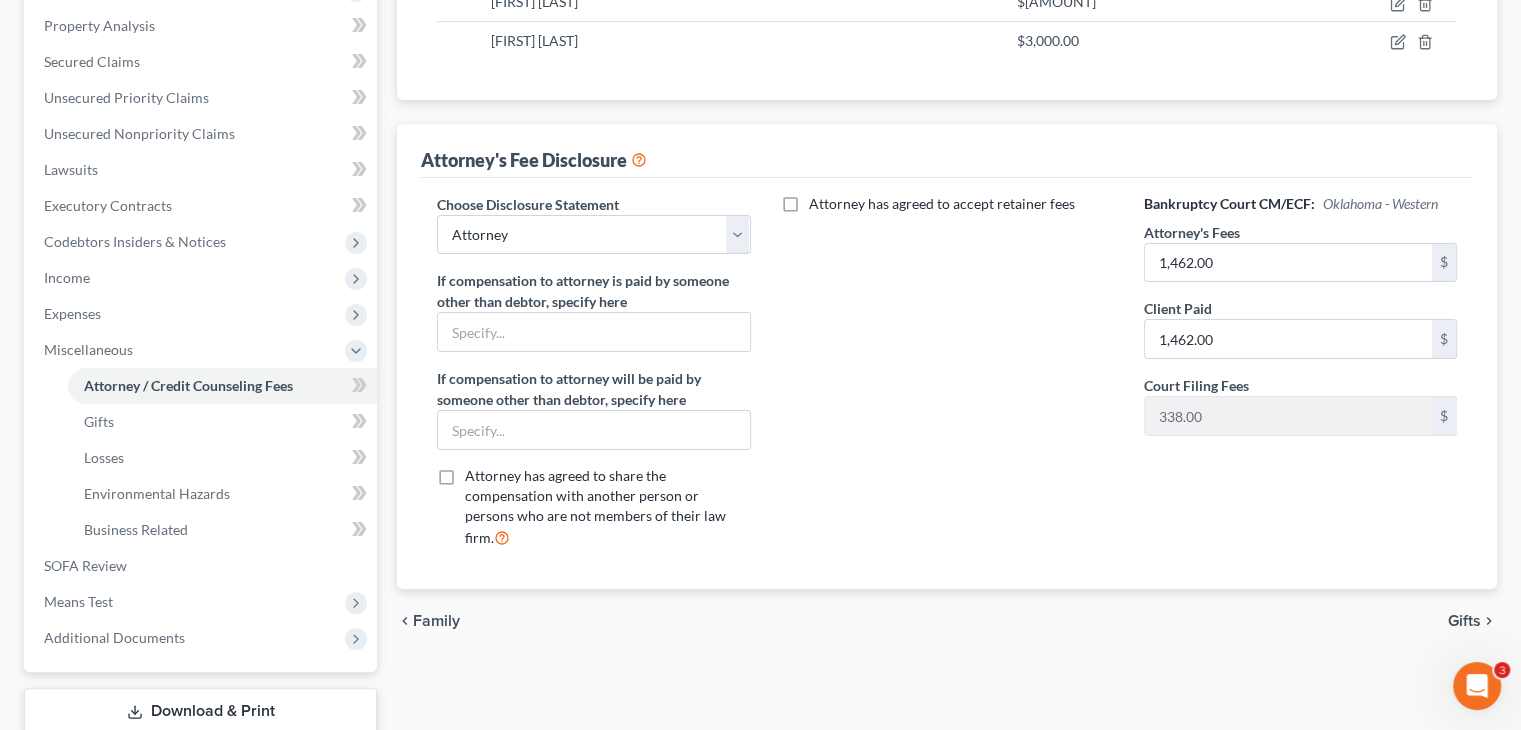 scroll, scrollTop: 401, scrollLeft: 0, axis: vertical 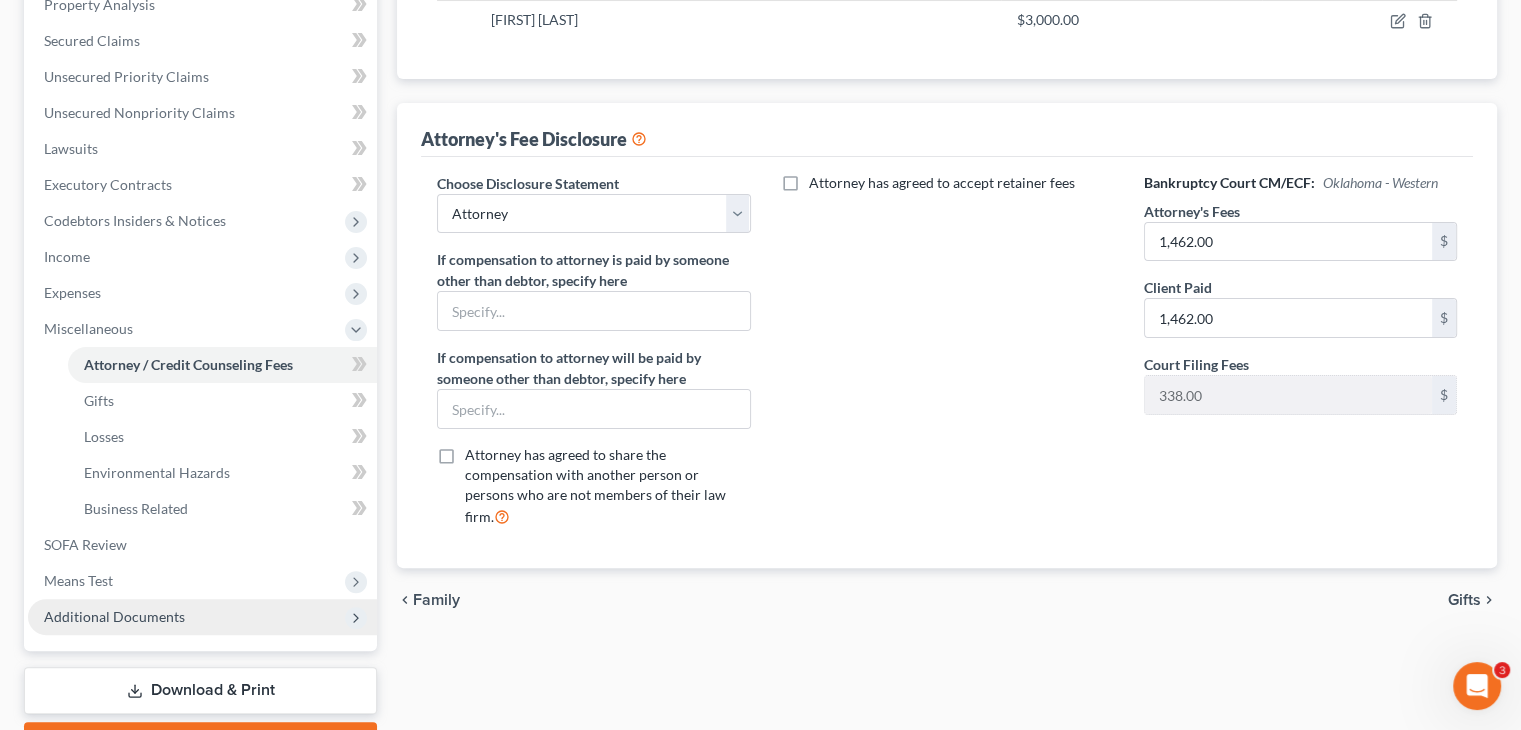 click on "Additional Documents" at bounding box center (114, 616) 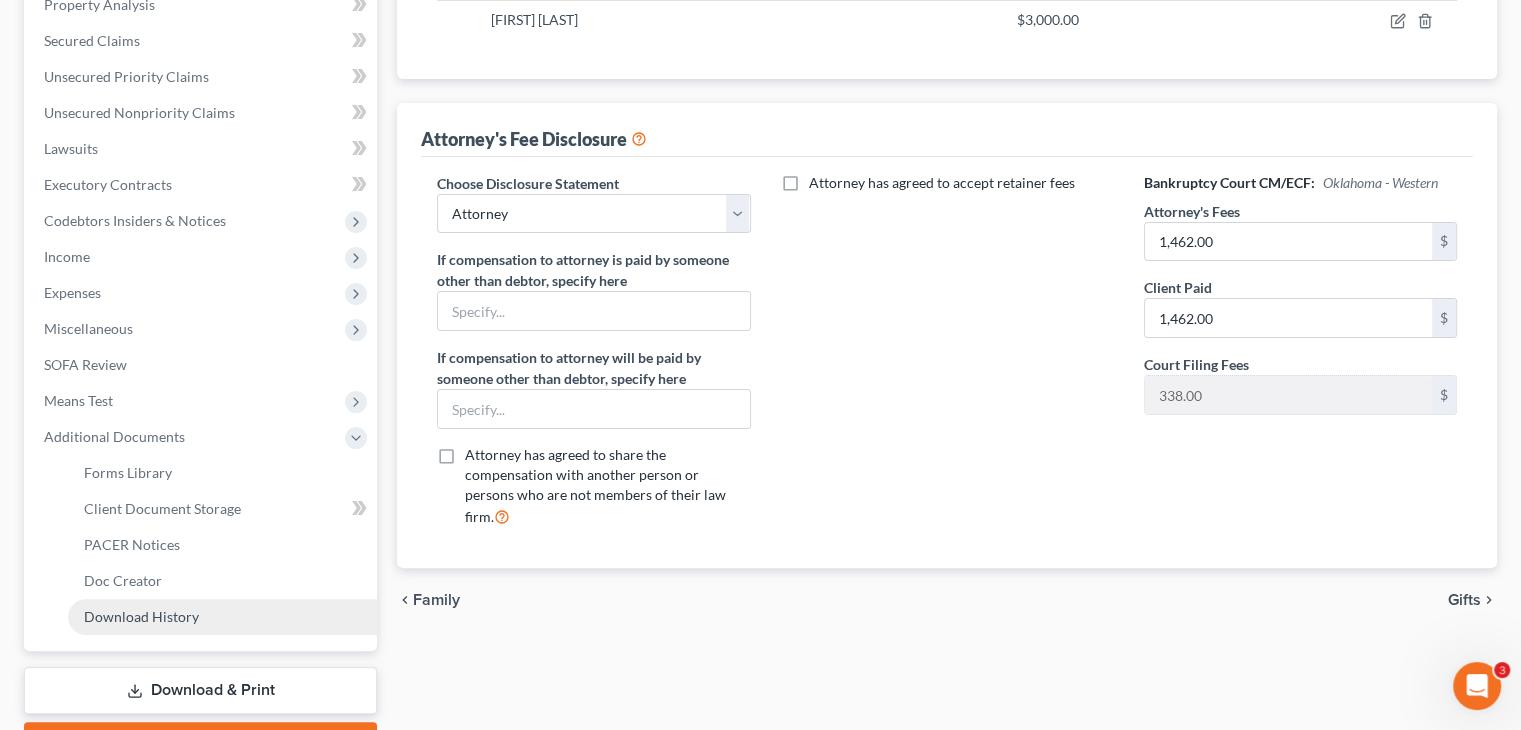 click on "Download History" at bounding box center [141, 616] 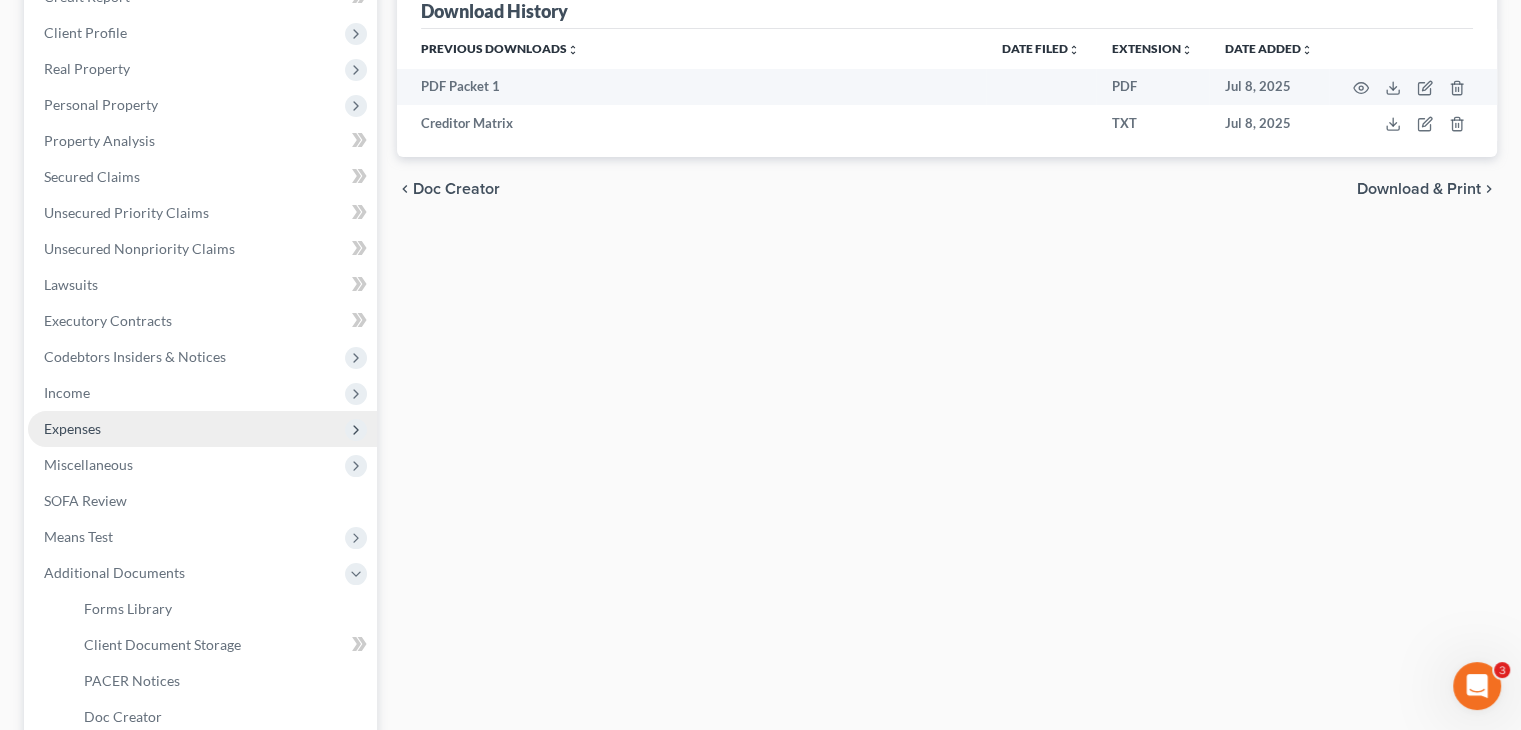 scroll, scrollTop: 0, scrollLeft: 0, axis: both 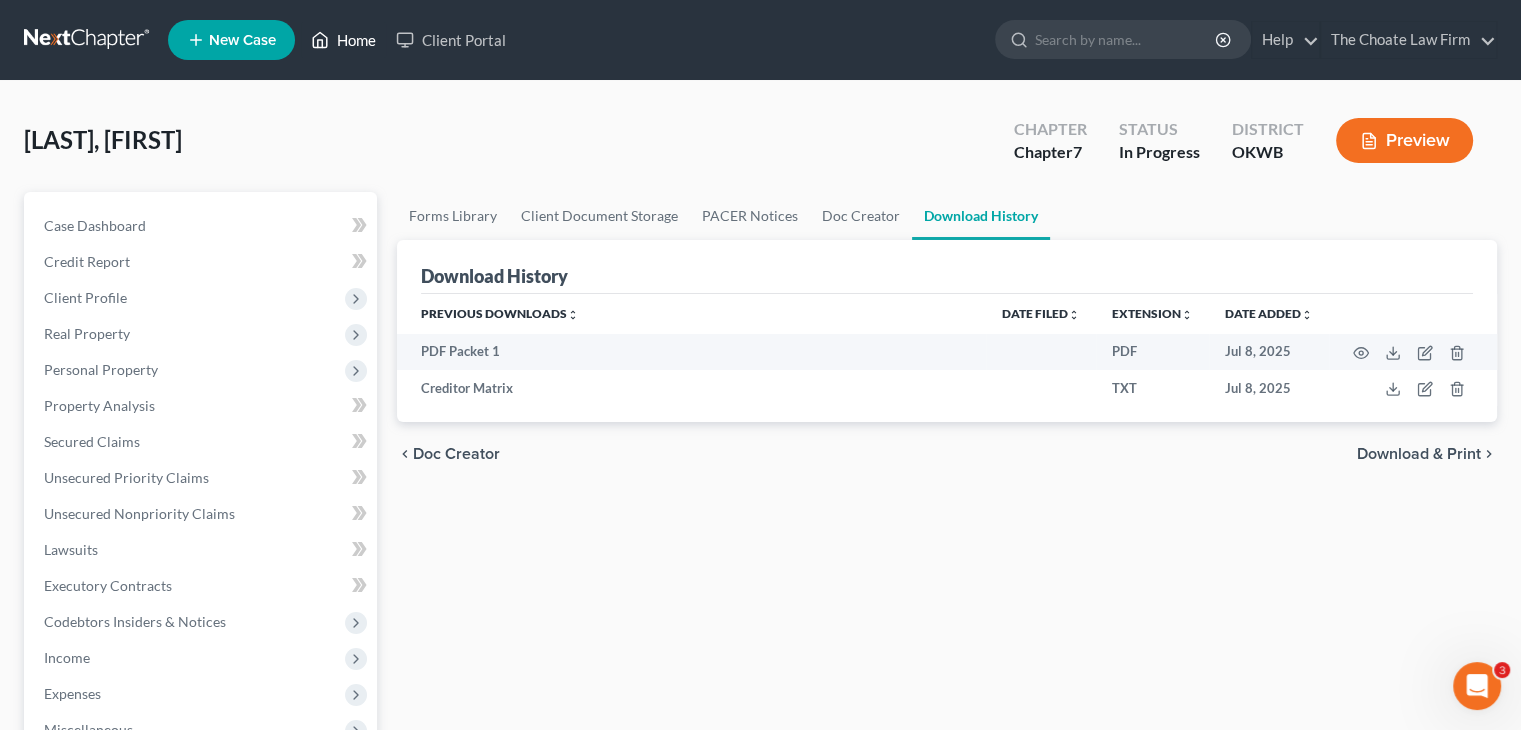 click on "Home" at bounding box center (343, 40) 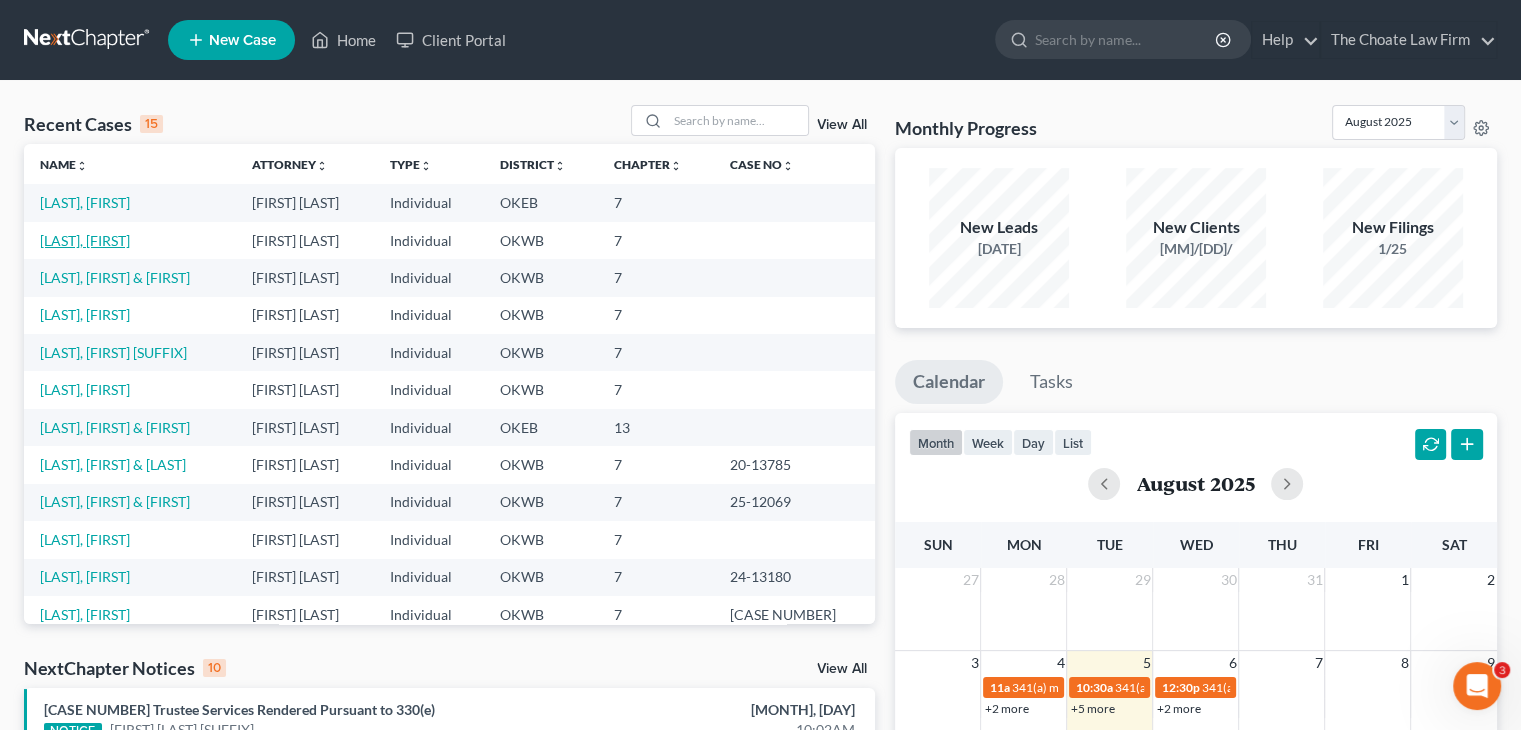 click on "[LAST], [FIRST]" at bounding box center (85, 240) 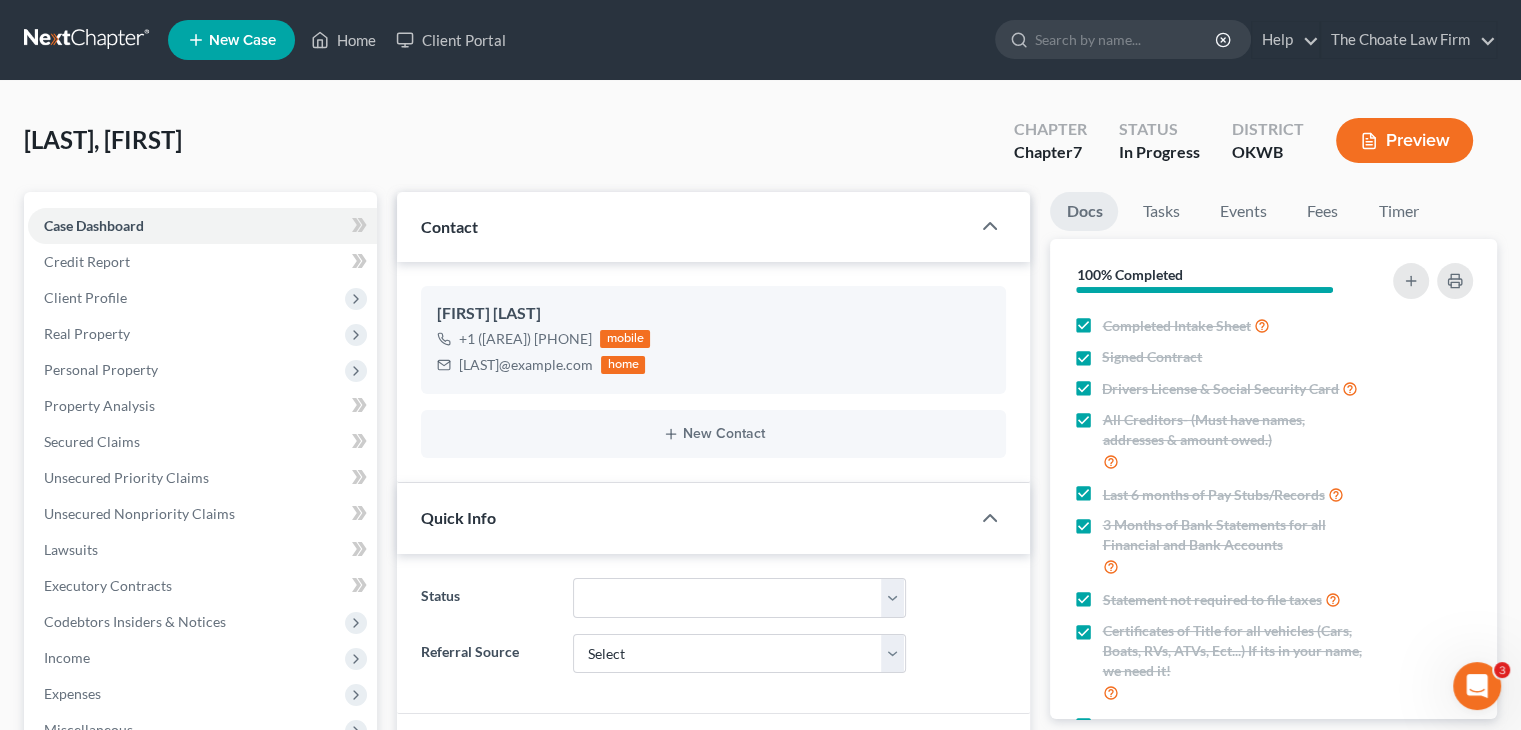 scroll, scrollTop: 332, scrollLeft: 0, axis: vertical 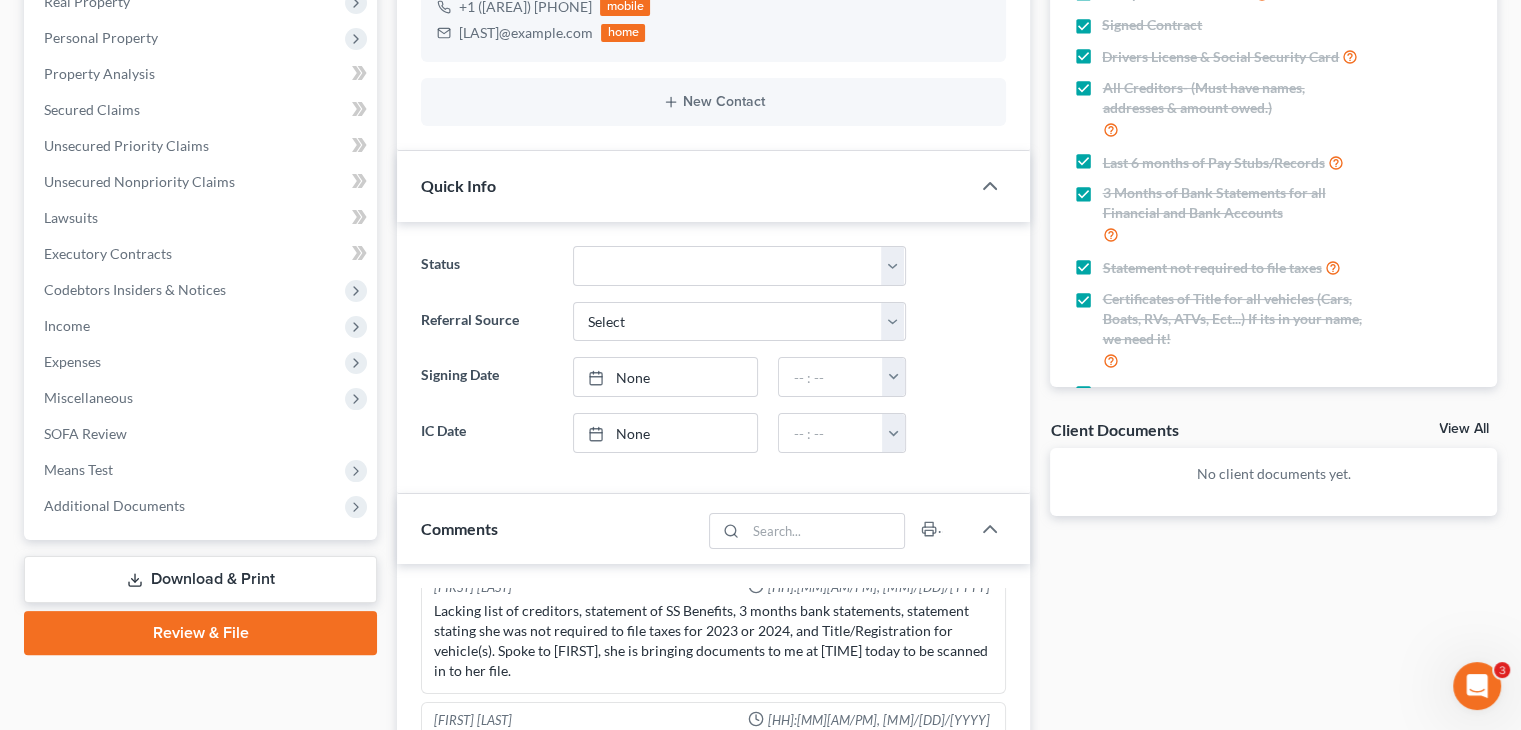click on "Download & Print" at bounding box center [200, 579] 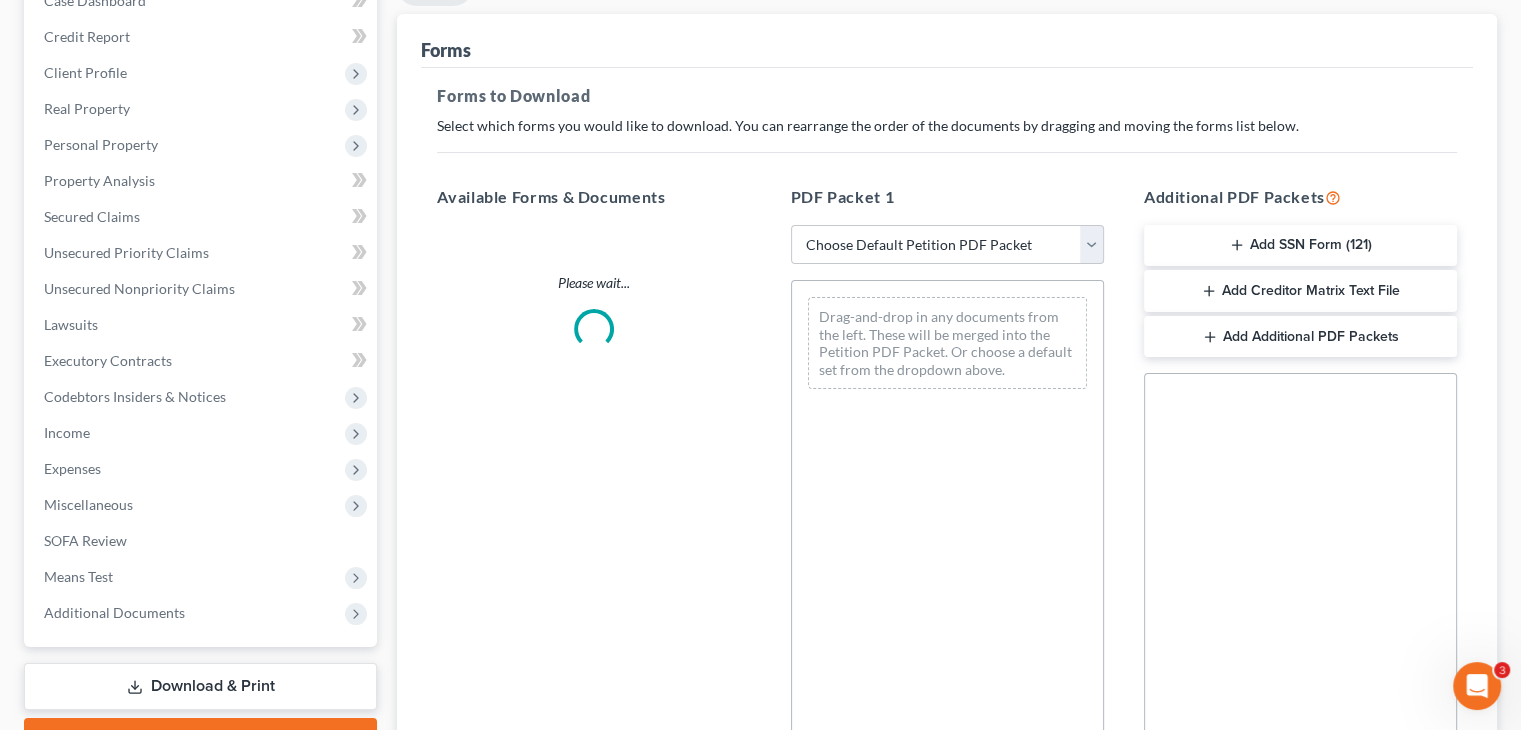 scroll, scrollTop: 0, scrollLeft: 0, axis: both 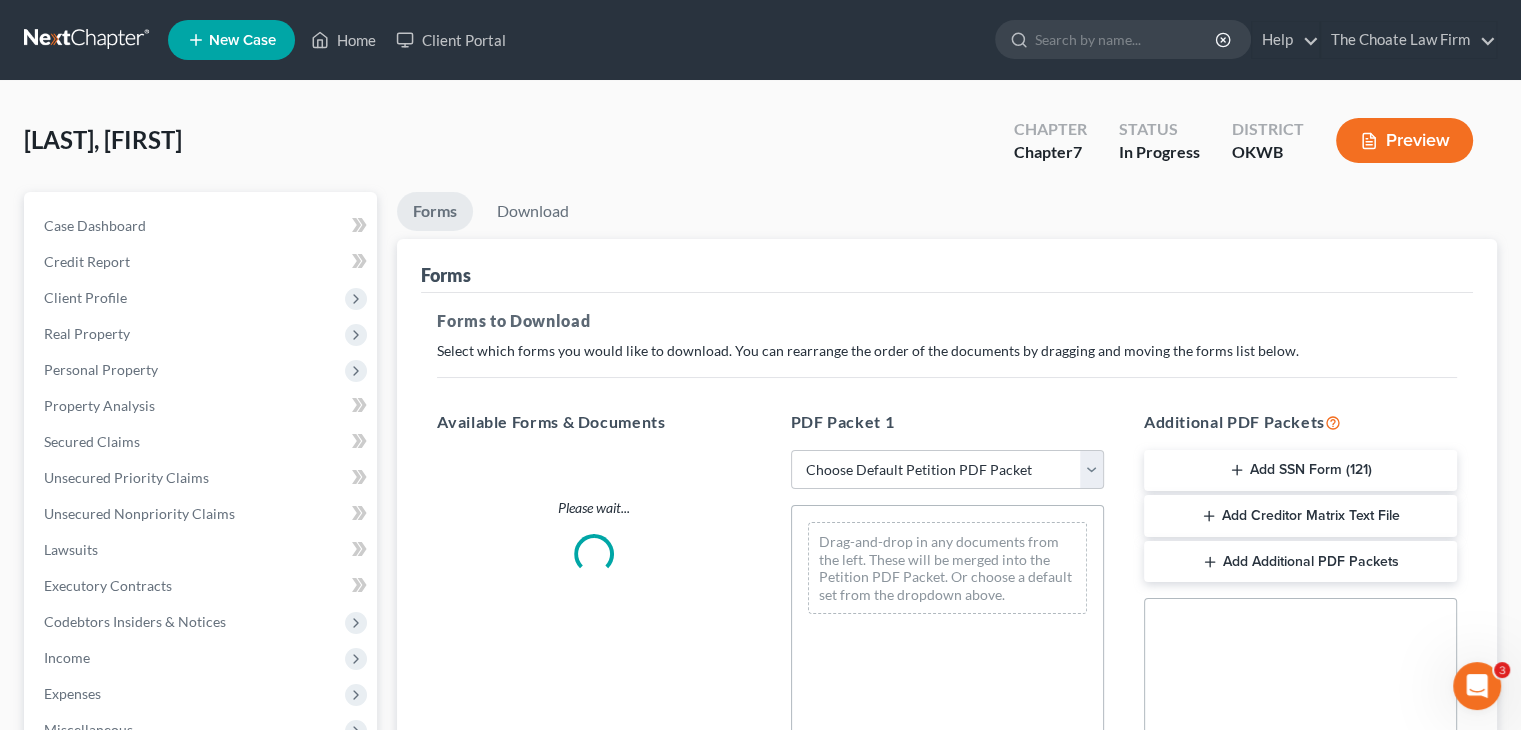 click 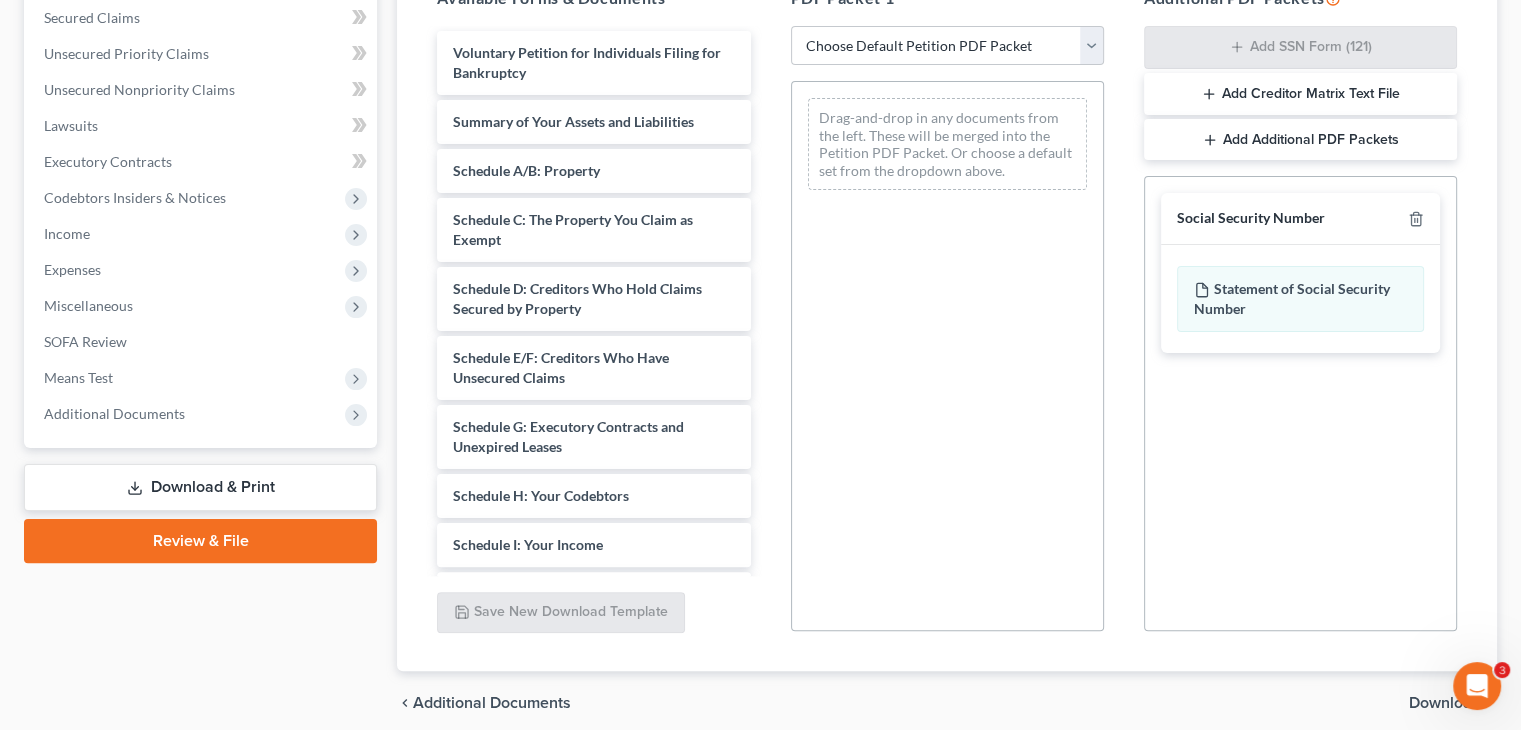 scroll, scrollTop: 504, scrollLeft: 0, axis: vertical 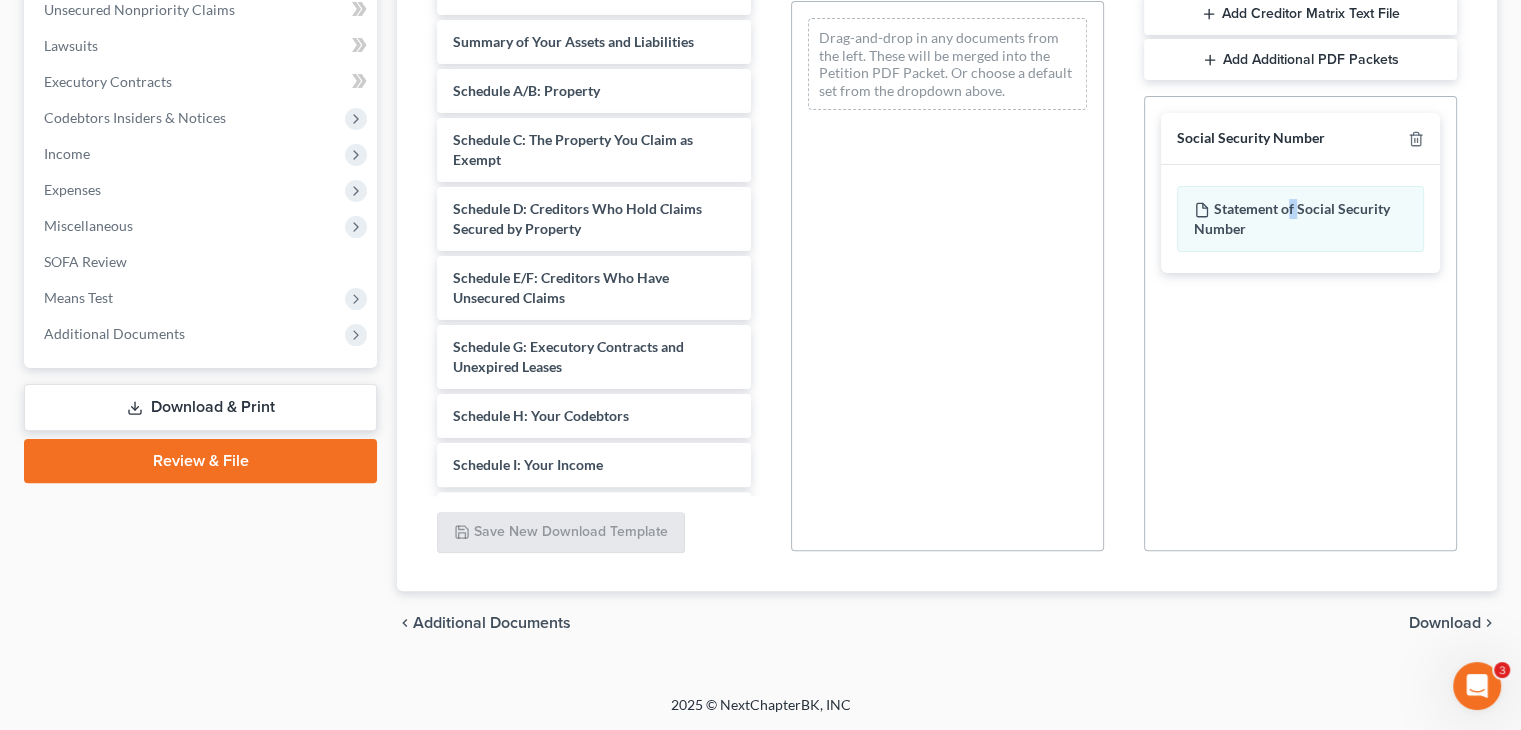 drag, startPoint x: 1291, startPoint y: 207, endPoint x: 1300, endPoint y: 176, distance: 32.280025 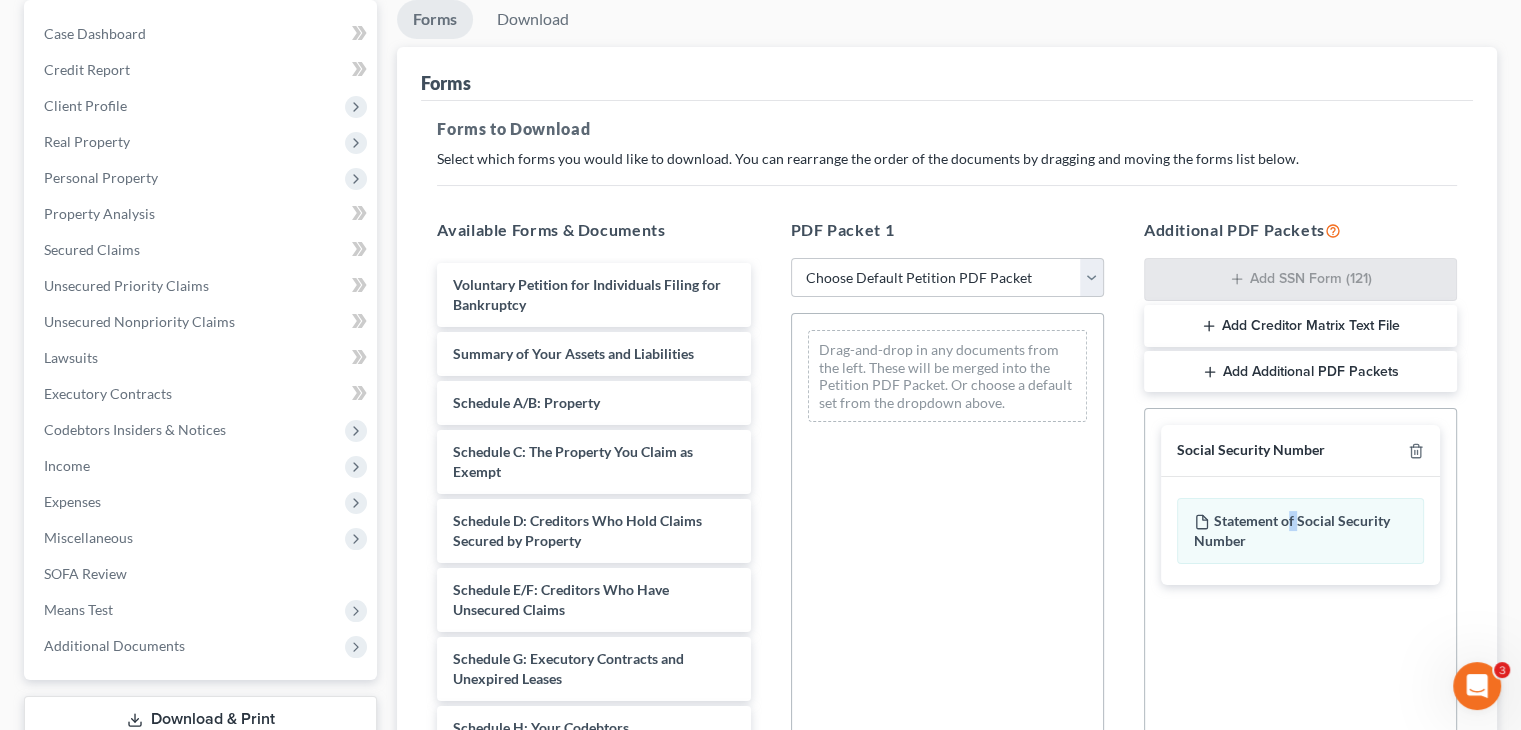 scroll, scrollTop: 187, scrollLeft: 0, axis: vertical 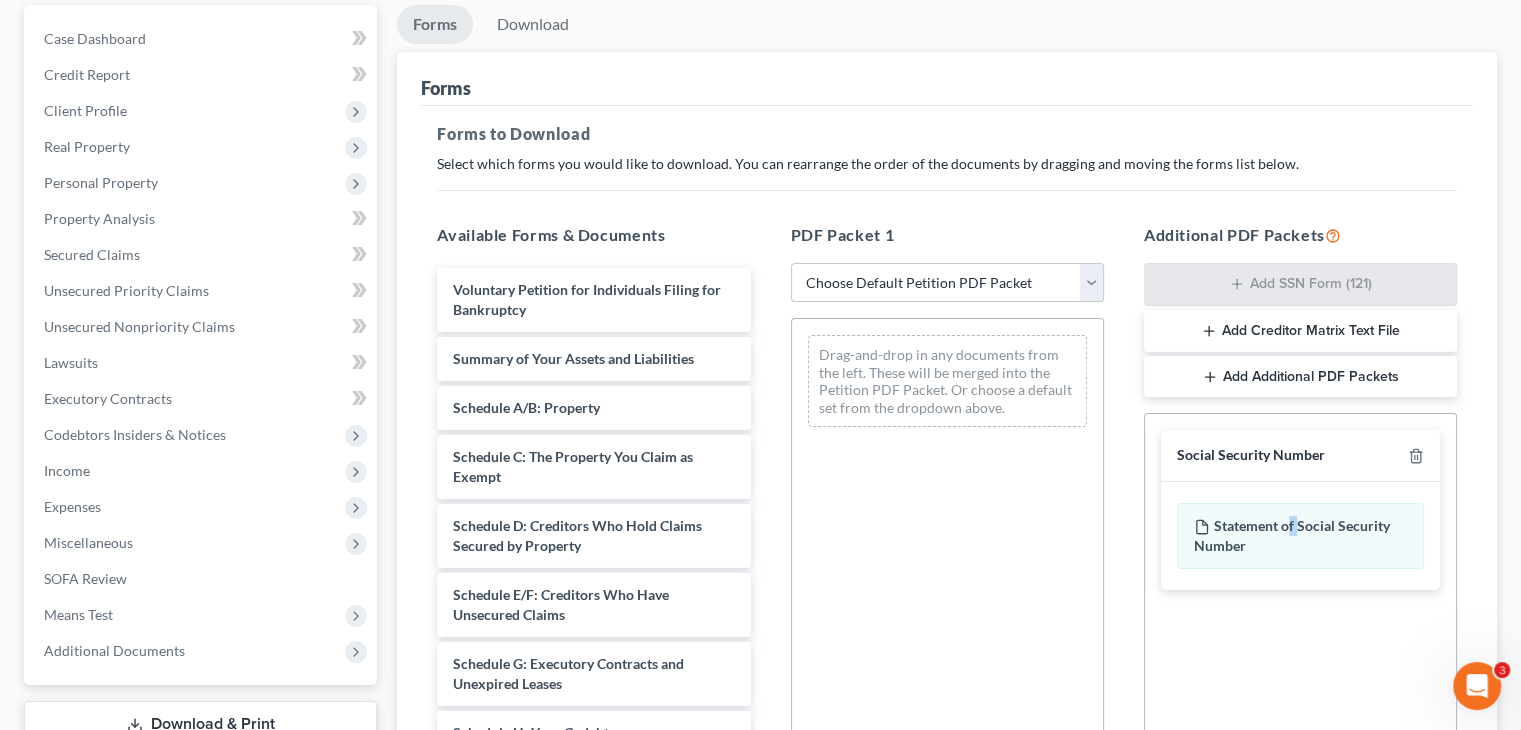 click on "Choose Default Petition PDF Packet Complete Bankruptcy Petition (all forms and schedules) Emergency Filing Forms (Petition and Creditor List Only) Amended Forms Signature Pages Only" at bounding box center (947, 283) 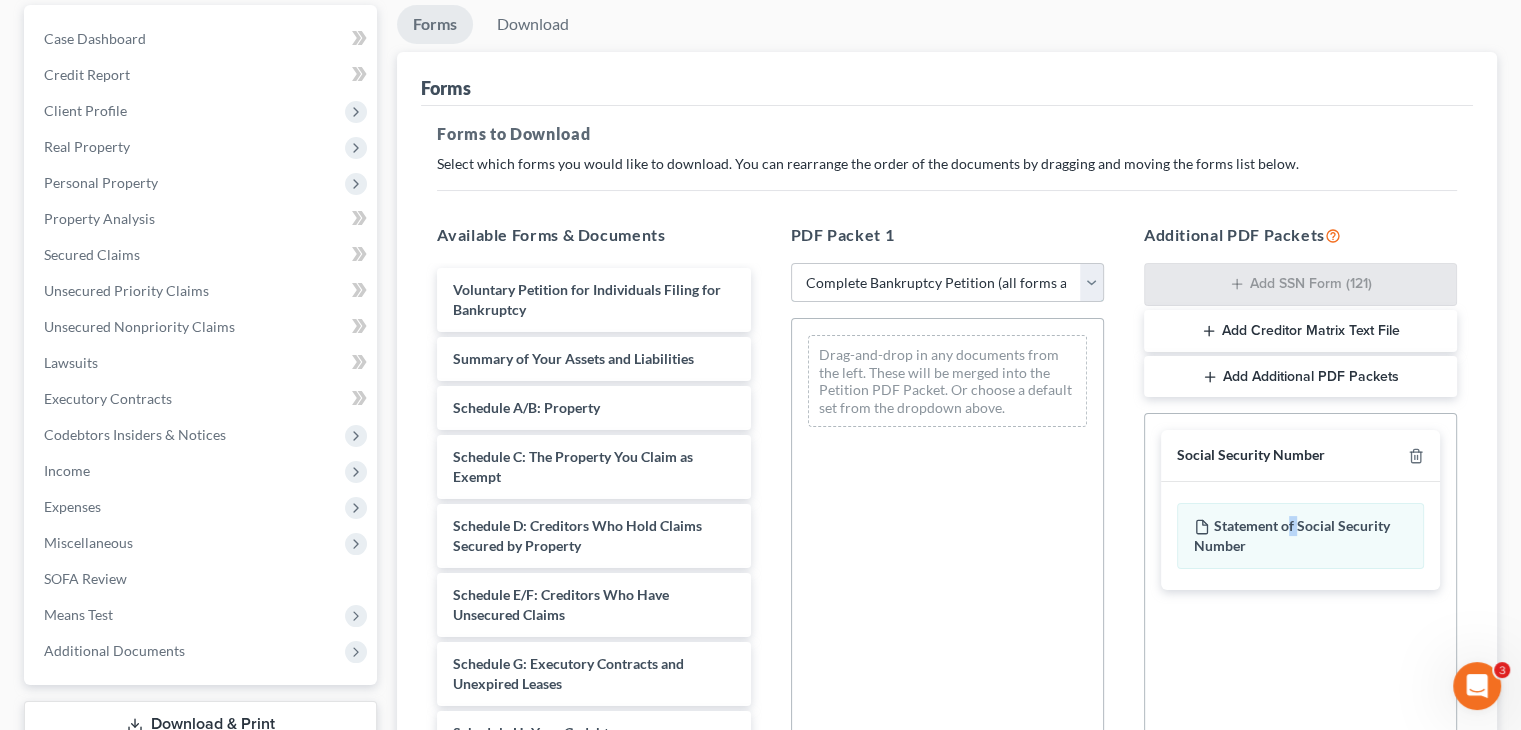 click on "Choose Default Petition PDF Packet Complete Bankruptcy Petition (all forms and schedules) Emergency Filing Forms (Petition and Creditor List Only) Amended Forms Signature Pages Only" at bounding box center (947, 283) 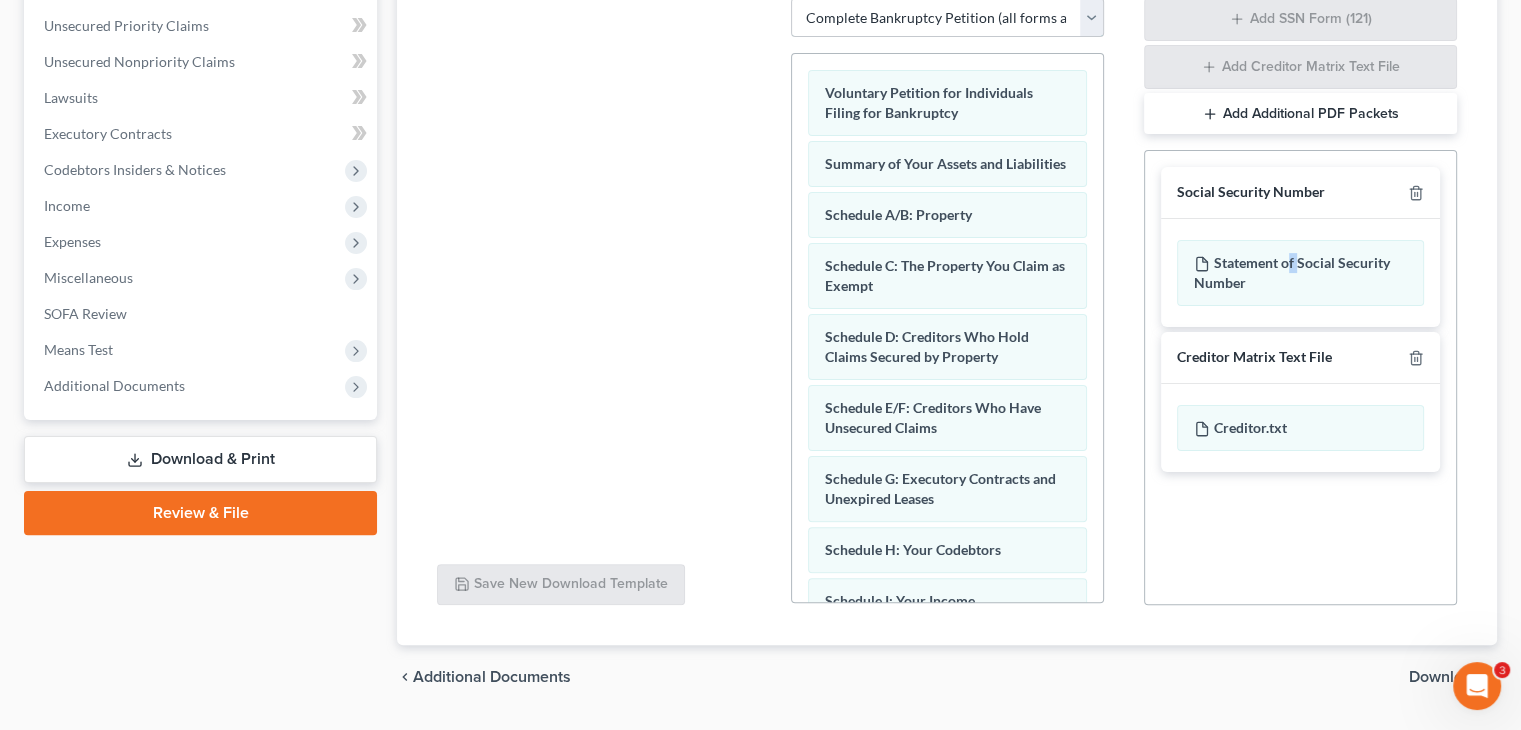 scroll, scrollTop: 456, scrollLeft: 0, axis: vertical 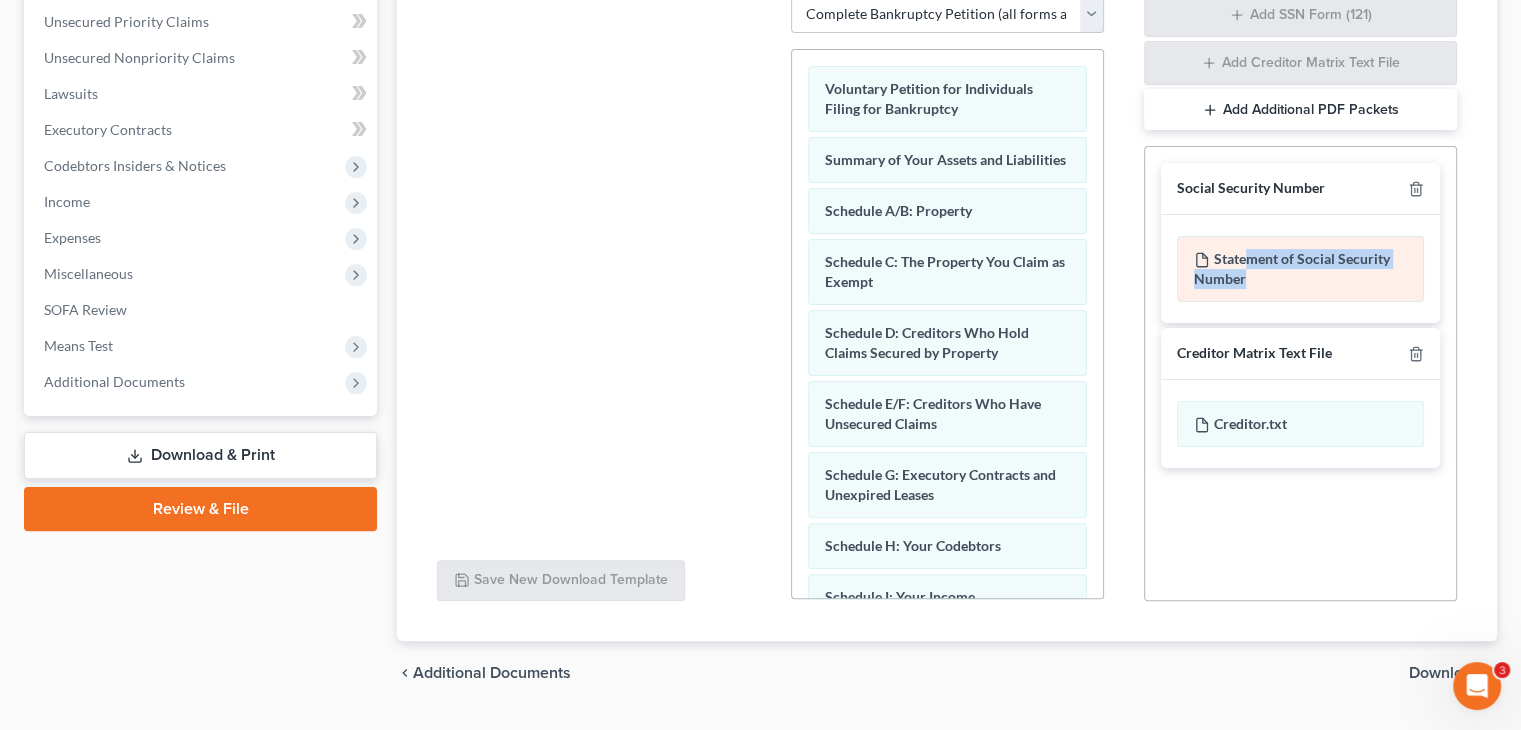 drag, startPoint x: 1250, startPoint y: 252, endPoint x: 1276, endPoint y: 278, distance: 36.769554 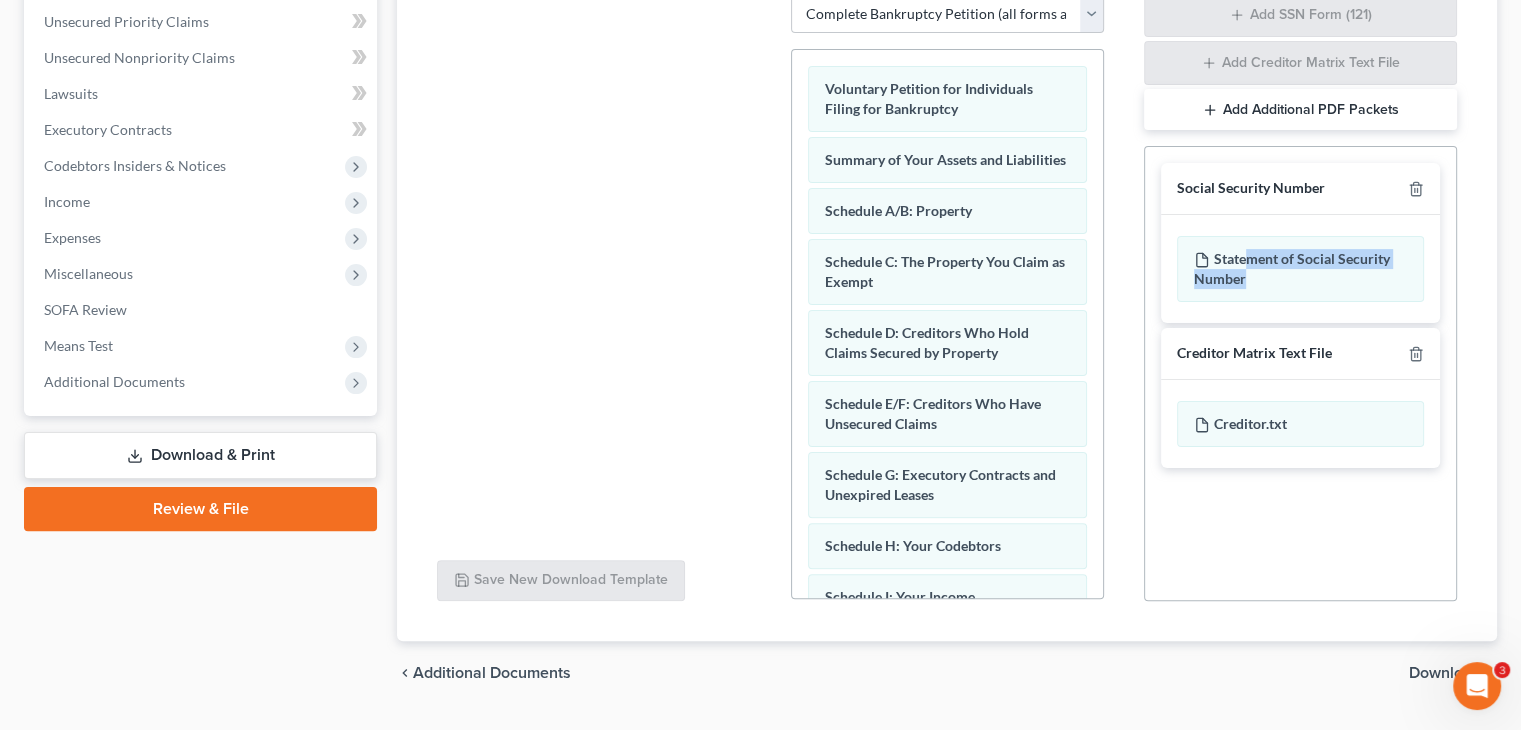 click on "Download" at bounding box center (1445, 673) 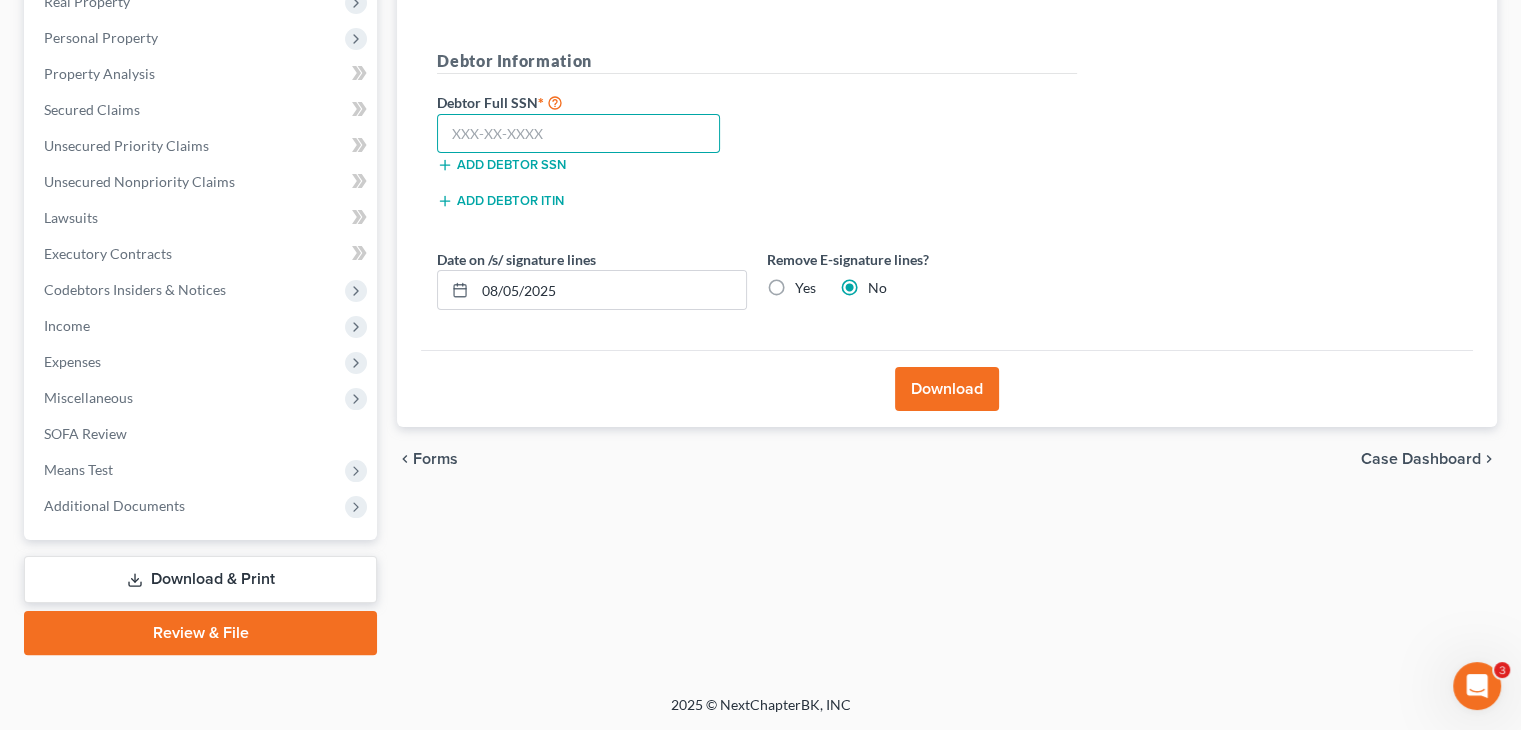 click at bounding box center (578, 134) 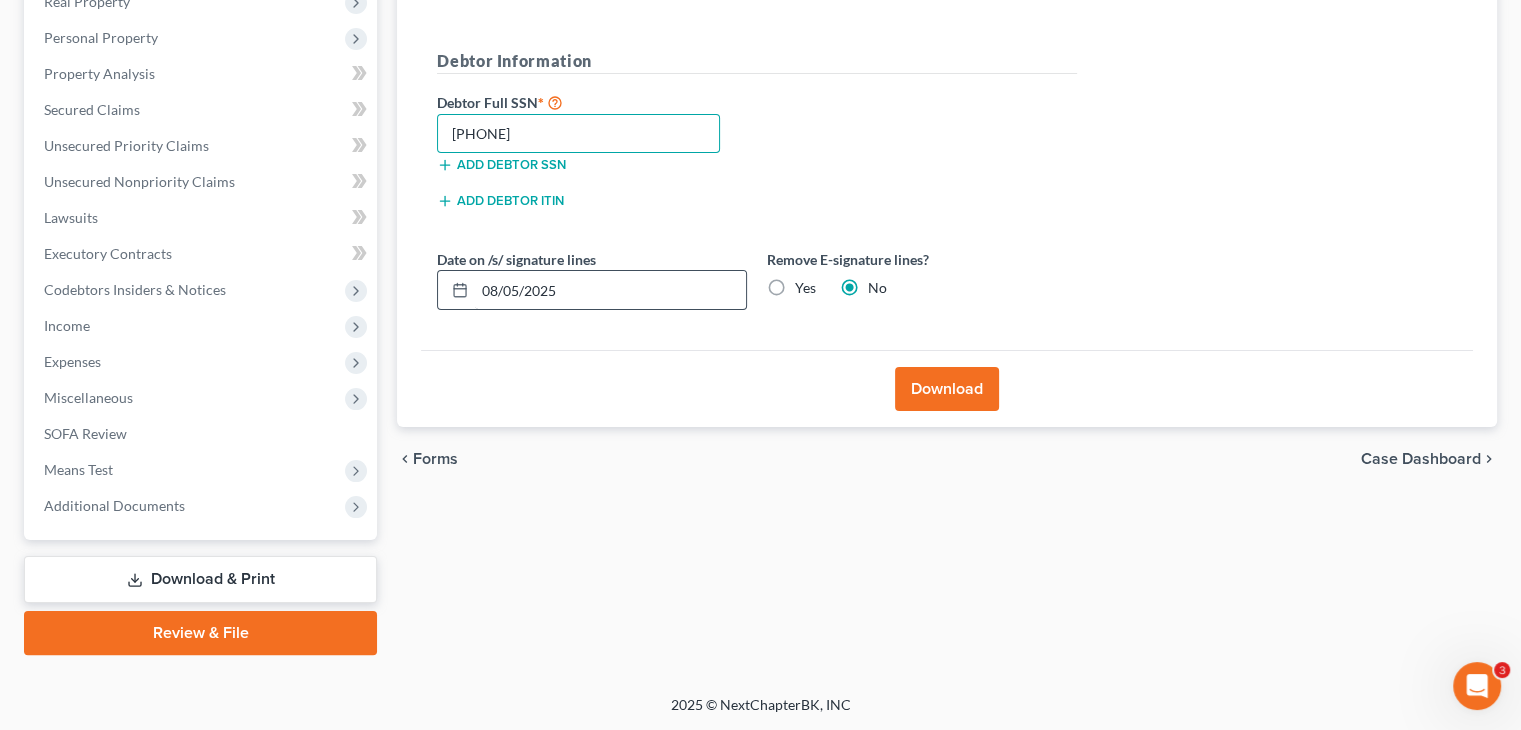 type on "[PHONE]" 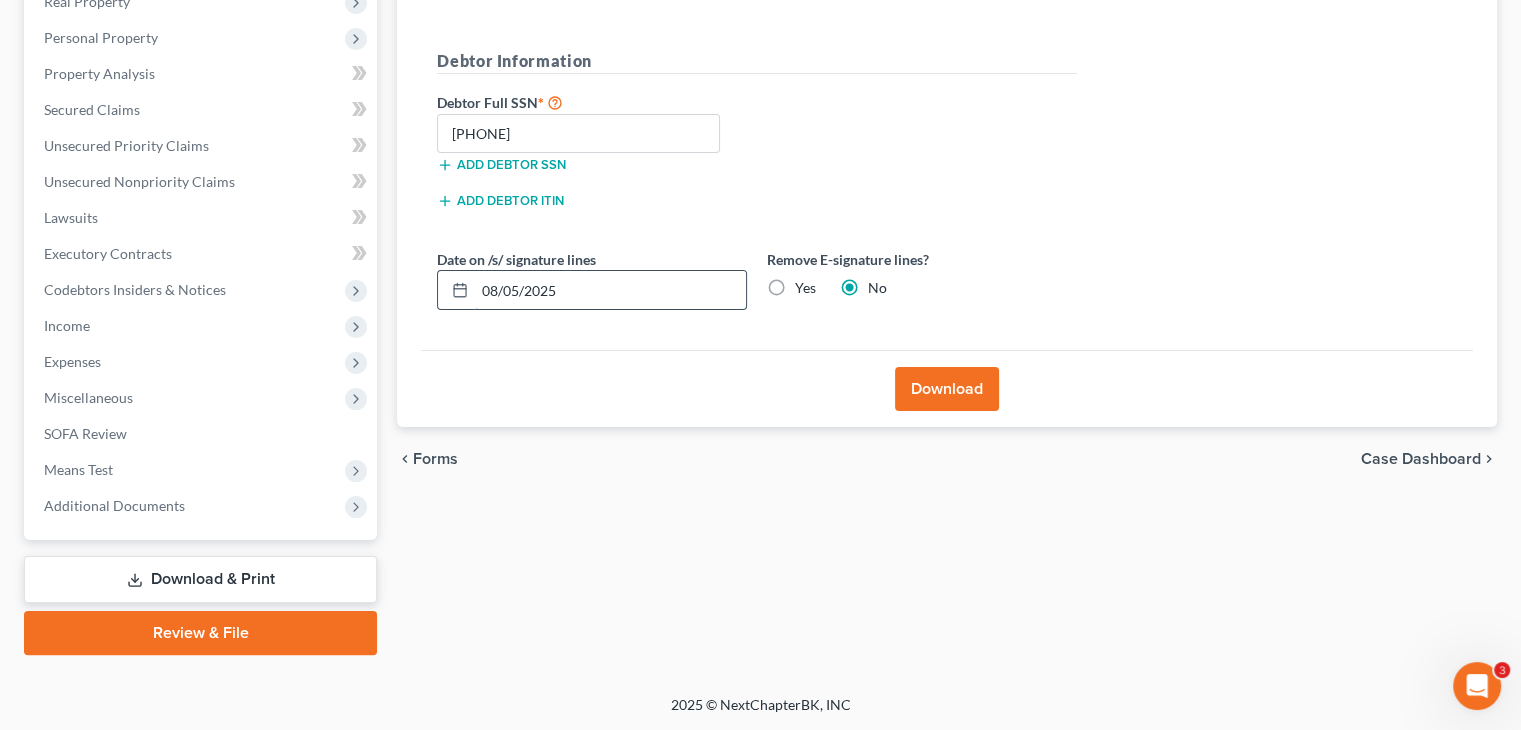 click on "08/05/2025" at bounding box center [610, 290] 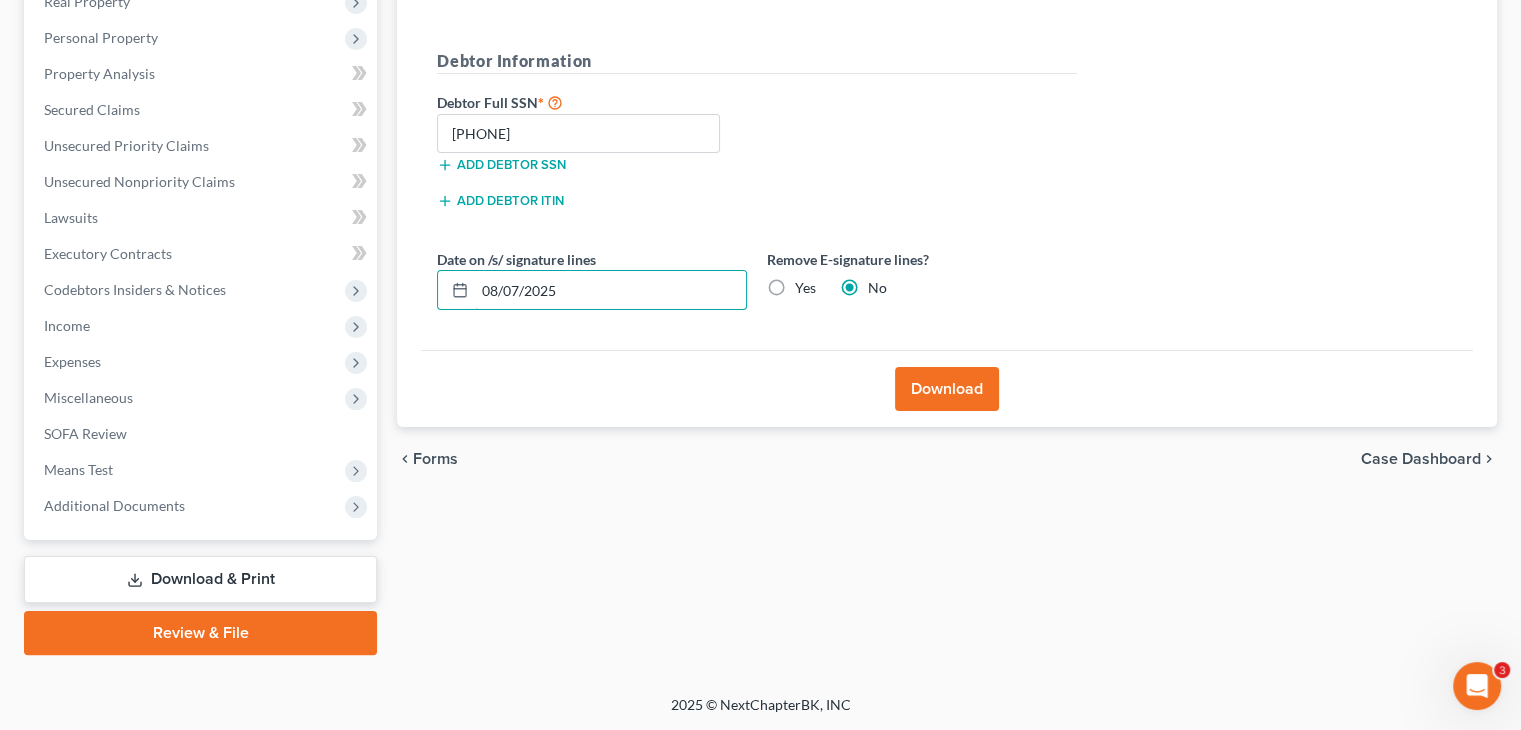 type on "08/07/2025" 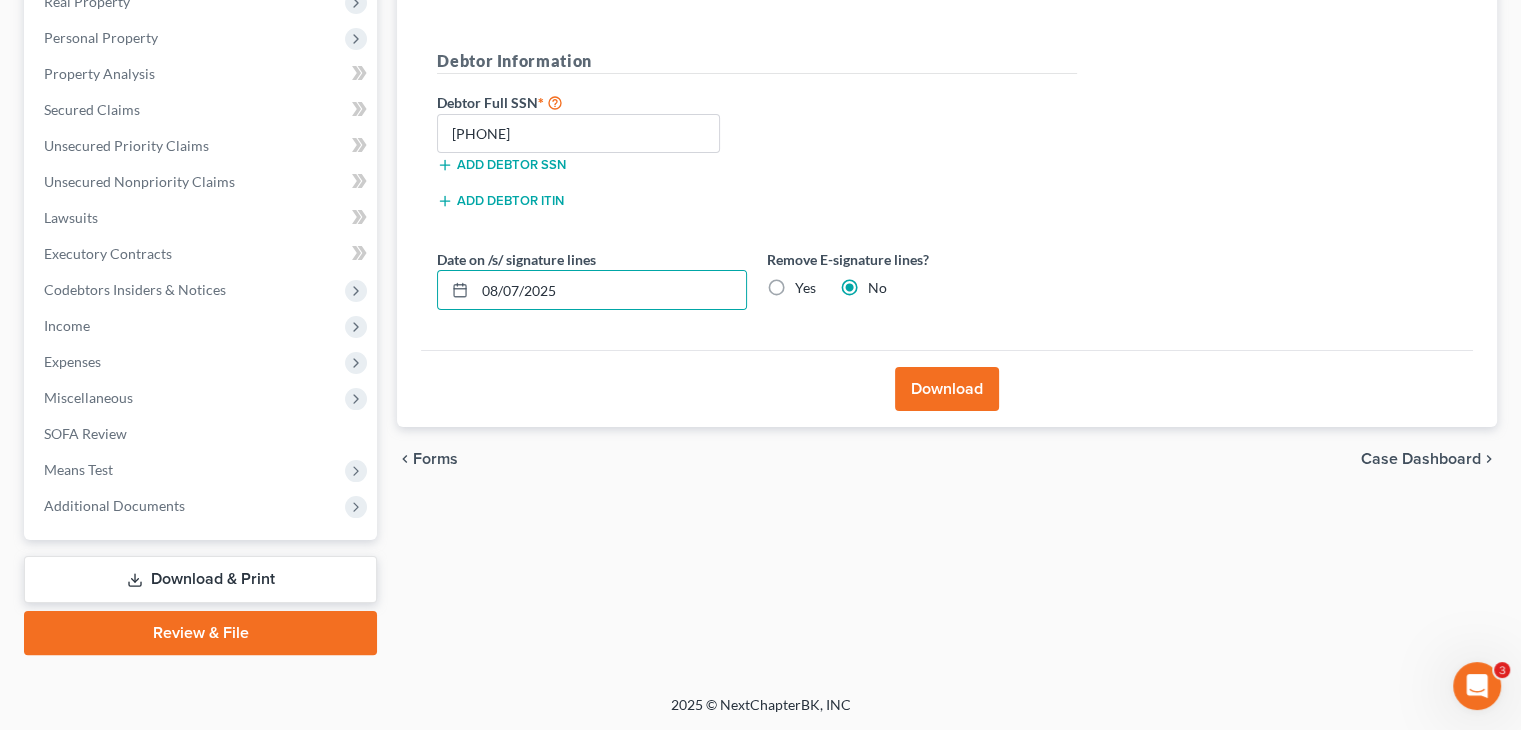 click on "Download" at bounding box center (947, 389) 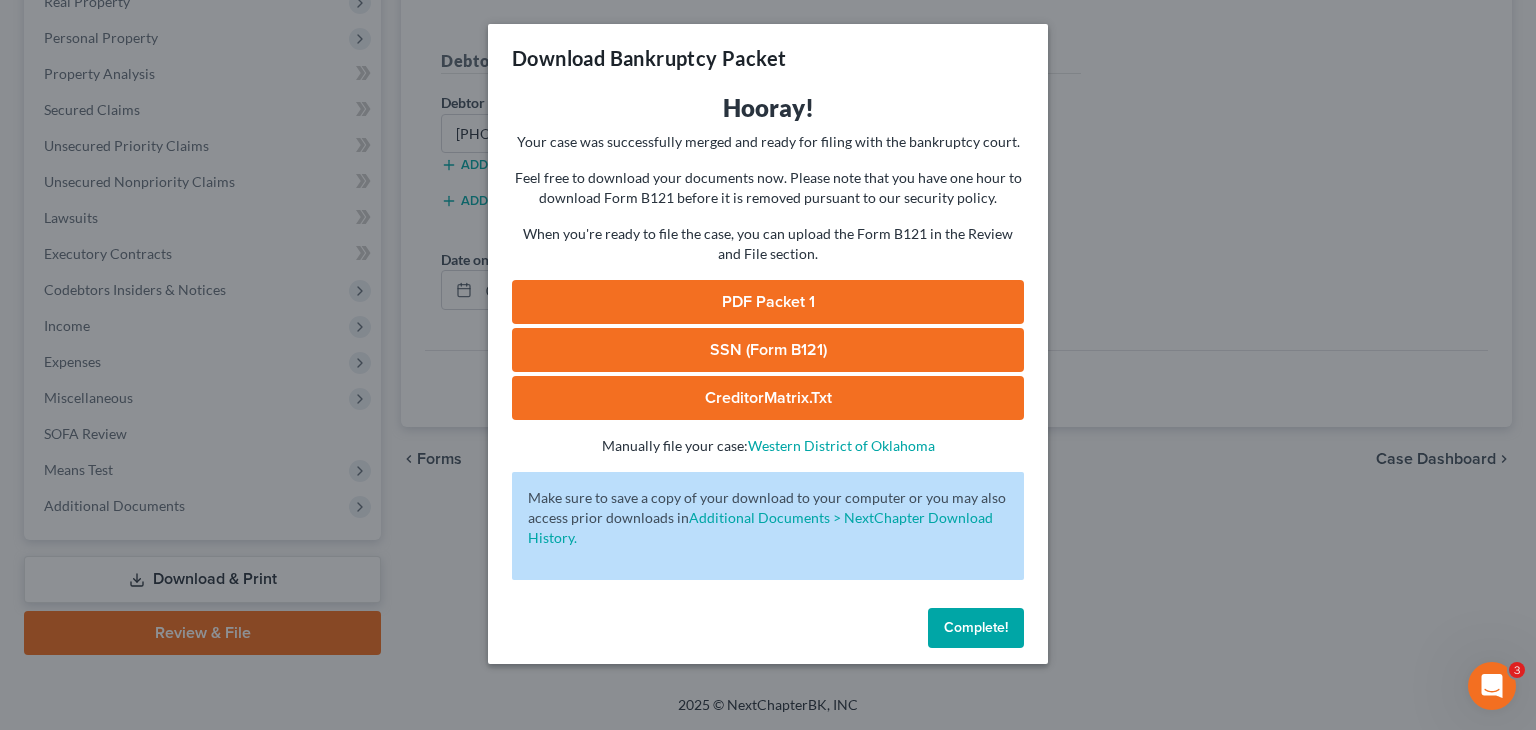 click on "PDF Packet 1" at bounding box center [768, 302] 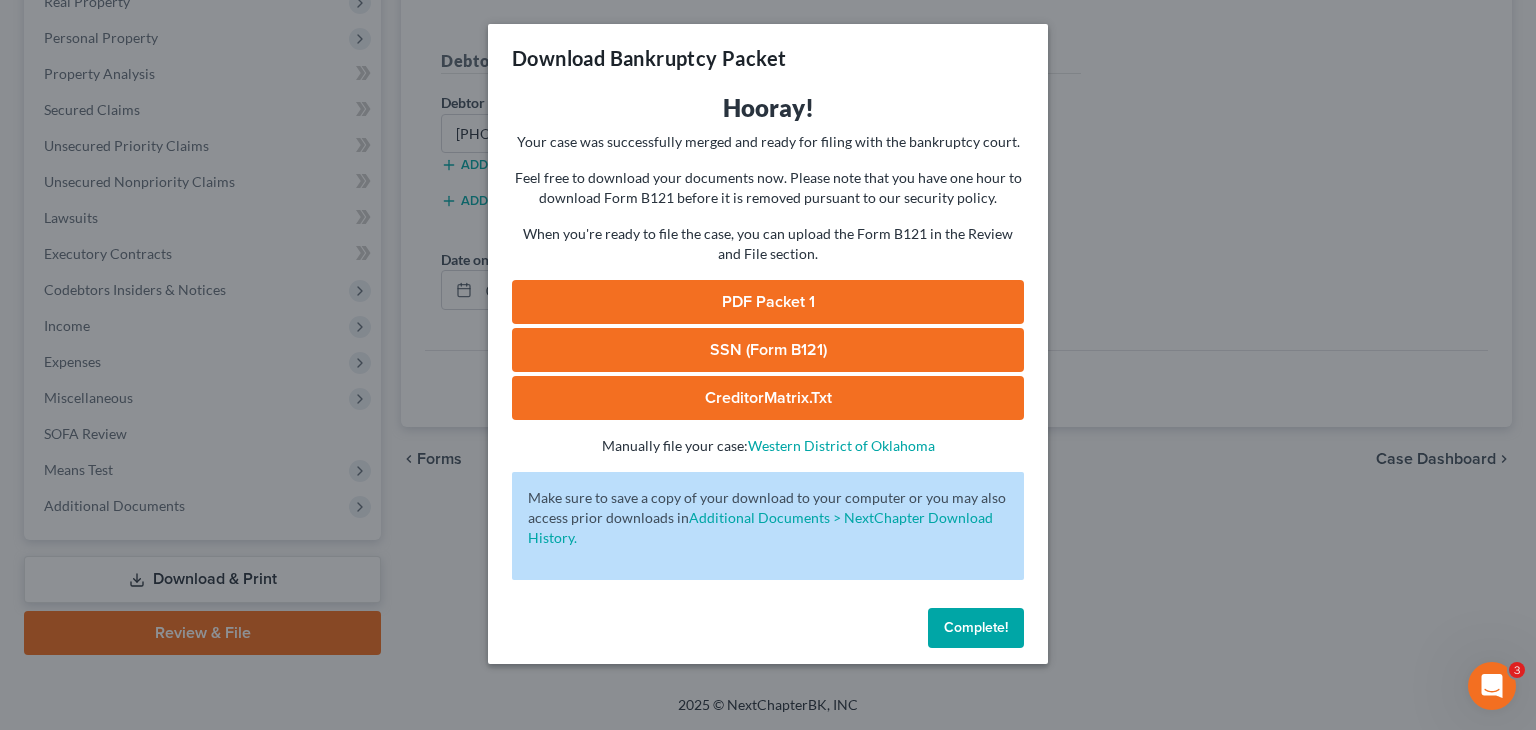 click on "SSN (Form B121)" at bounding box center (768, 350) 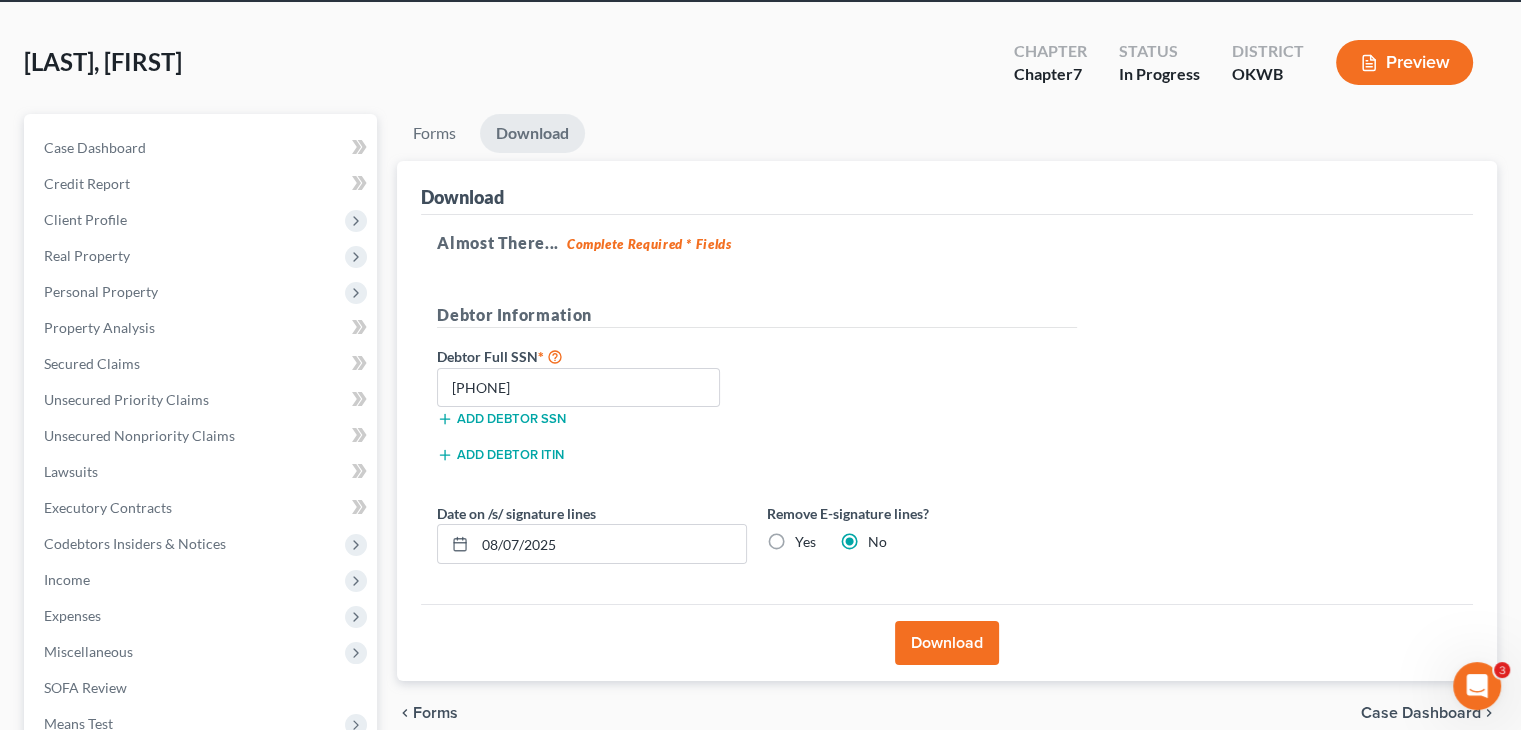 scroll, scrollTop: 0, scrollLeft: 0, axis: both 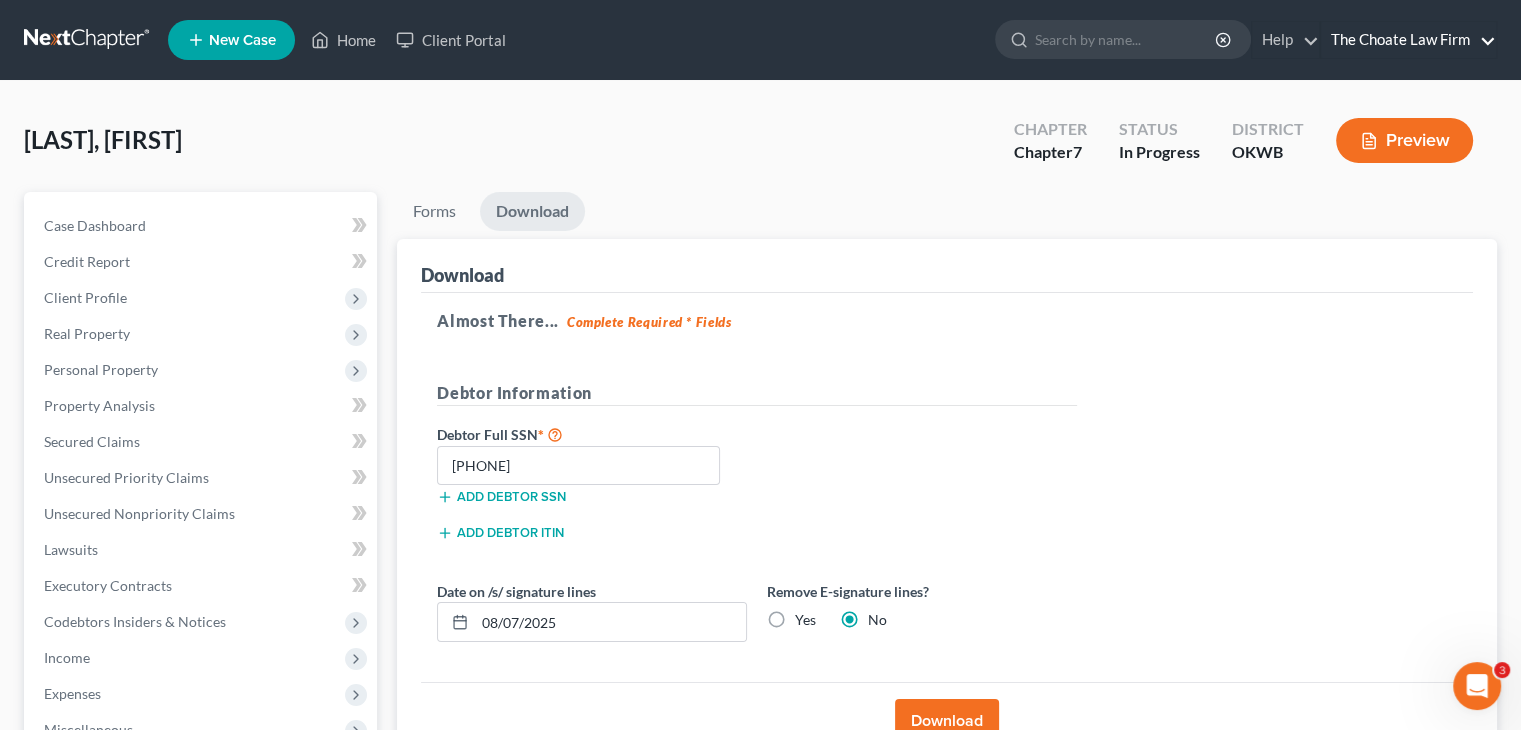 click on "The Choate Law Firm" at bounding box center (1408, 40) 